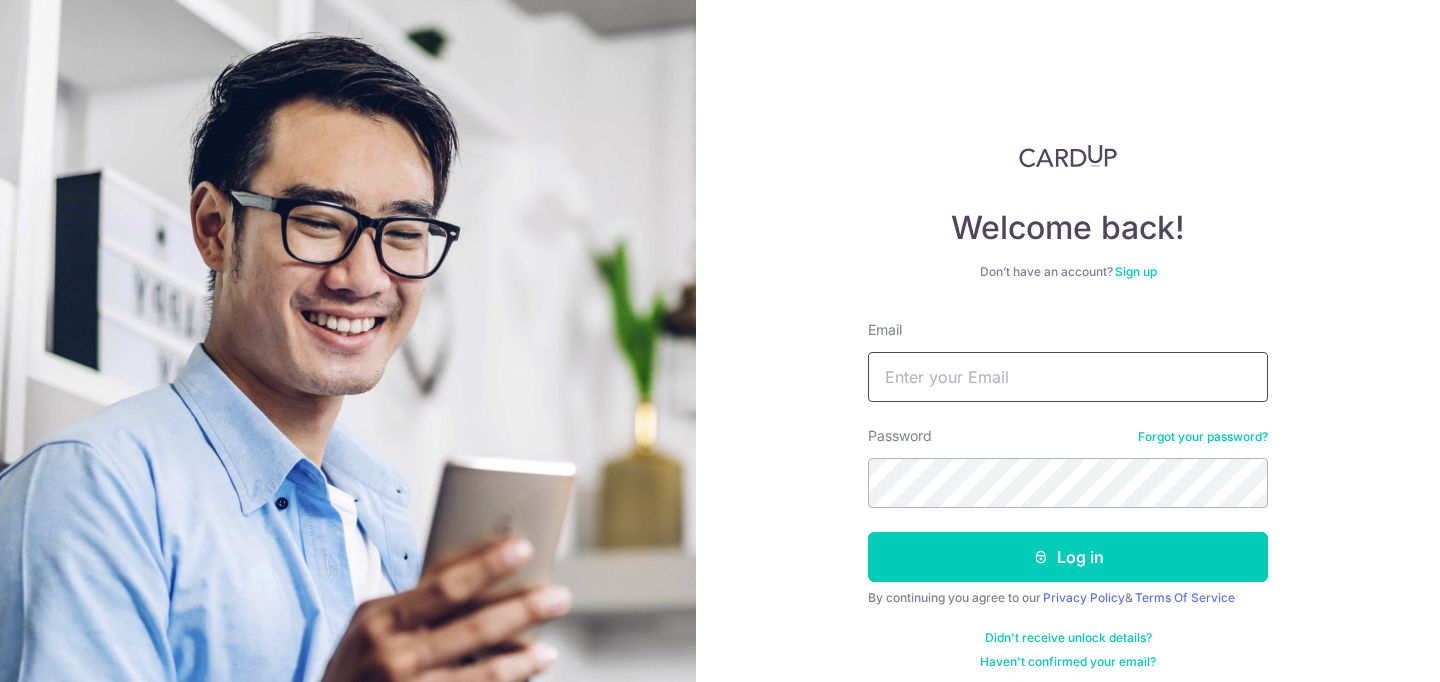 scroll, scrollTop: 0, scrollLeft: 0, axis: both 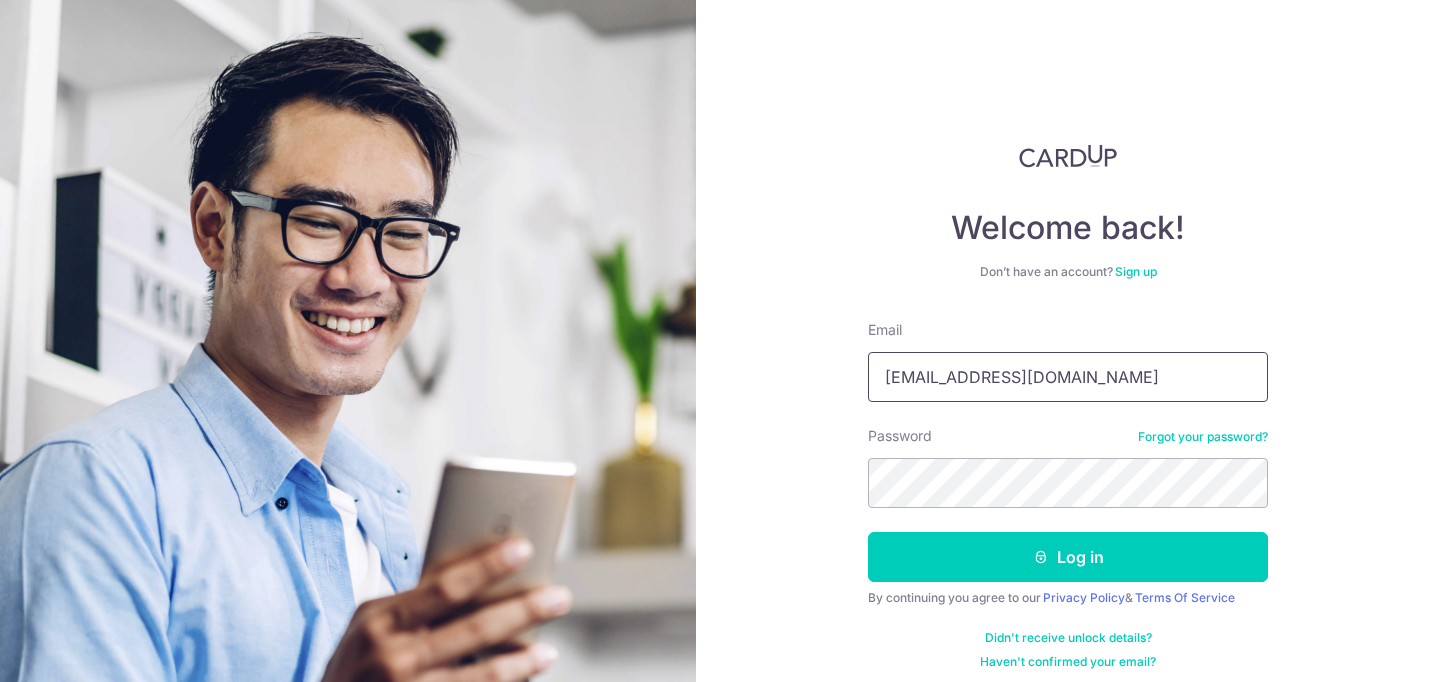 type on "[EMAIL_ADDRESS][DOMAIN_NAME]" 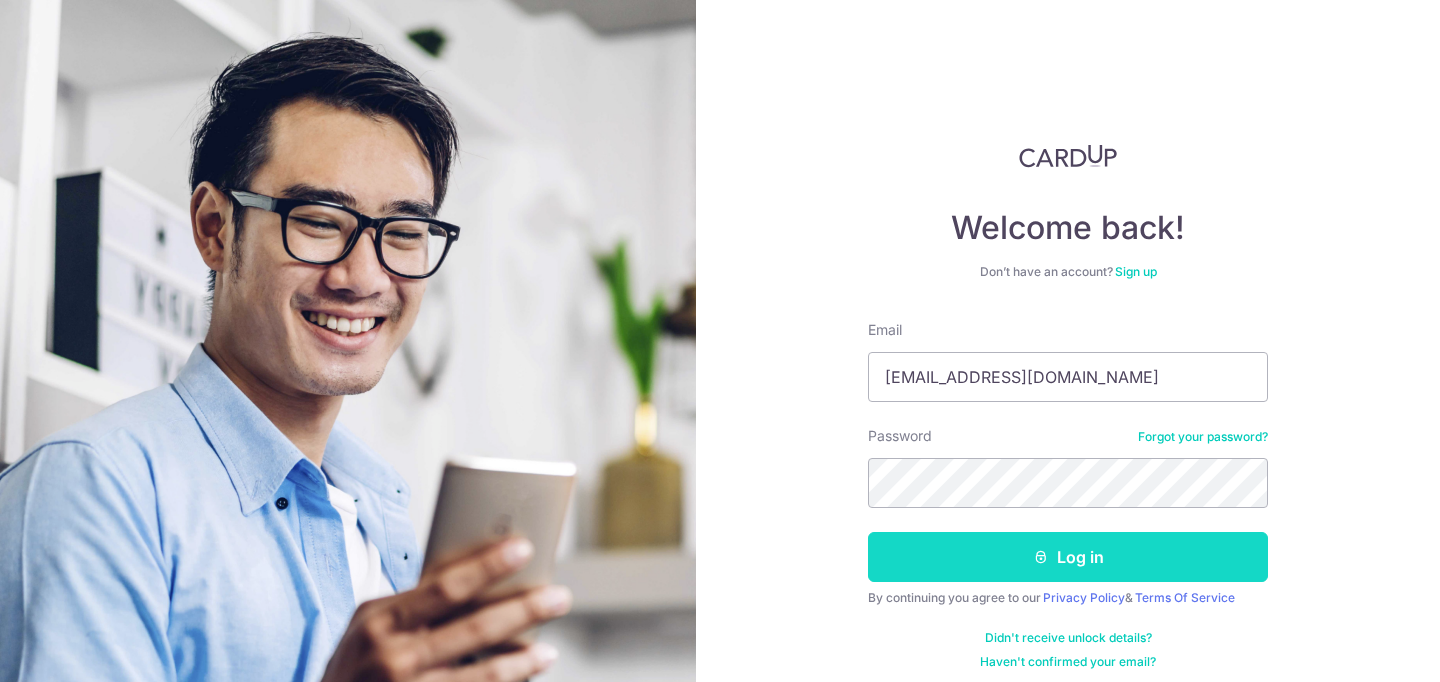 click on "Log in" at bounding box center [1068, 557] 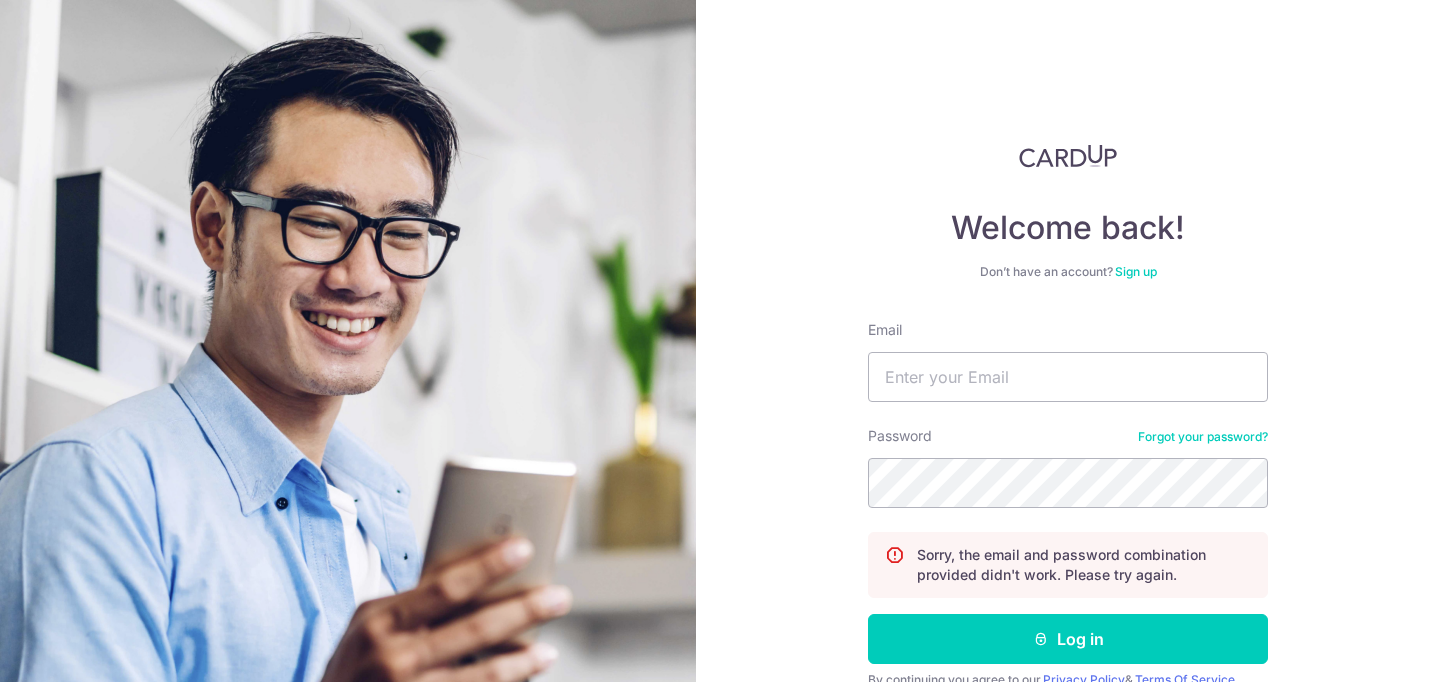 scroll, scrollTop: 0, scrollLeft: 0, axis: both 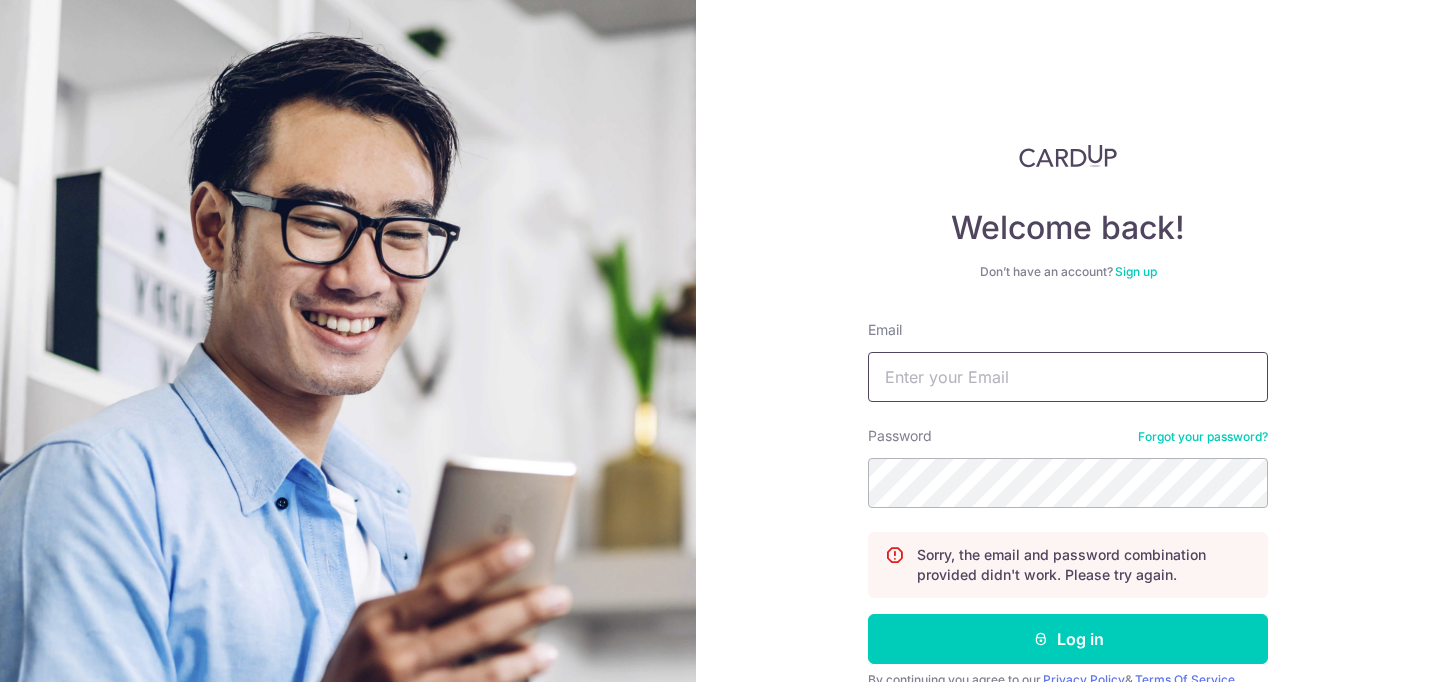 click on "Email" at bounding box center (1068, 377) 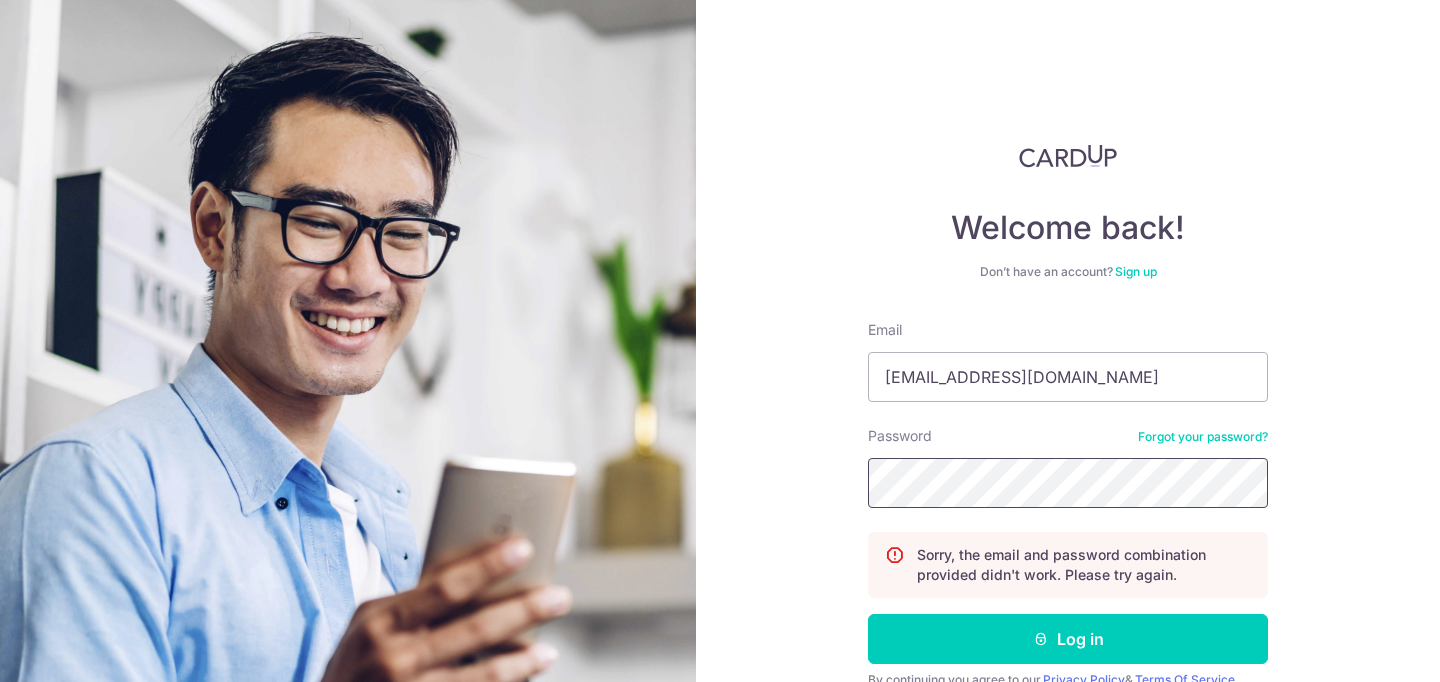 scroll, scrollTop: 94, scrollLeft: 0, axis: vertical 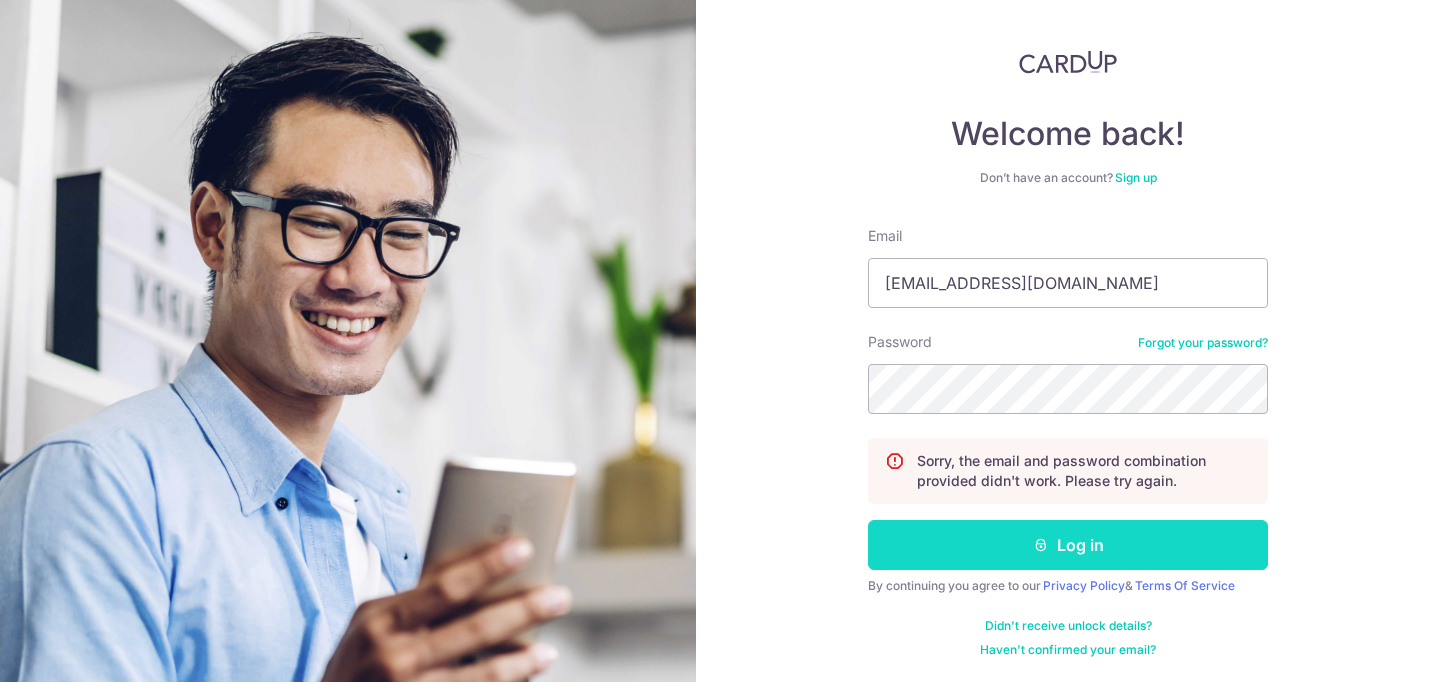 click on "Log in" at bounding box center [1068, 545] 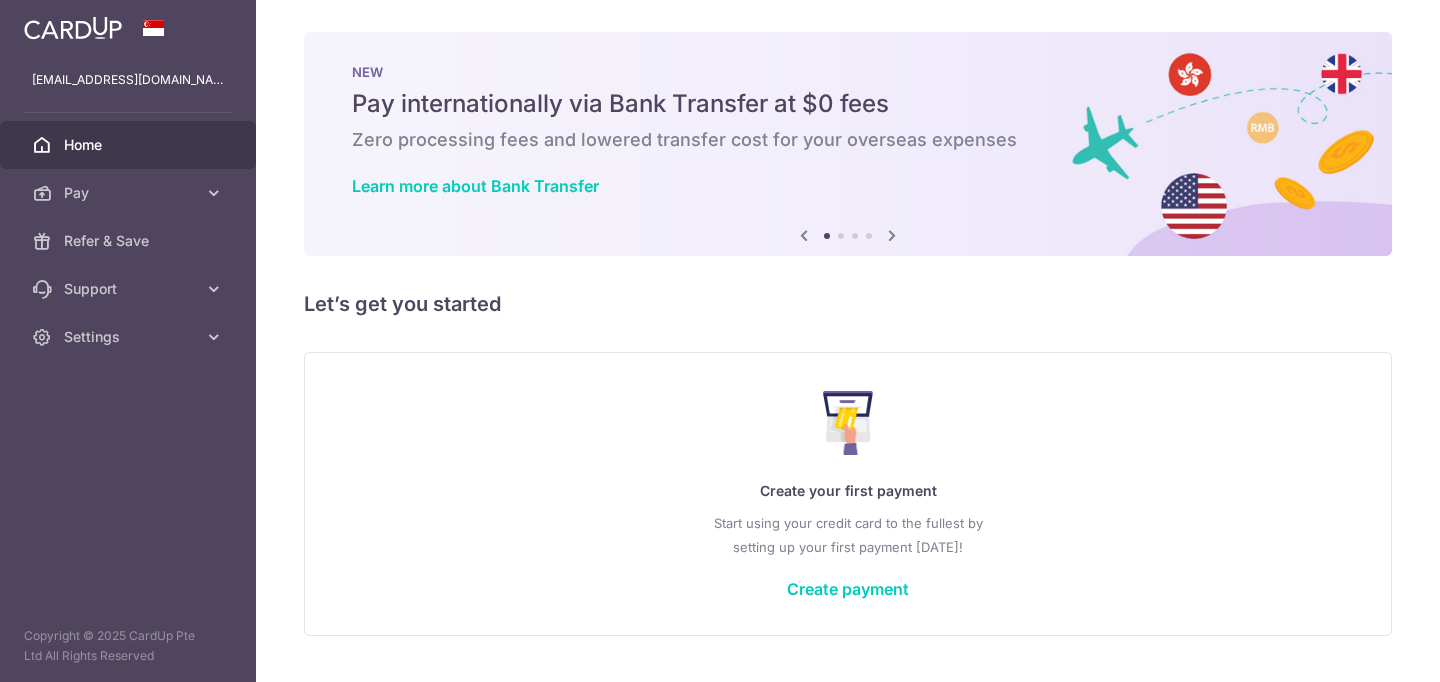 scroll, scrollTop: 0, scrollLeft: 0, axis: both 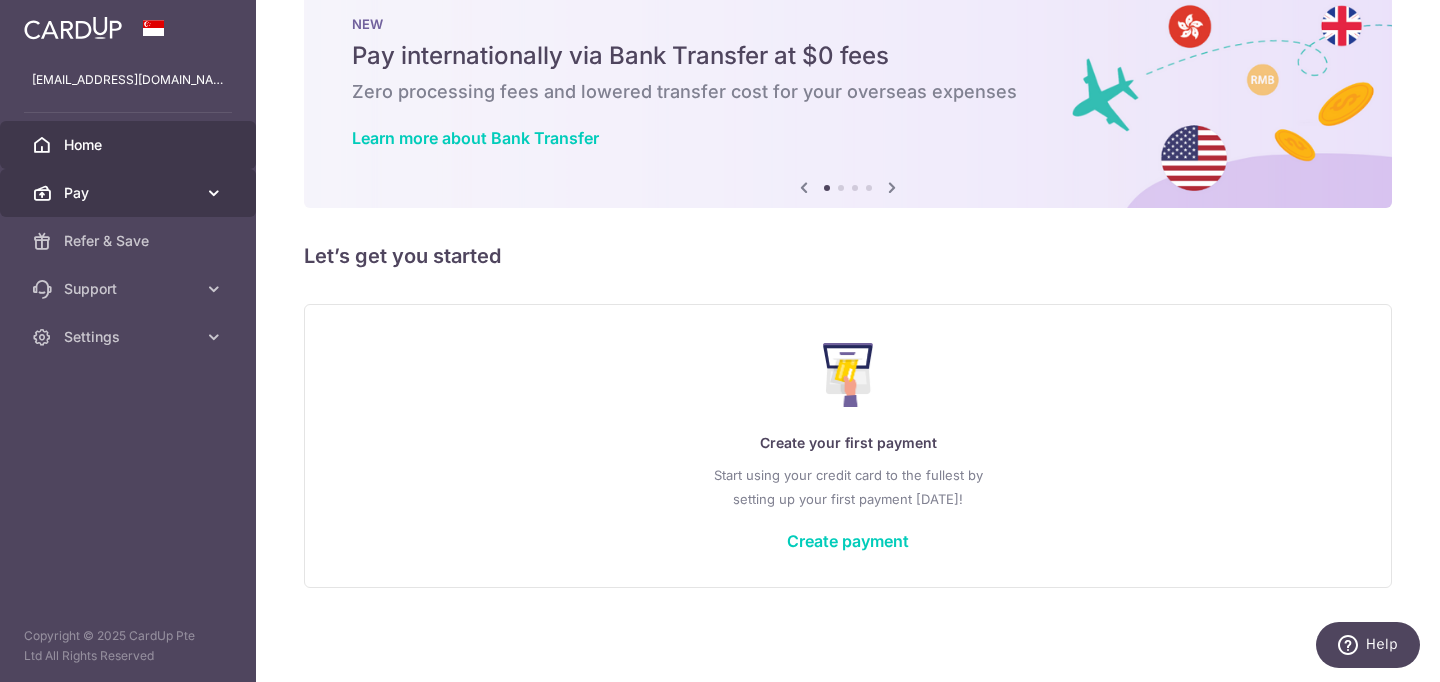 click on "Pay" at bounding box center (130, 193) 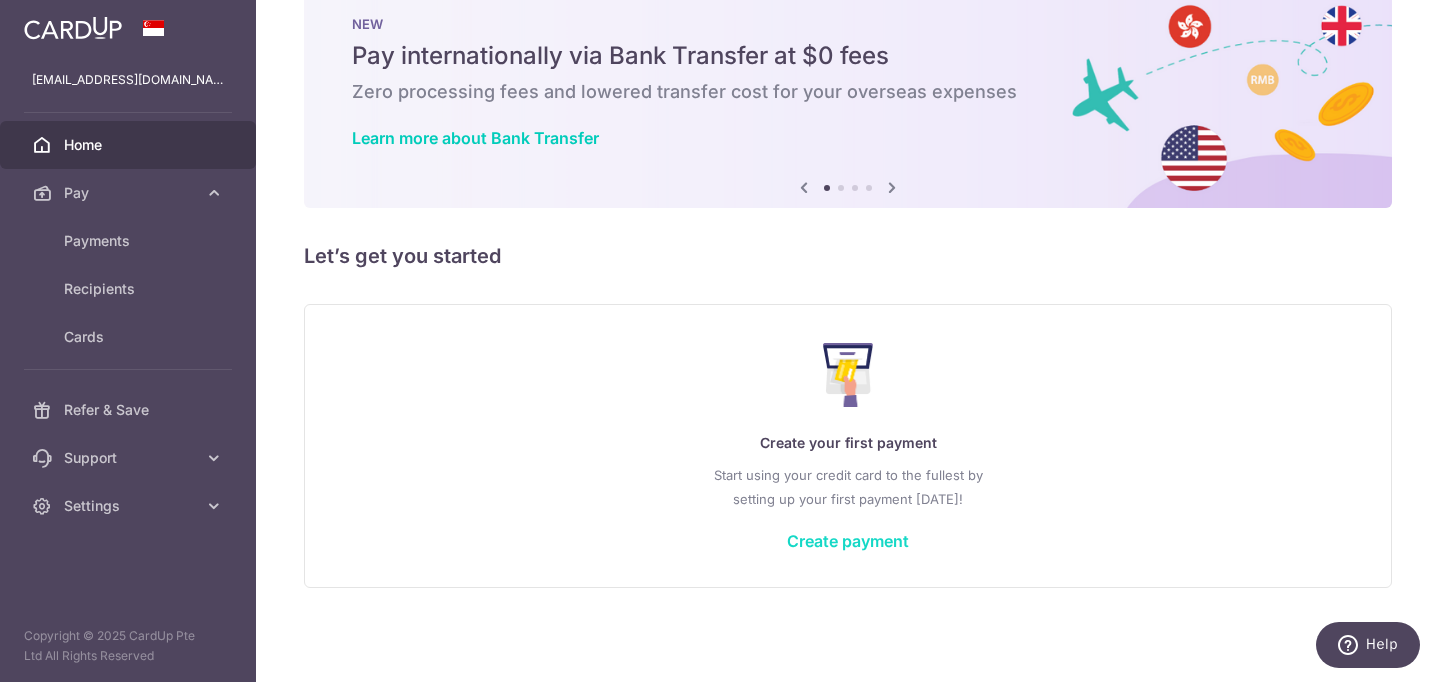 click on "Create payment" at bounding box center (848, 541) 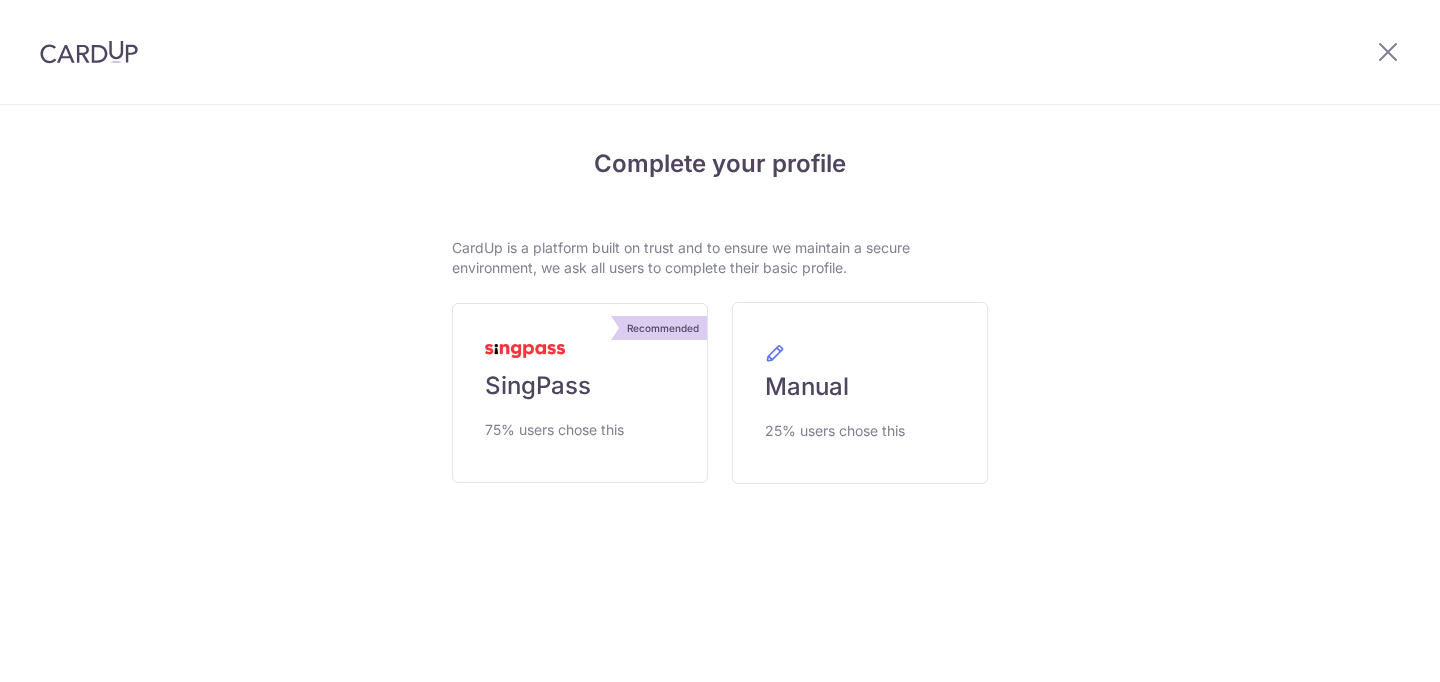 scroll, scrollTop: 0, scrollLeft: 0, axis: both 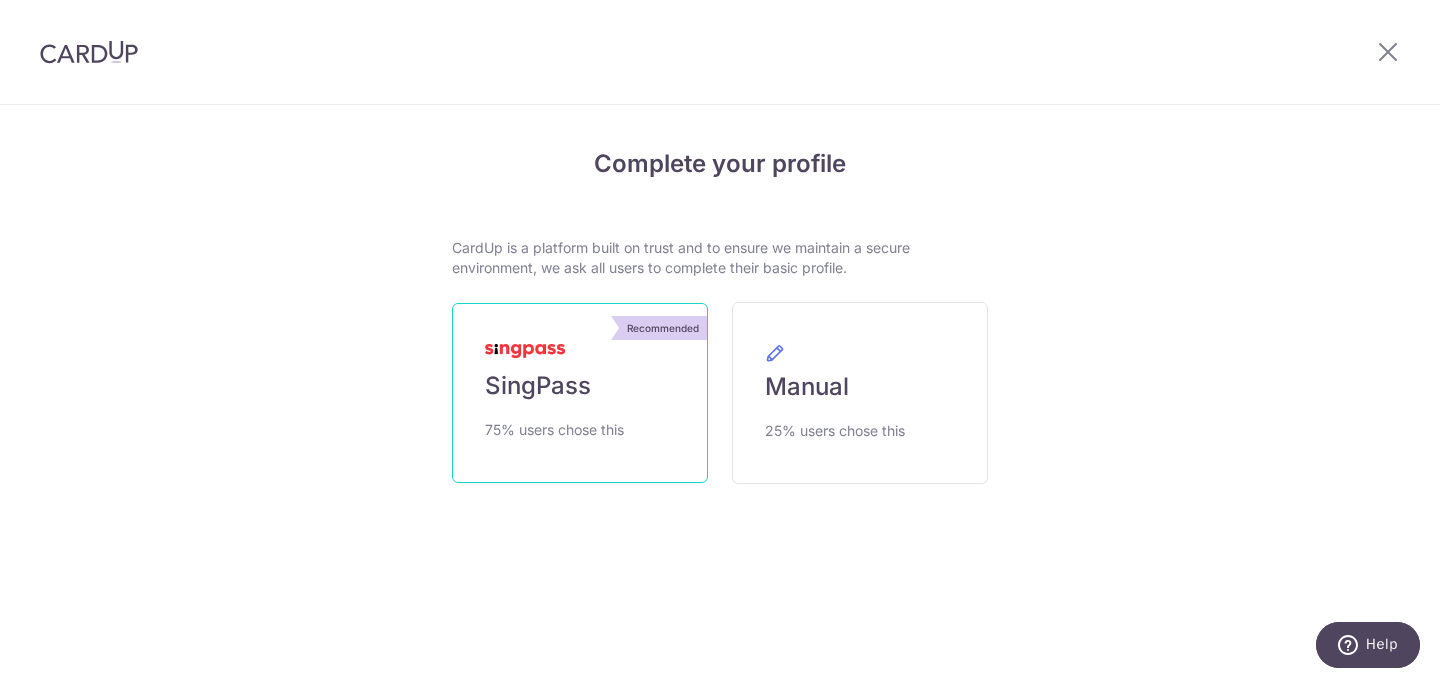 click on "Recommended
SingPass
75% users chose this" at bounding box center (580, 393) 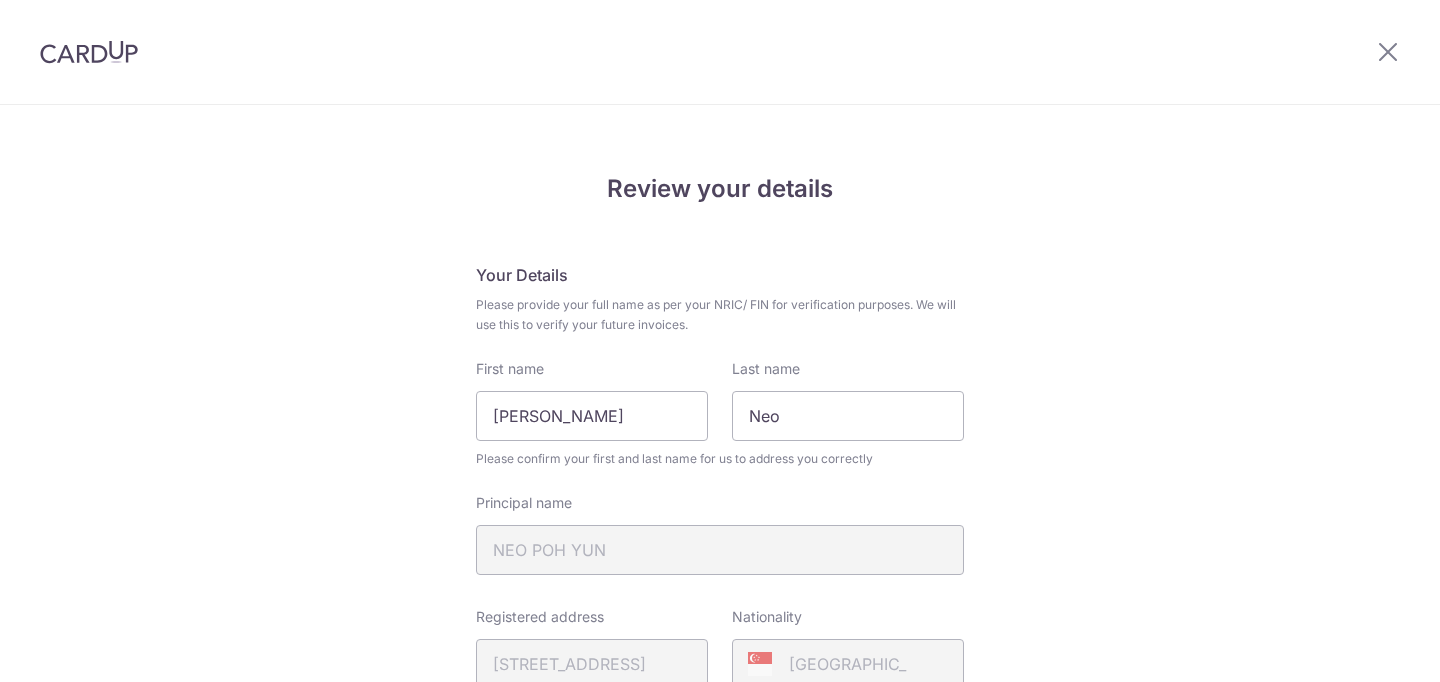 scroll, scrollTop: 0, scrollLeft: 0, axis: both 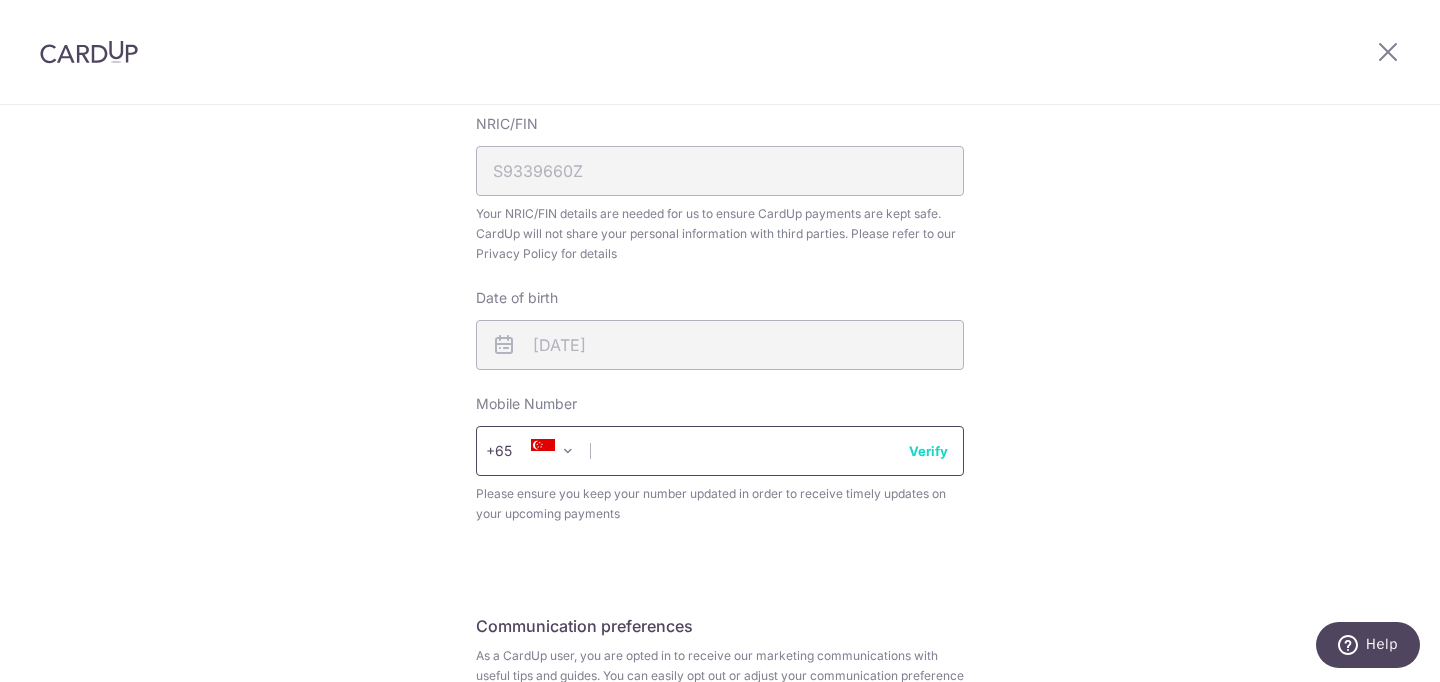 click at bounding box center (720, 451) 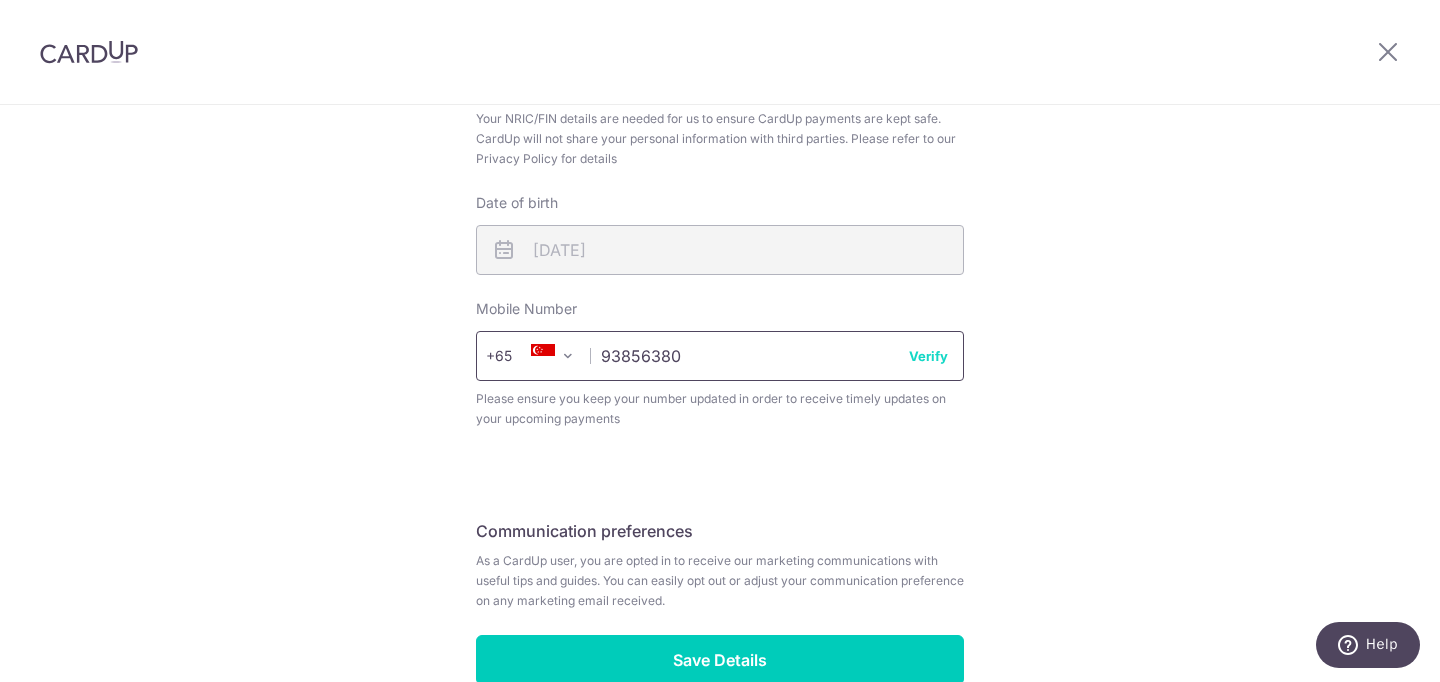 scroll, scrollTop: 799, scrollLeft: 0, axis: vertical 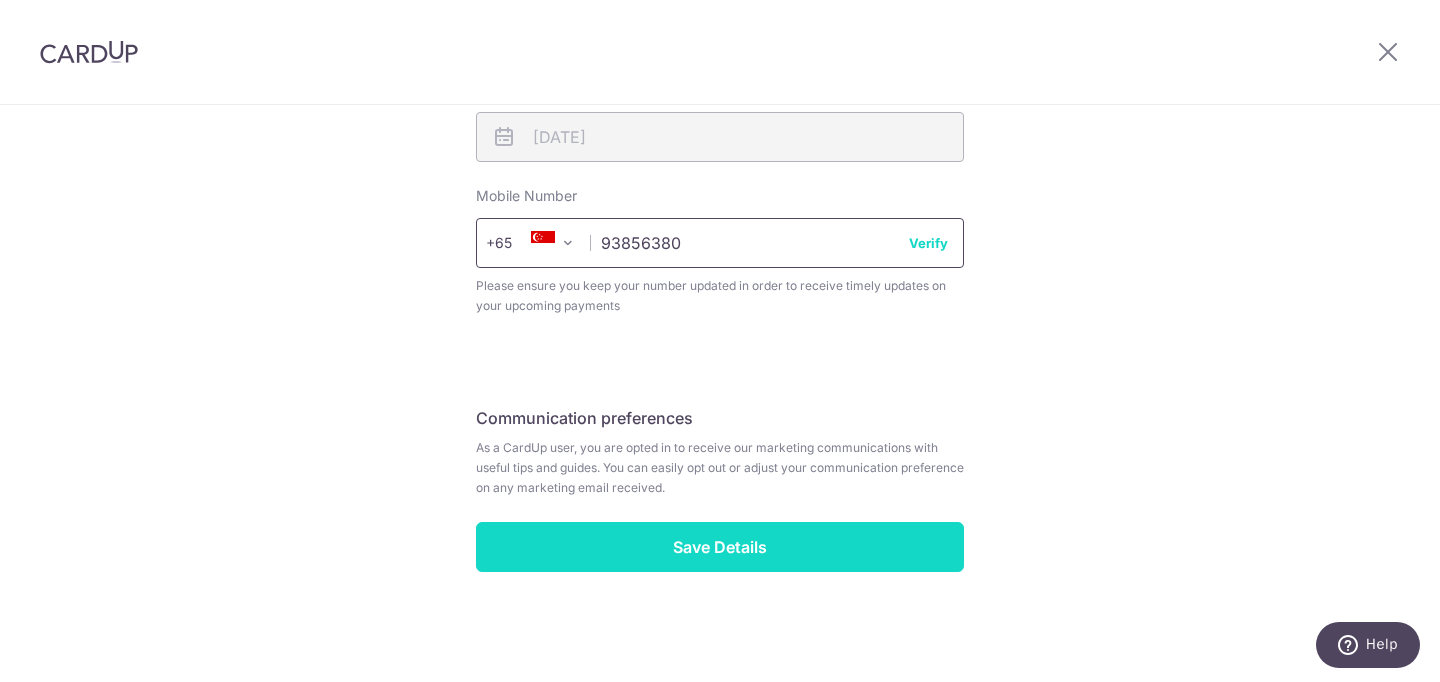 type on "93856380" 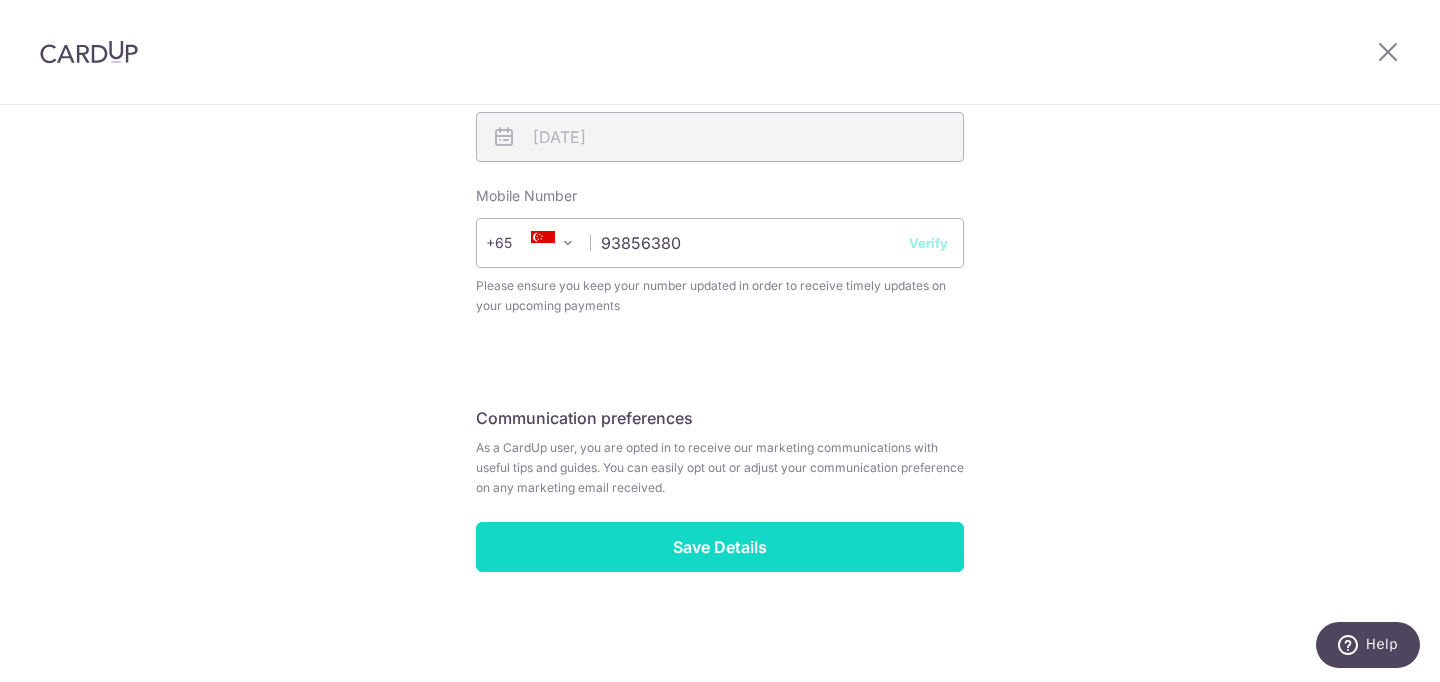 click on "Save Details" at bounding box center (720, 547) 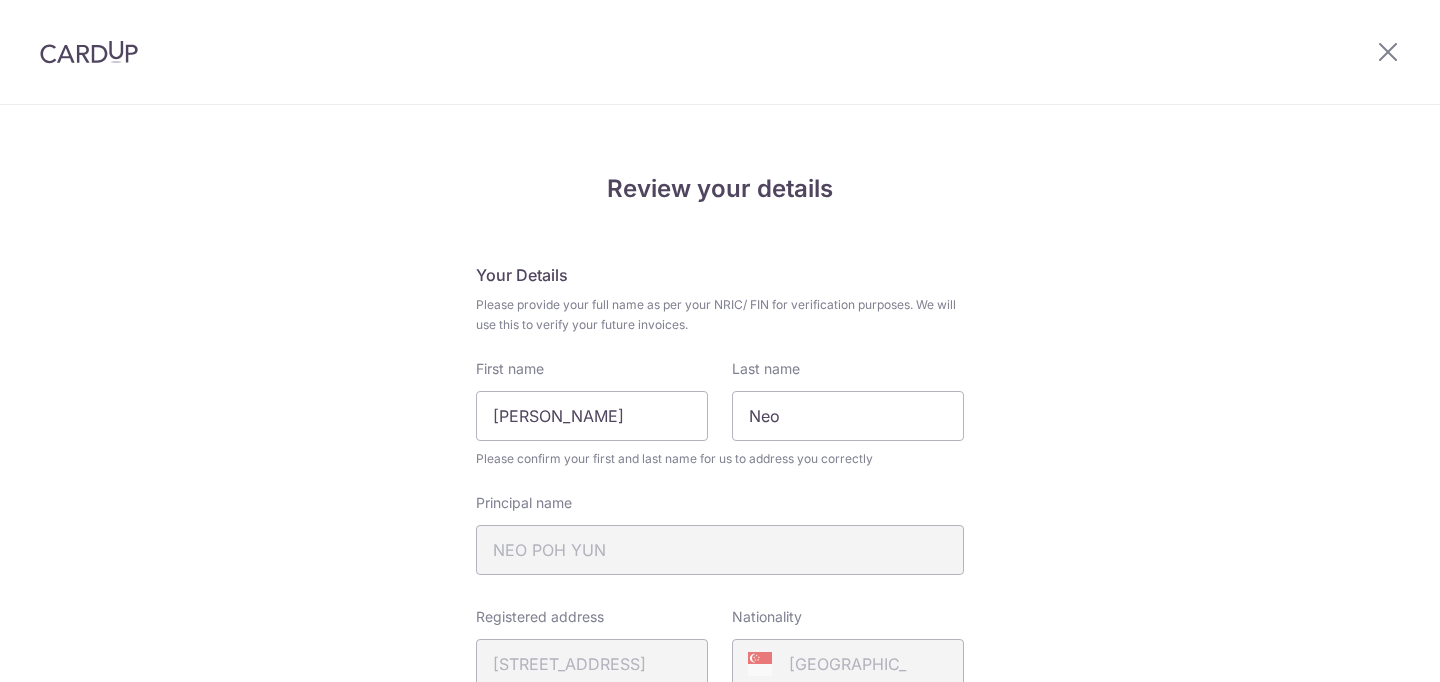 scroll, scrollTop: 0, scrollLeft: 0, axis: both 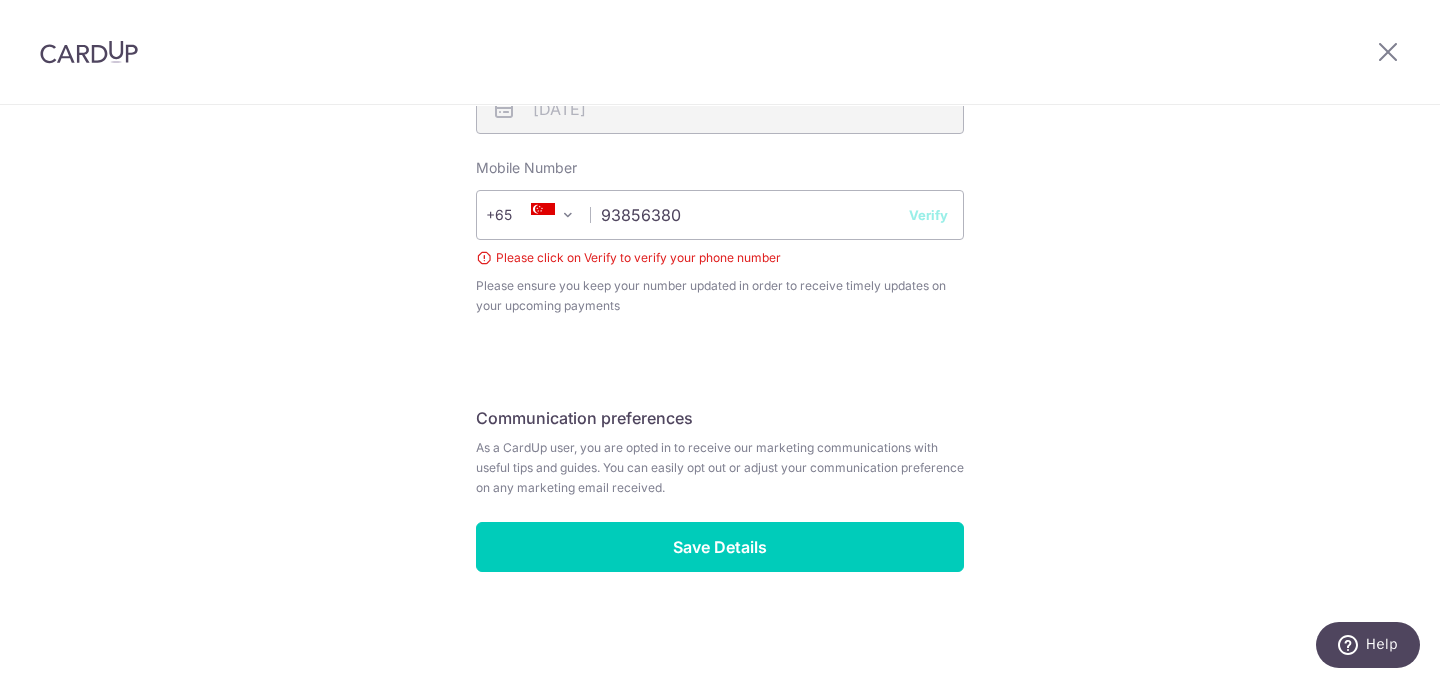 click on "Verify" at bounding box center (928, 215) 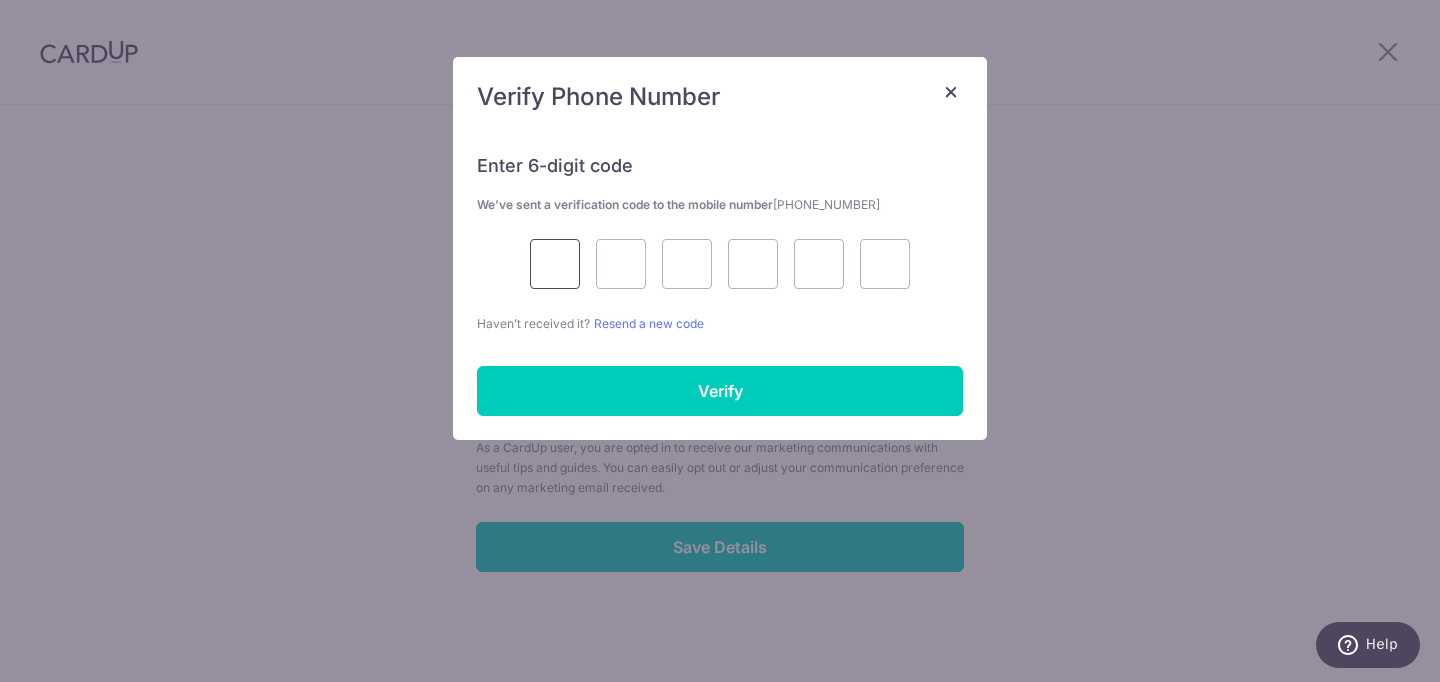 click at bounding box center (555, 264) 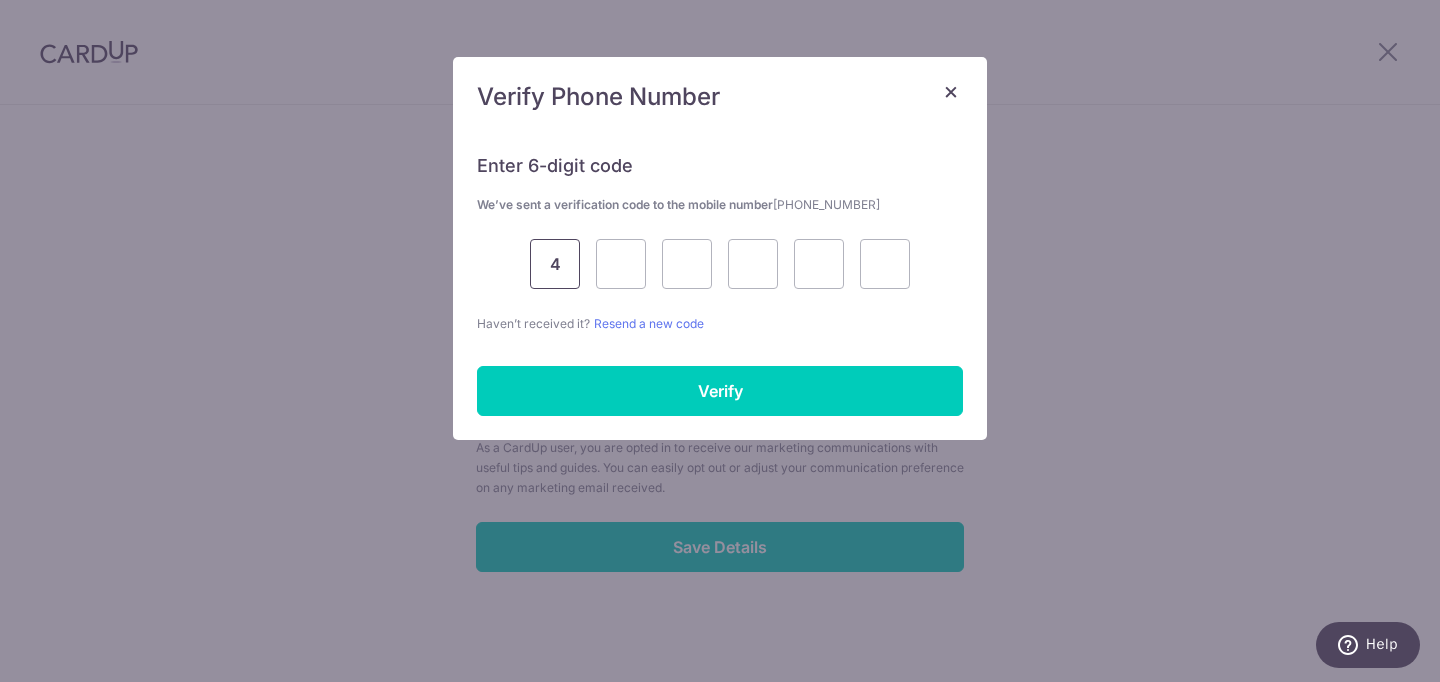 type on "4" 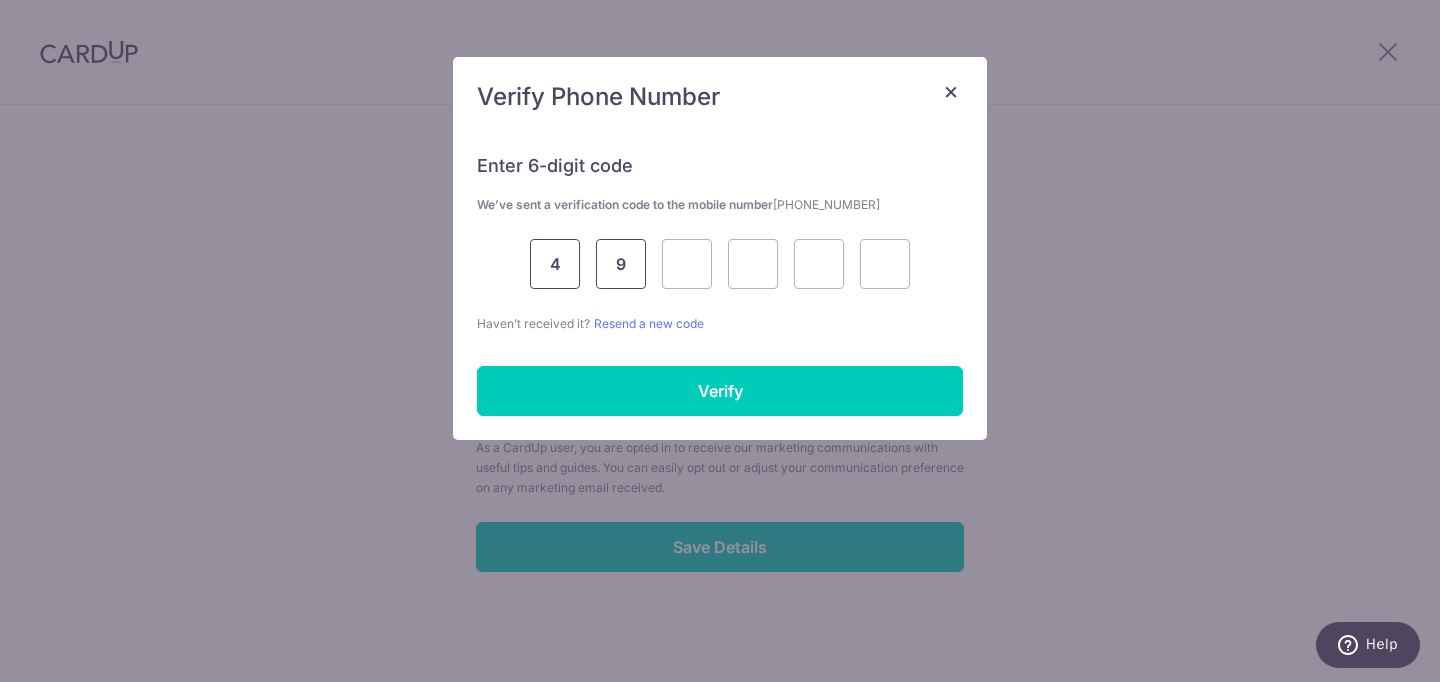 type on "9" 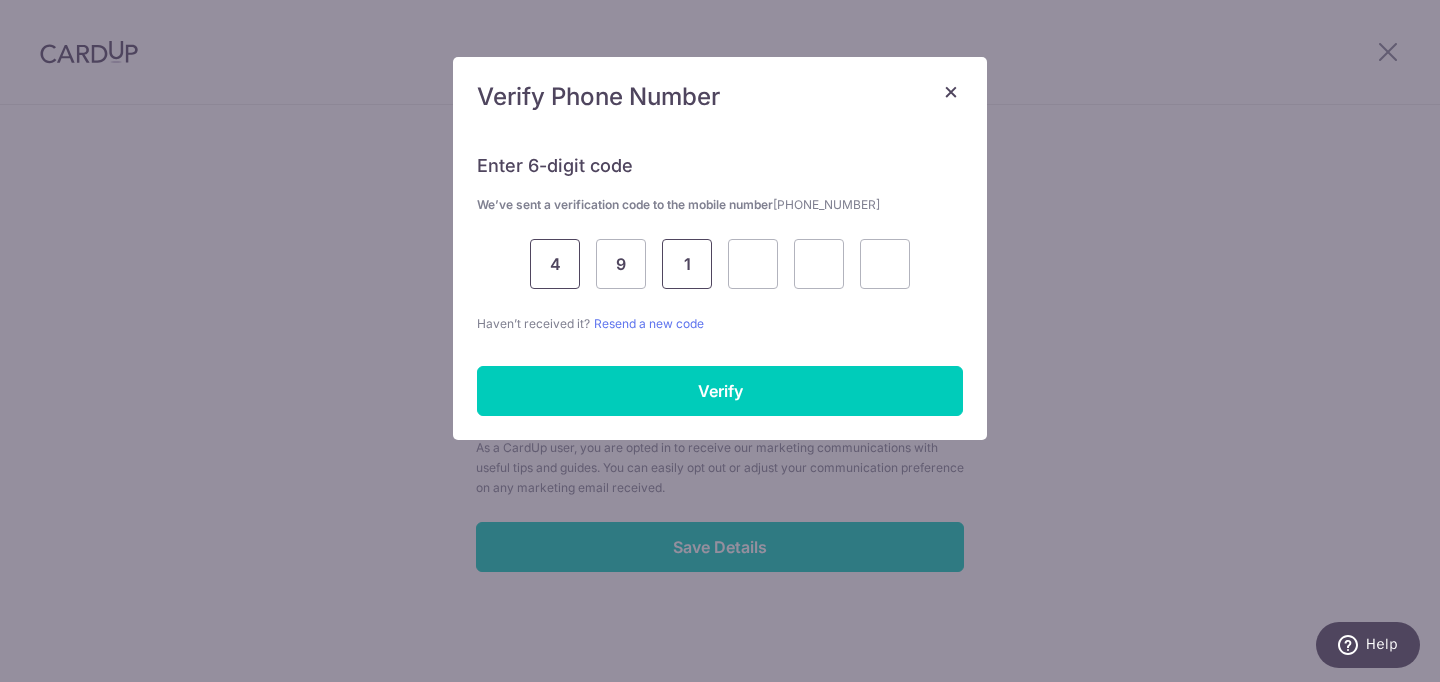 type on "1" 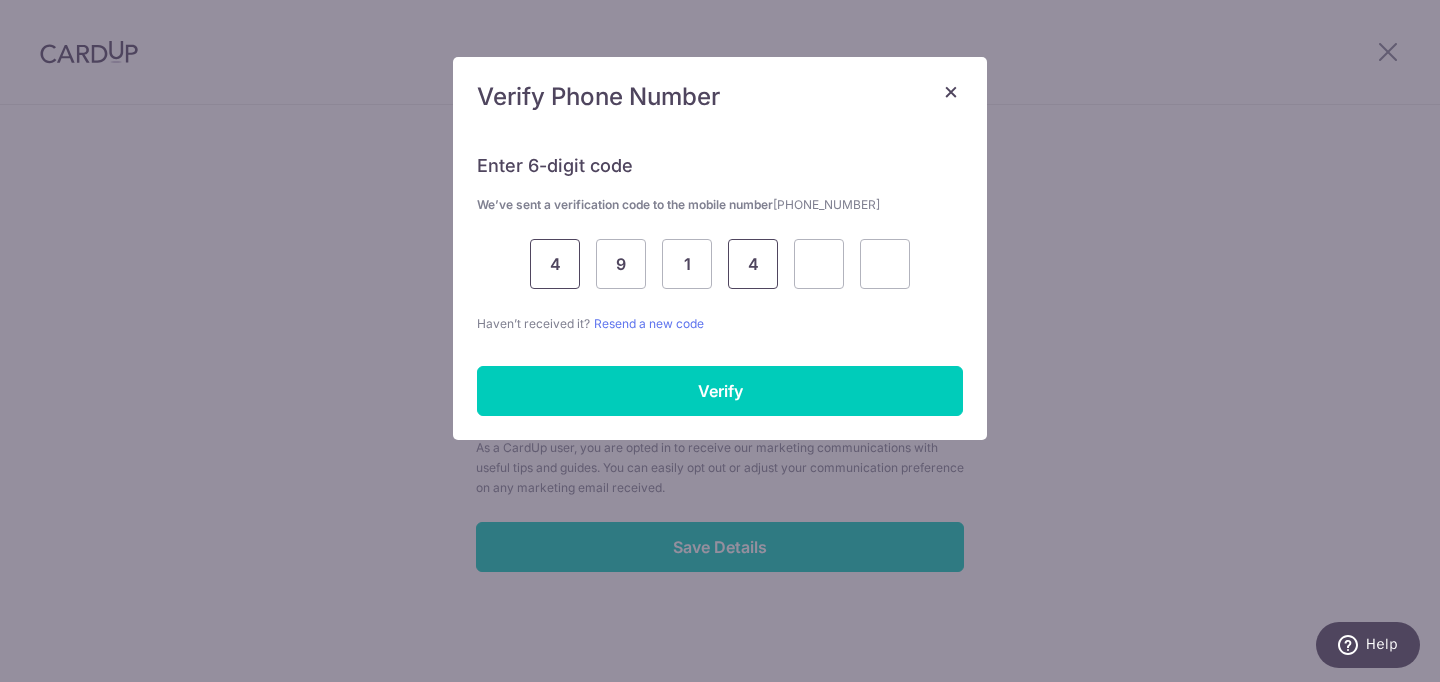 type on "4" 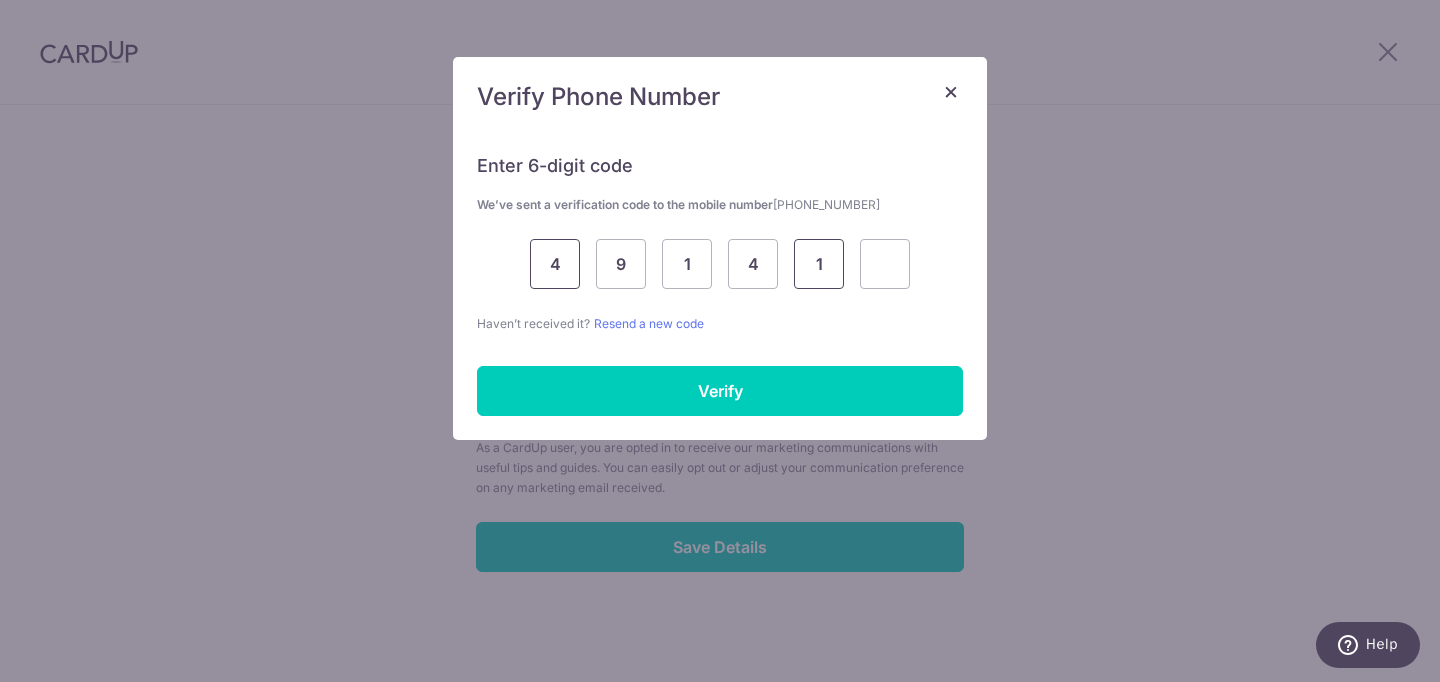 type on "1" 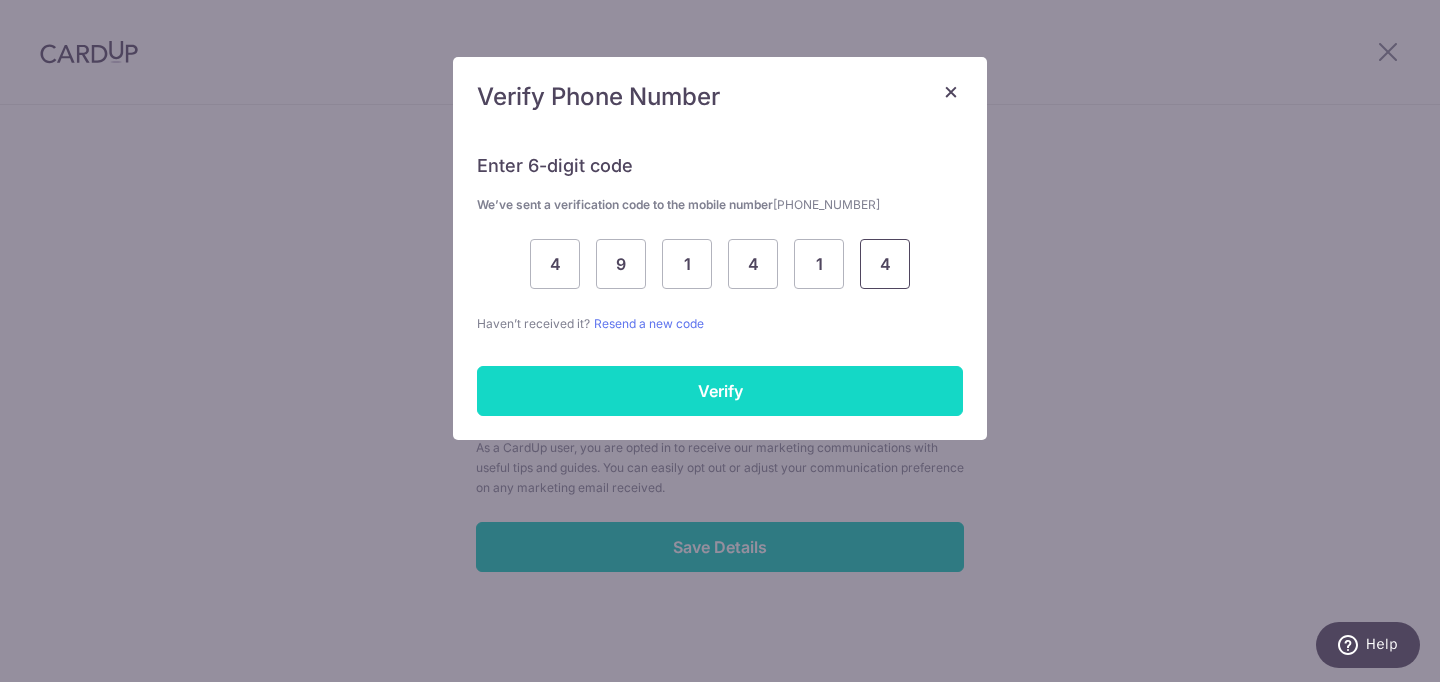 type on "4" 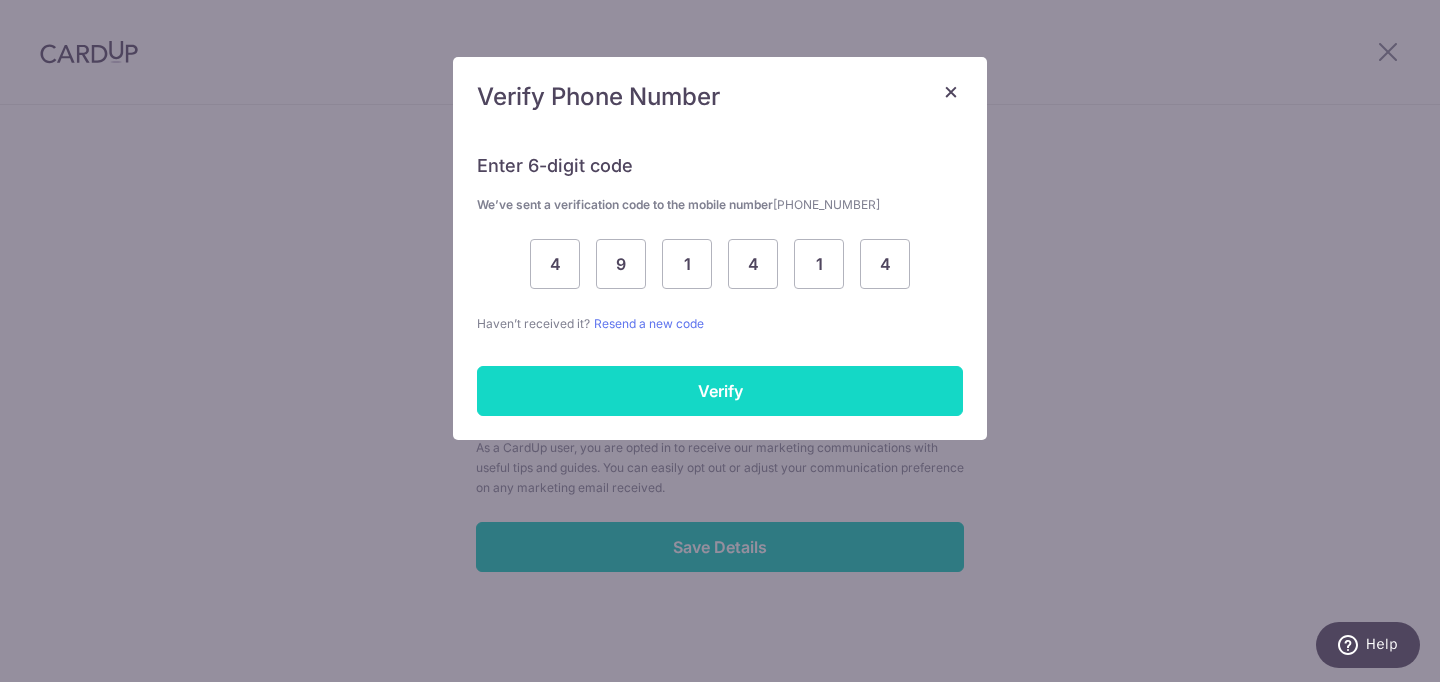 click on "Verify" at bounding box center [720, 391] 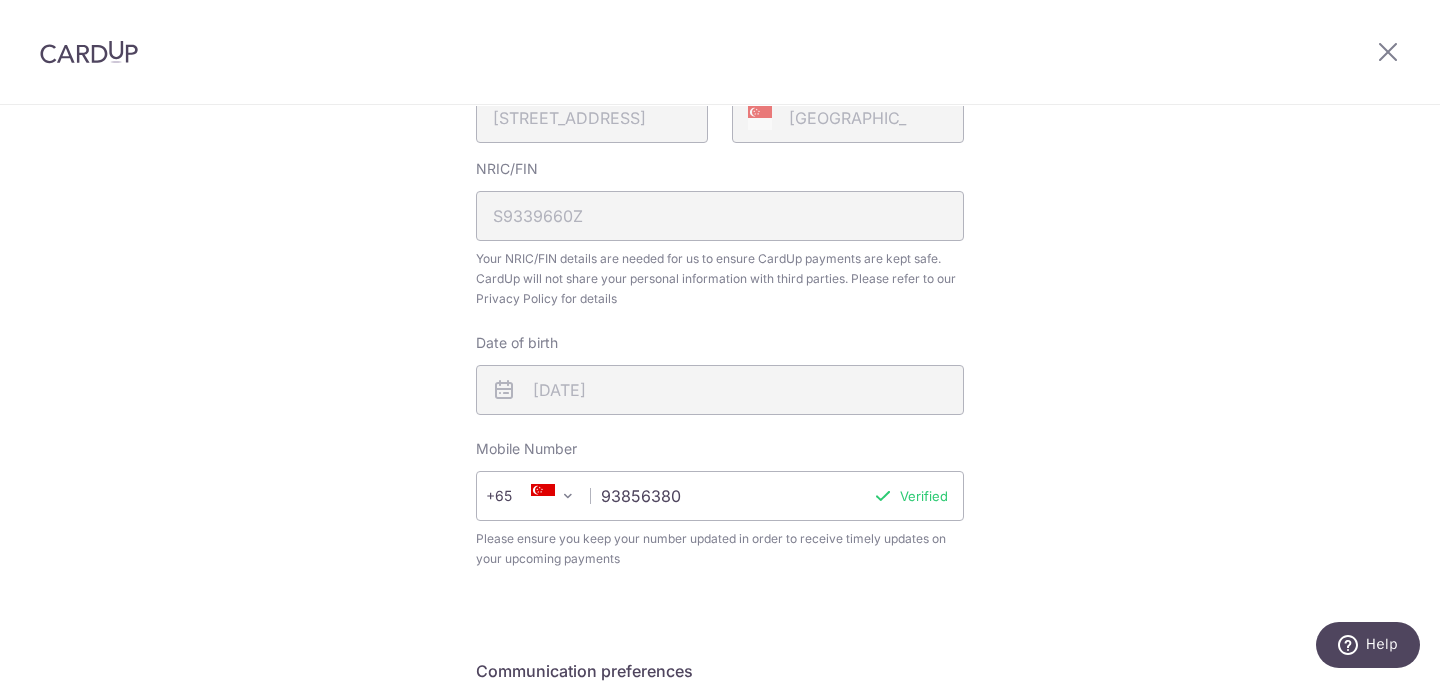 scroll, scrollTop: 799, scrollLeft: 0, axis: vertical 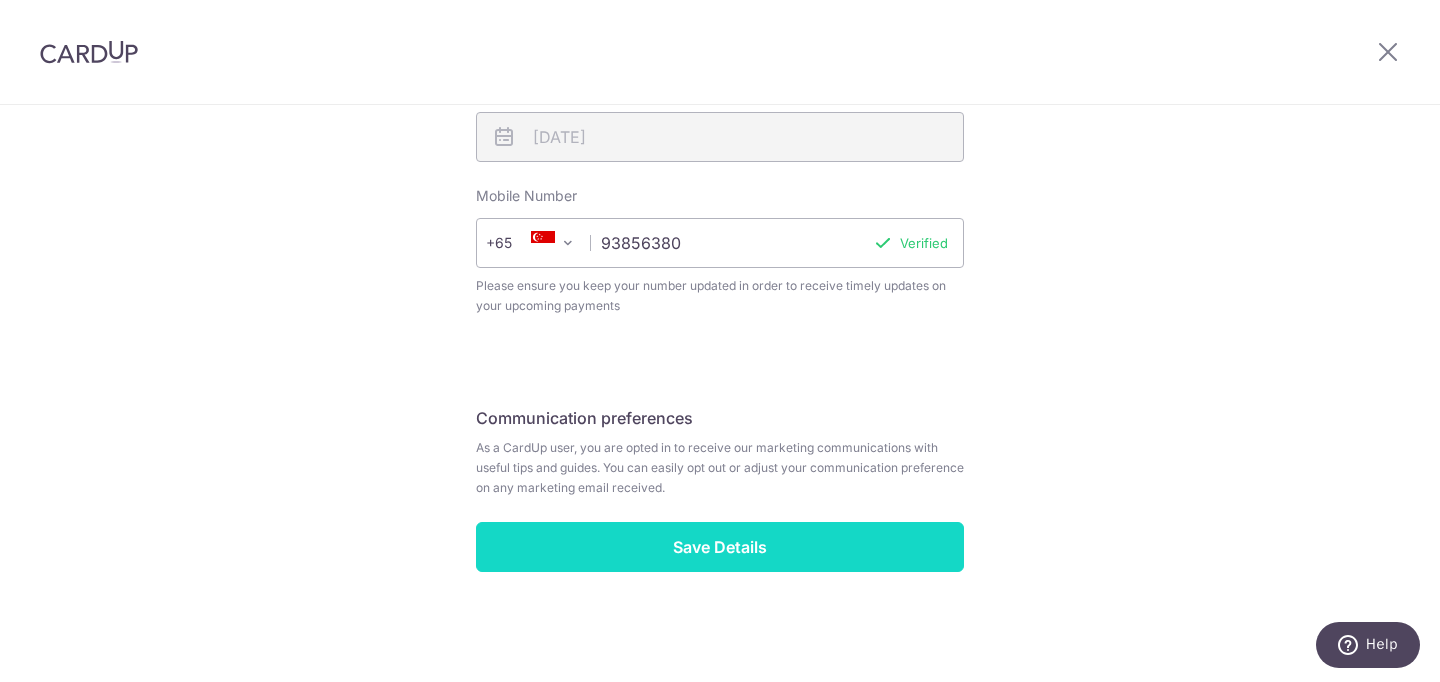 click on "Save Details" at bounding box center [720, 547] 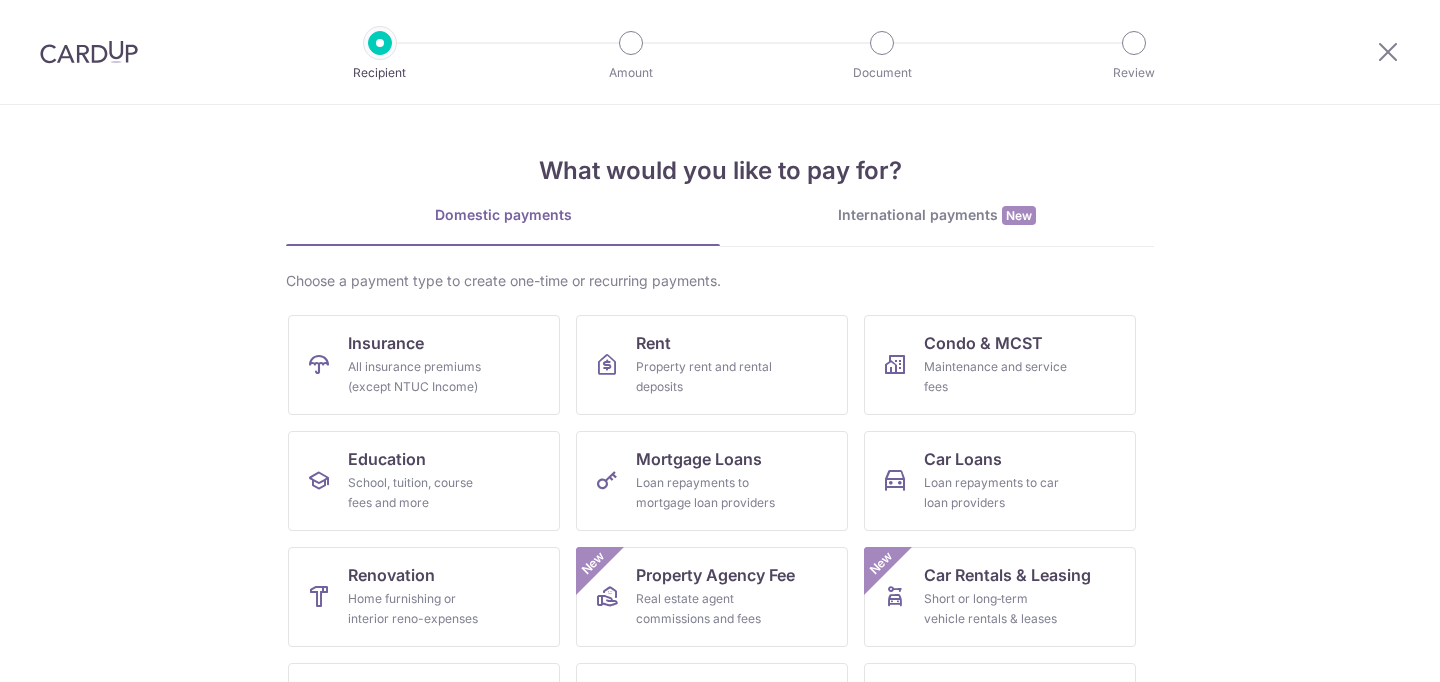 scroll, scrollTop: 0, scrollLeft: 0, axis: both 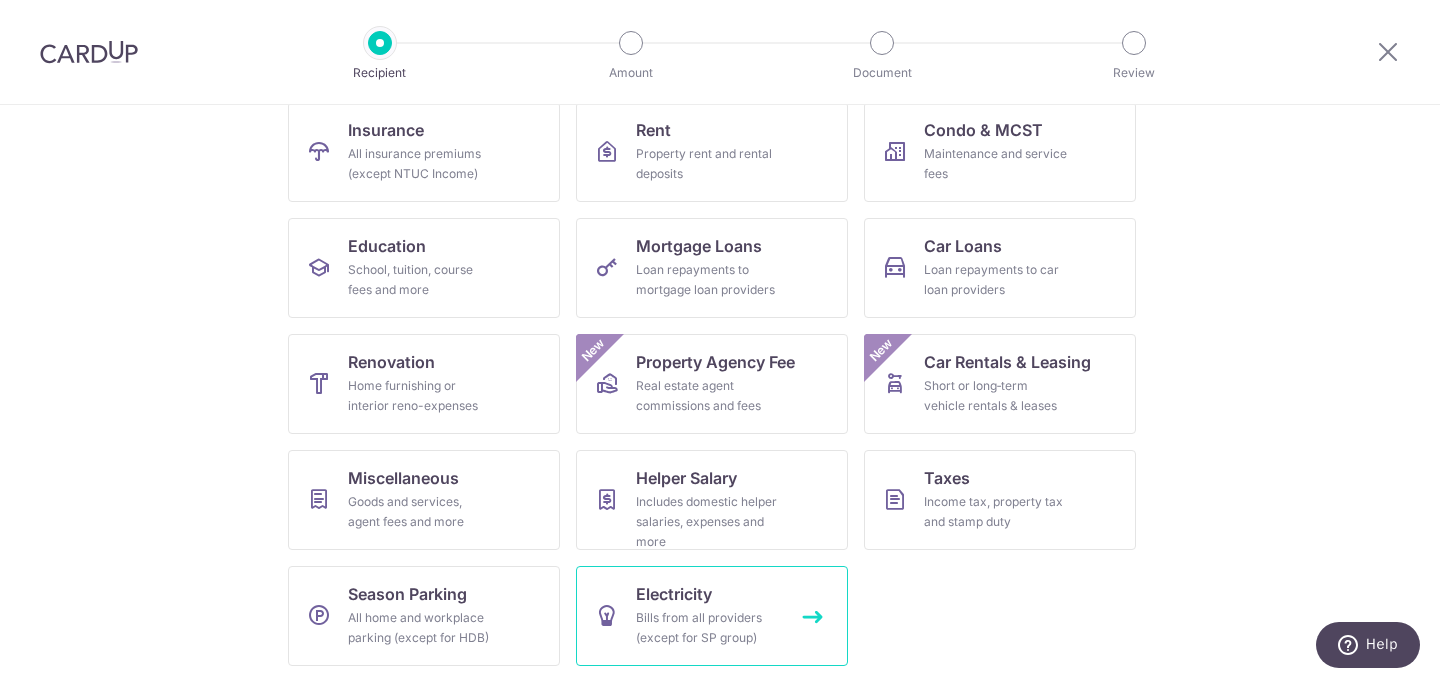 click on "Electricity Bills from all providers (except for SP group)" at bounding box center (712, 616) 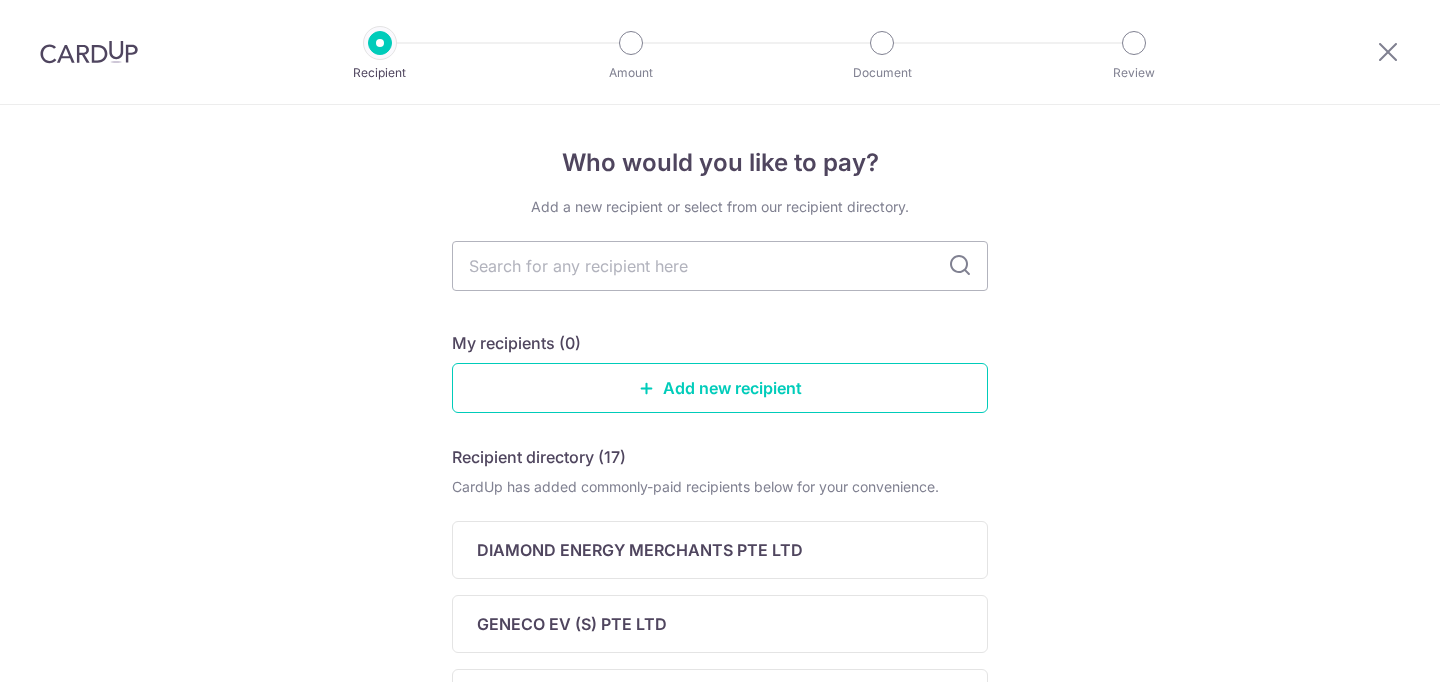 scroll, scrollTop: 0, scrollLeft: 0, axis: both 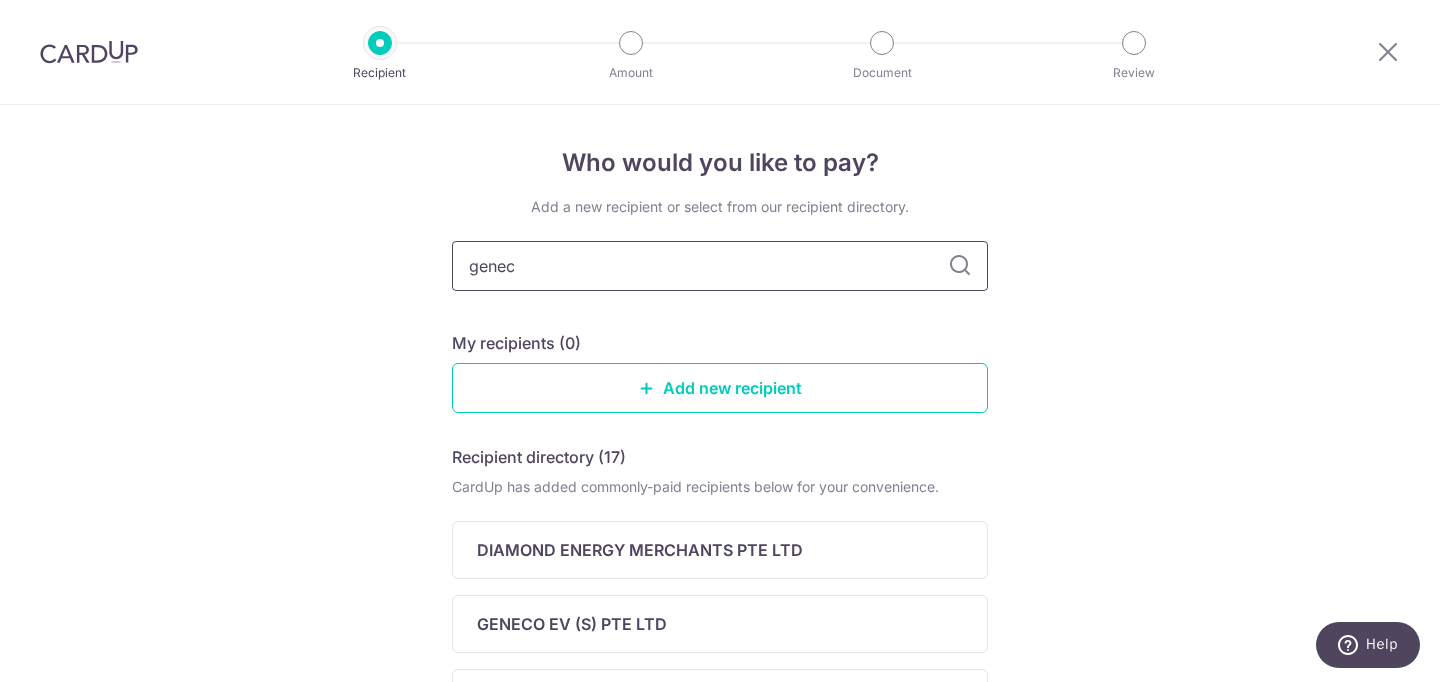 type on "geneco" 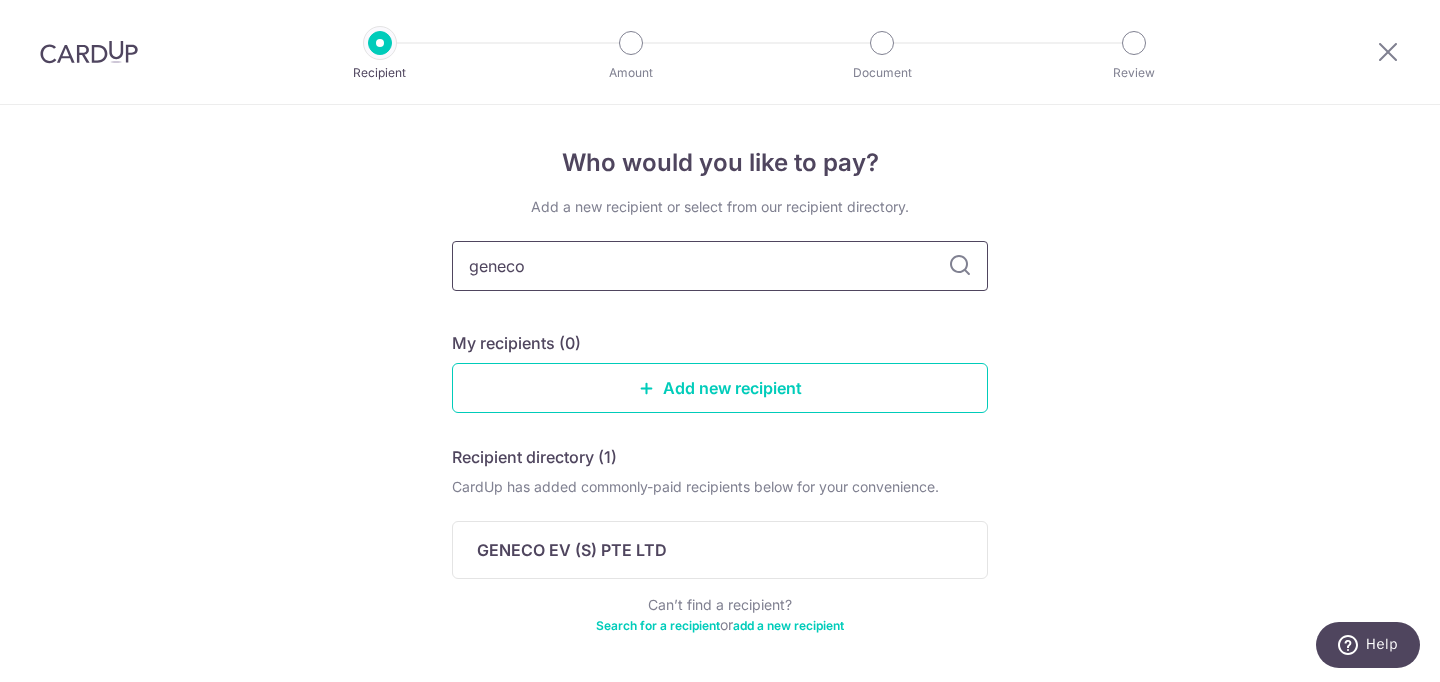 scroll, scrollTop: 71, scrollLeft: 0, axis: vertical 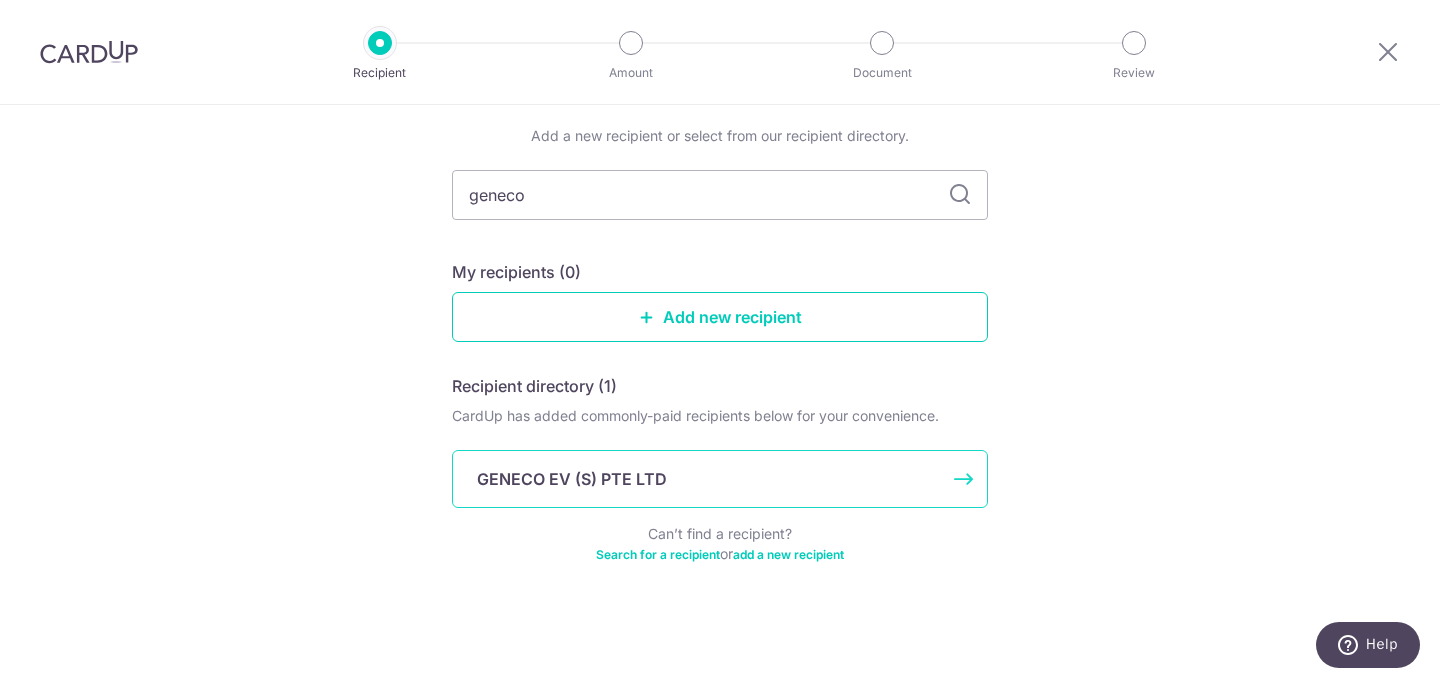 click on "GENECO EV (S) PTE LTD" at bounding box center (708, 479) 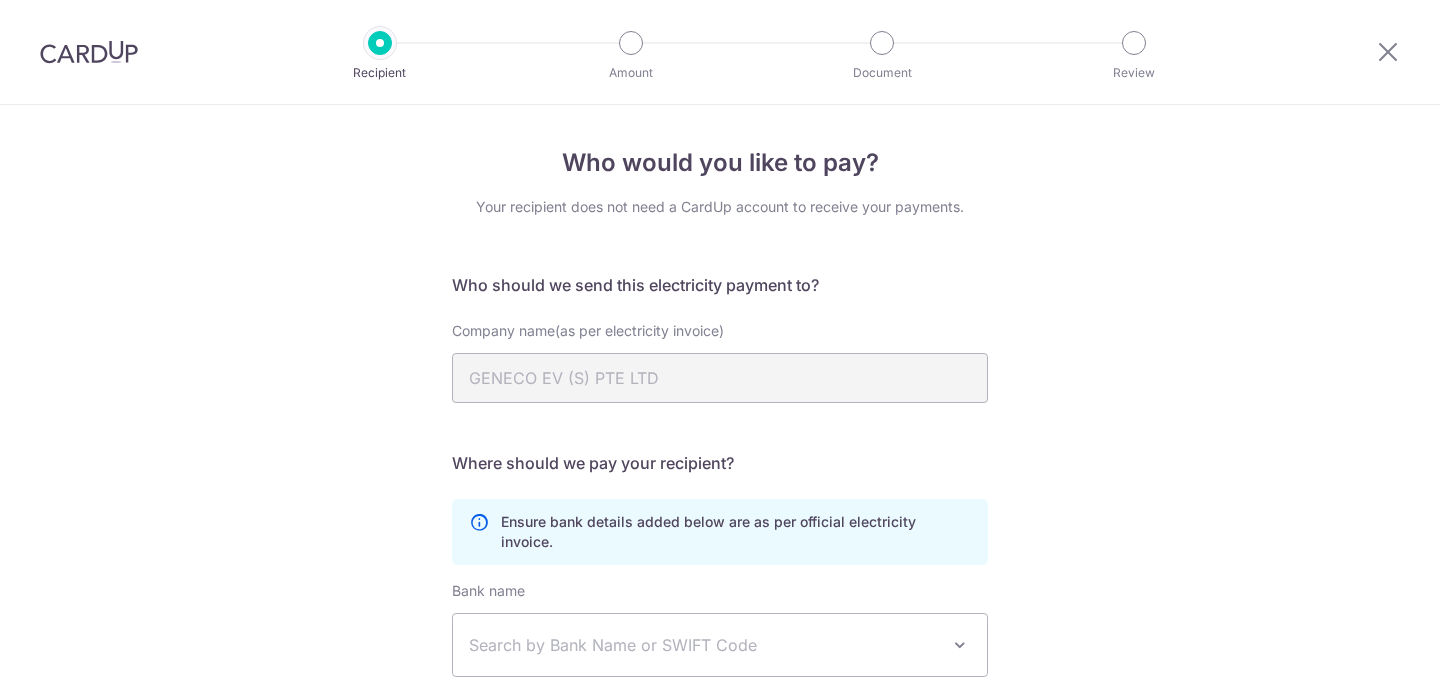scroll, scrollTop: 0, scrollLeft: 0, axis: both 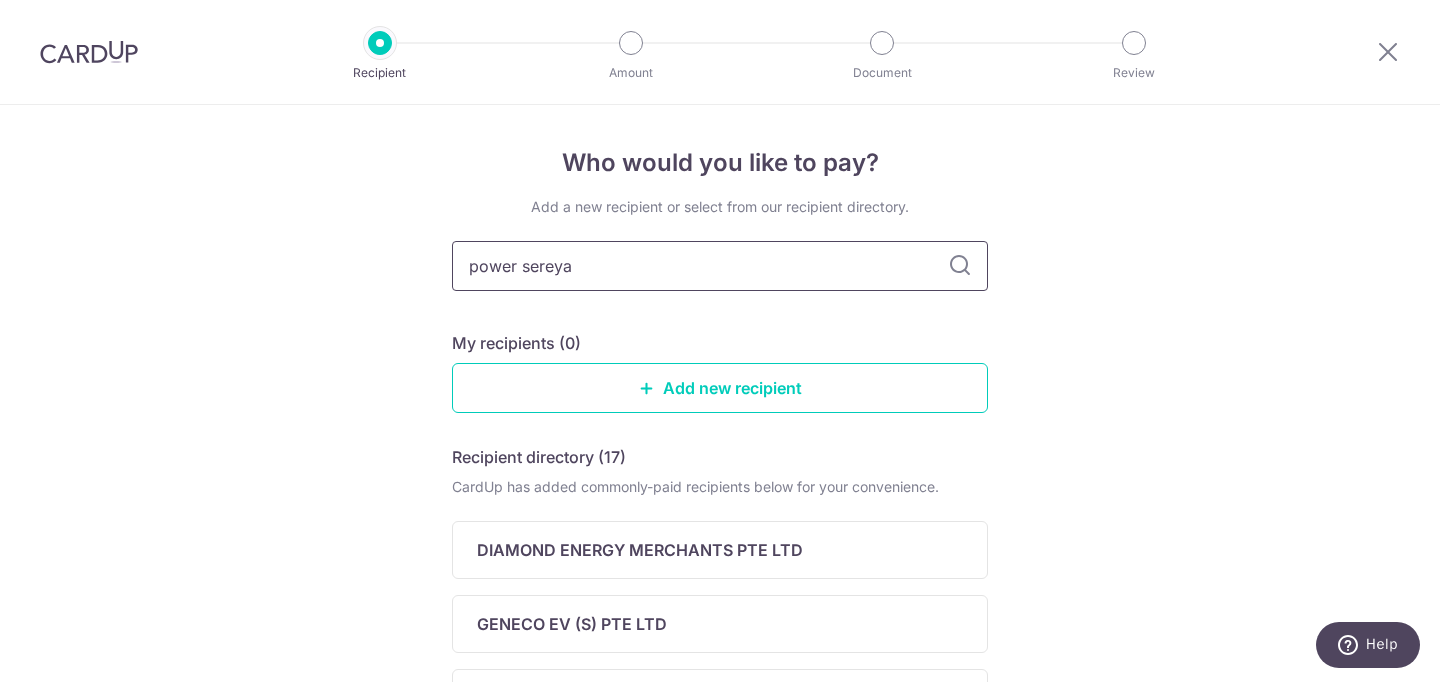 type on "power sereya" 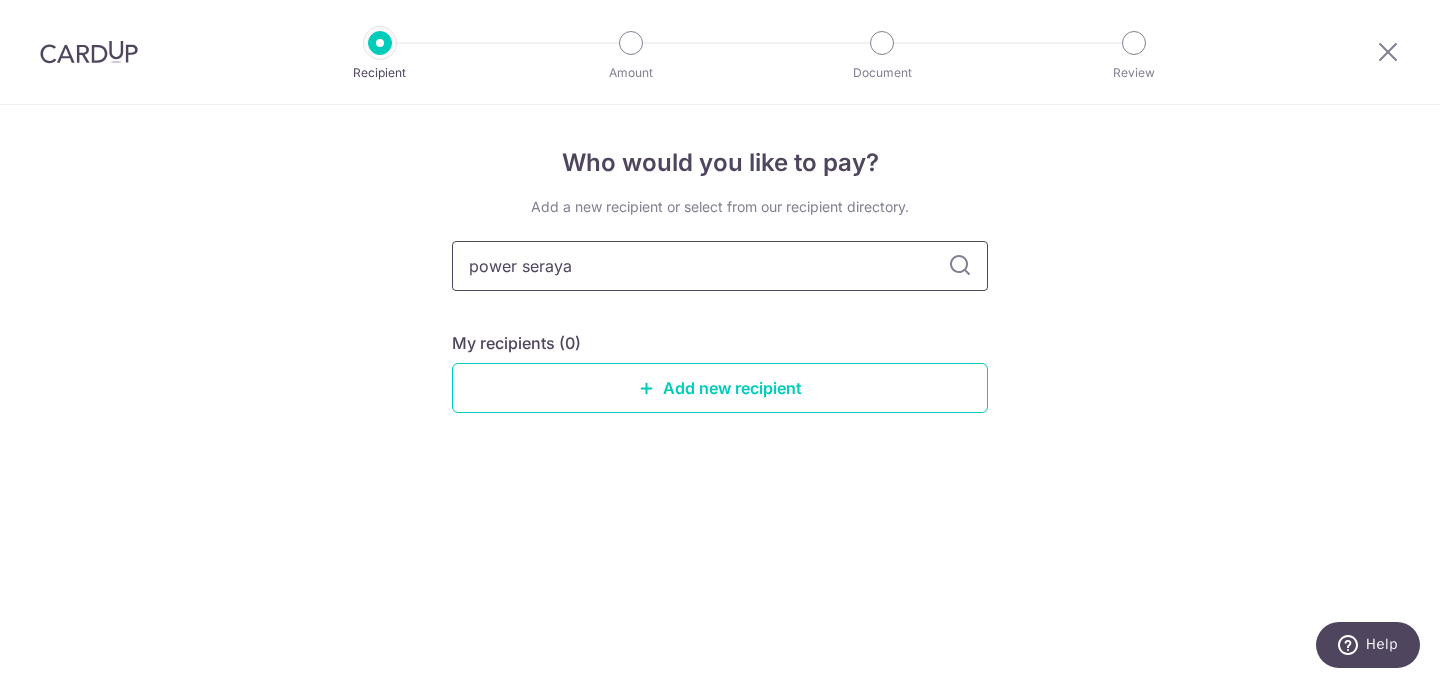 type on "power seraya" 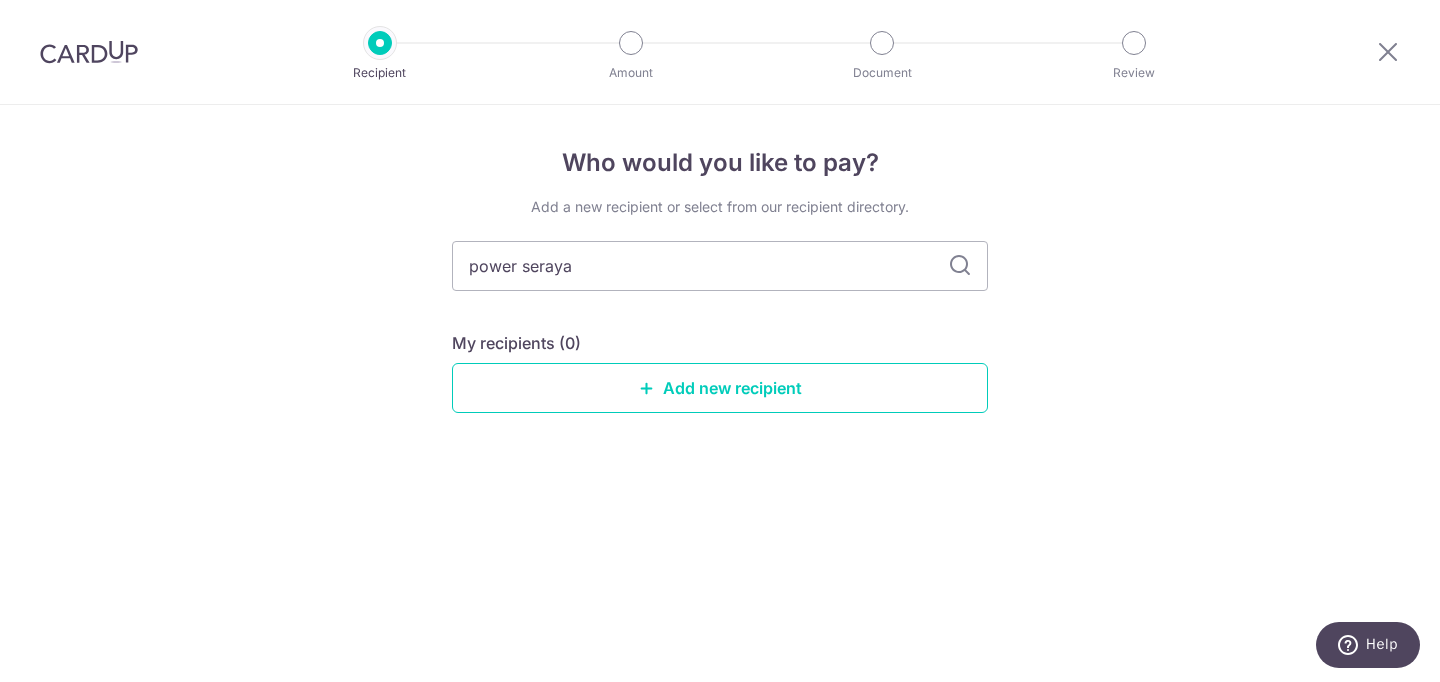 click at bounding box center [960, 266] 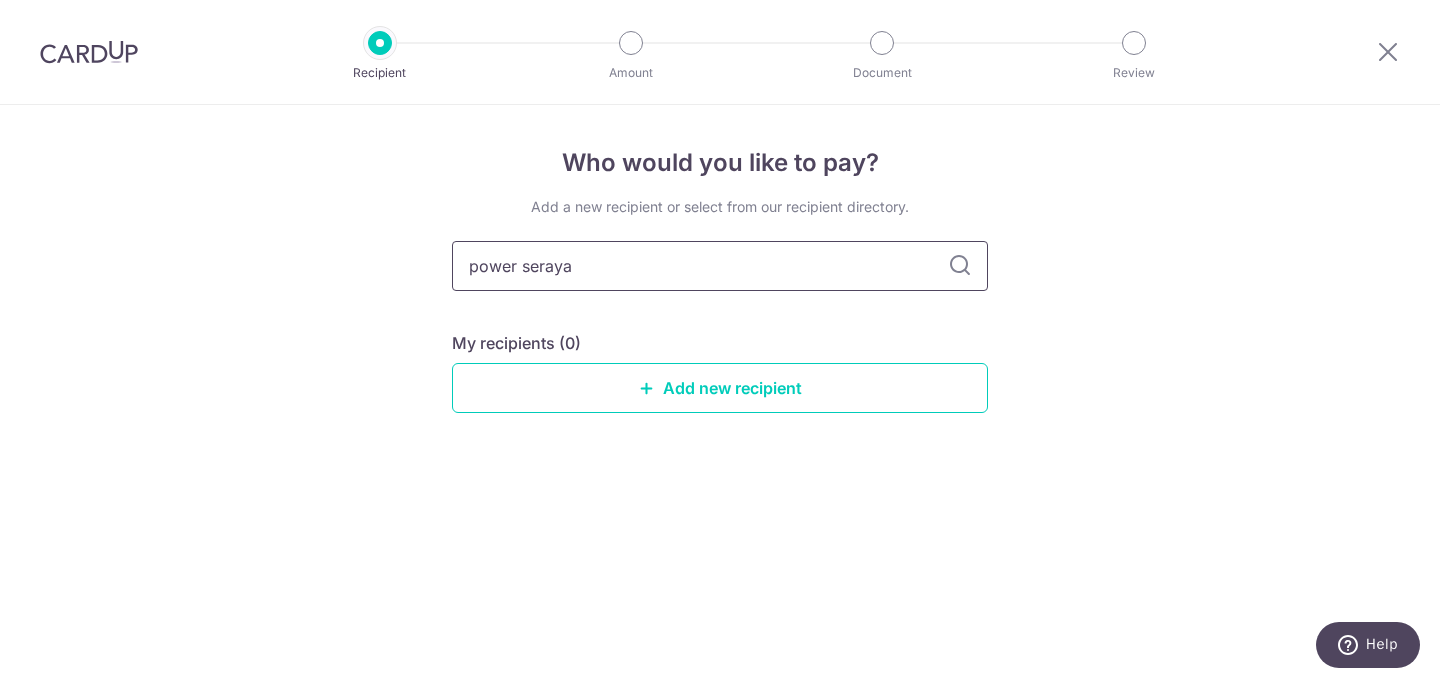 click on "power seraya" at bounding box center [720, 266] 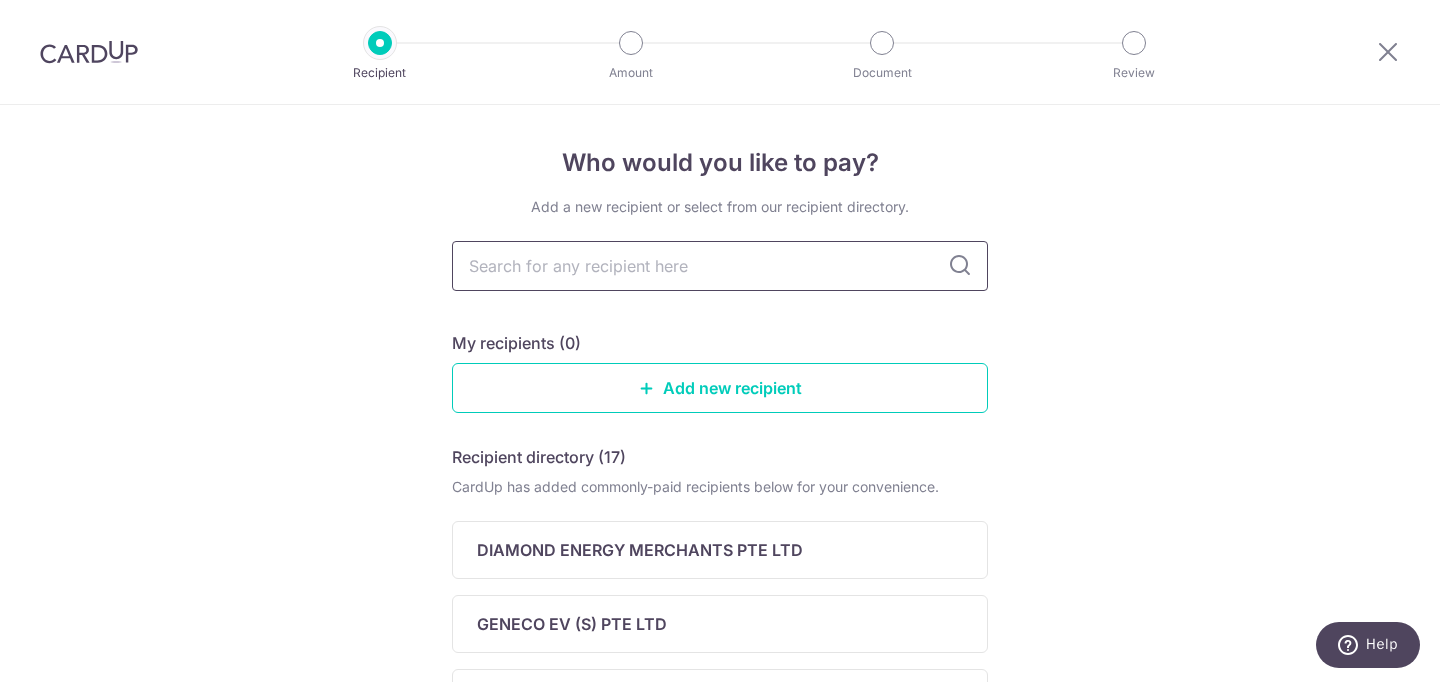 paste on "Geneco – Seraya Energy" 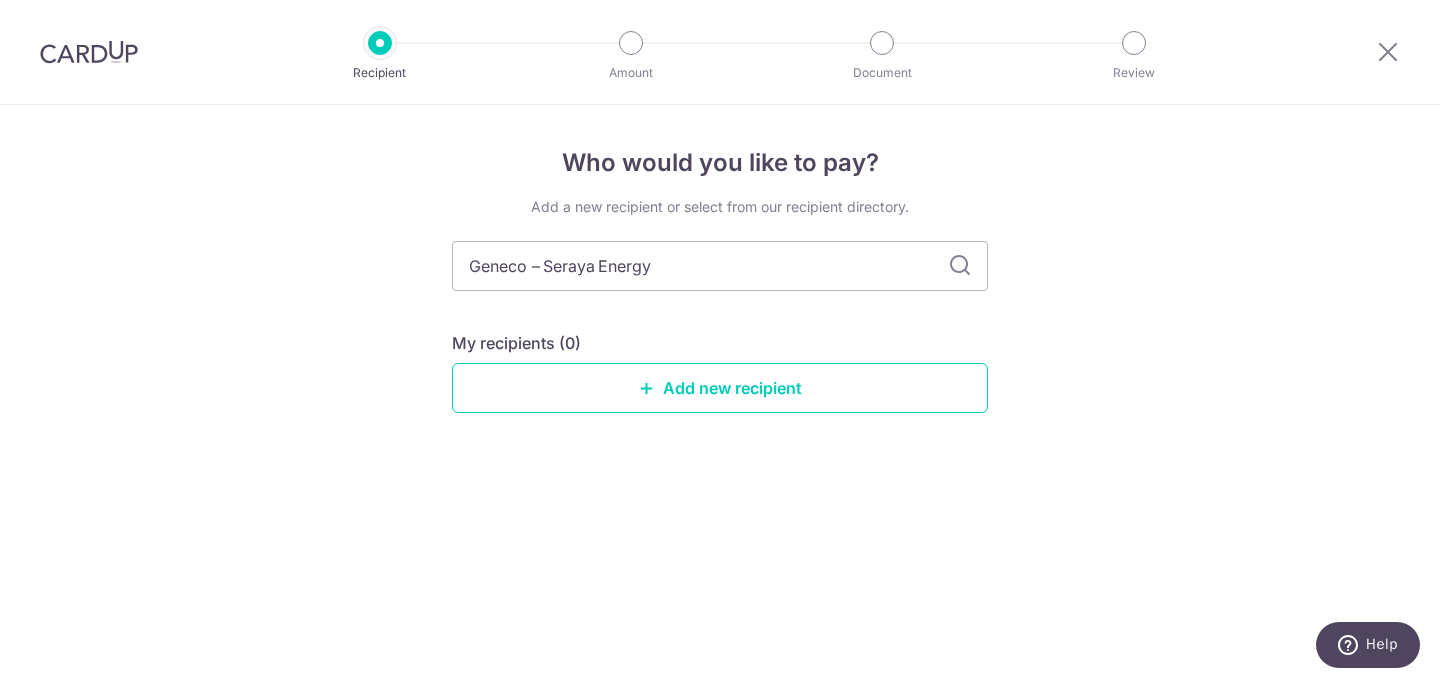 click at bounding box center [960, 266] 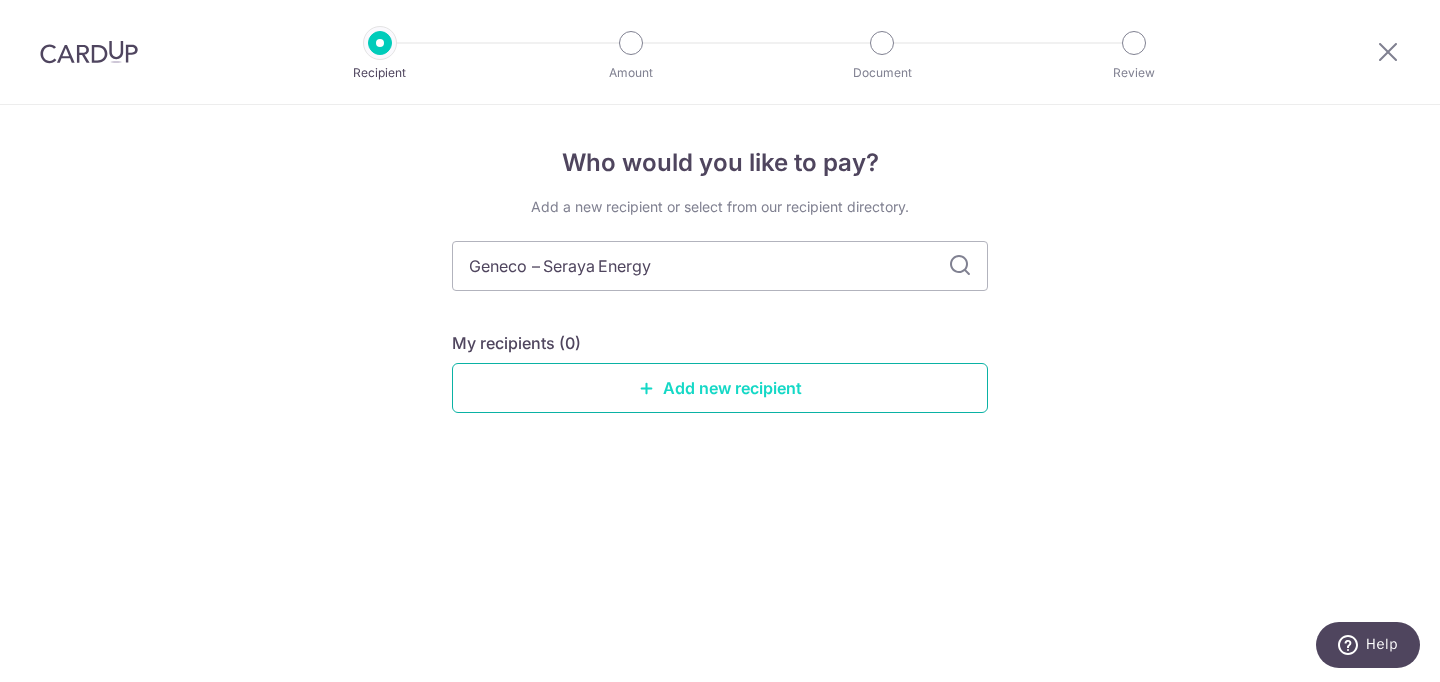 click on "Add new recipient" at bounding box center [720, 388] 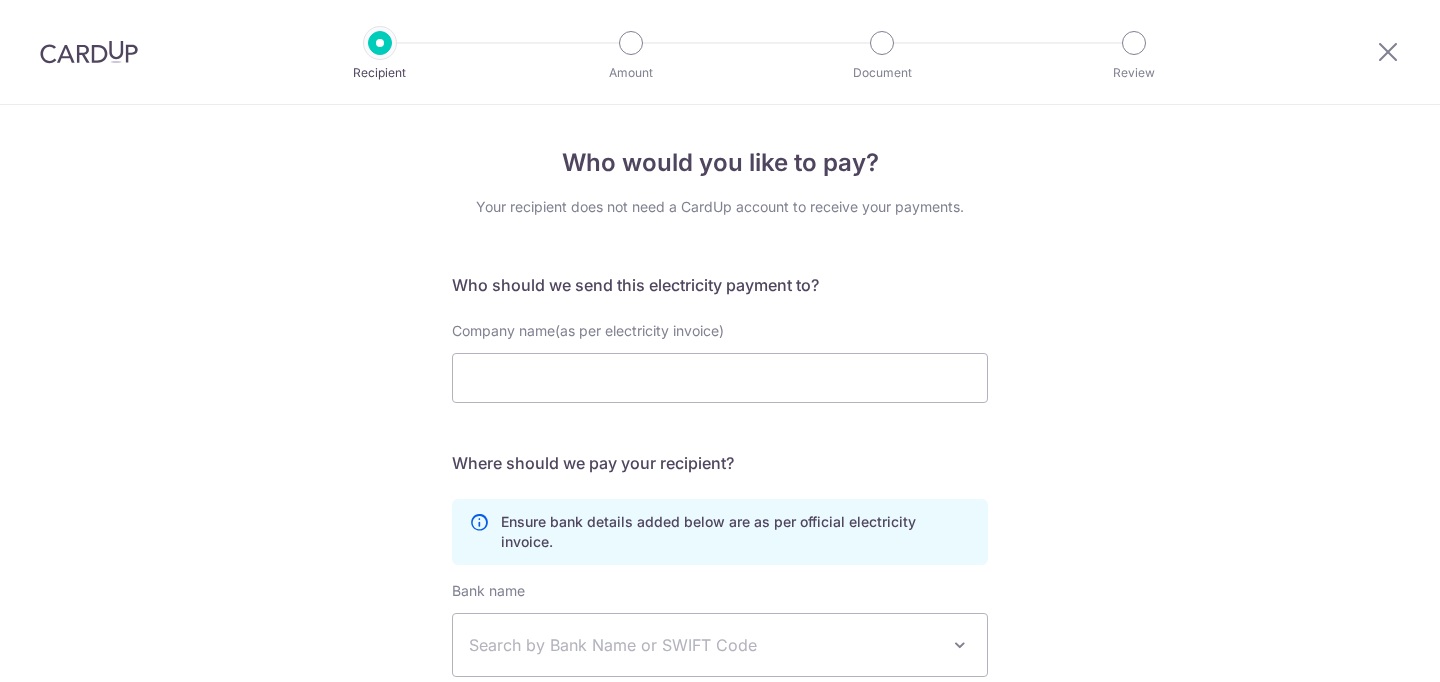 scroll, scrollTop: 0, scrollLeft: 0, axis: both 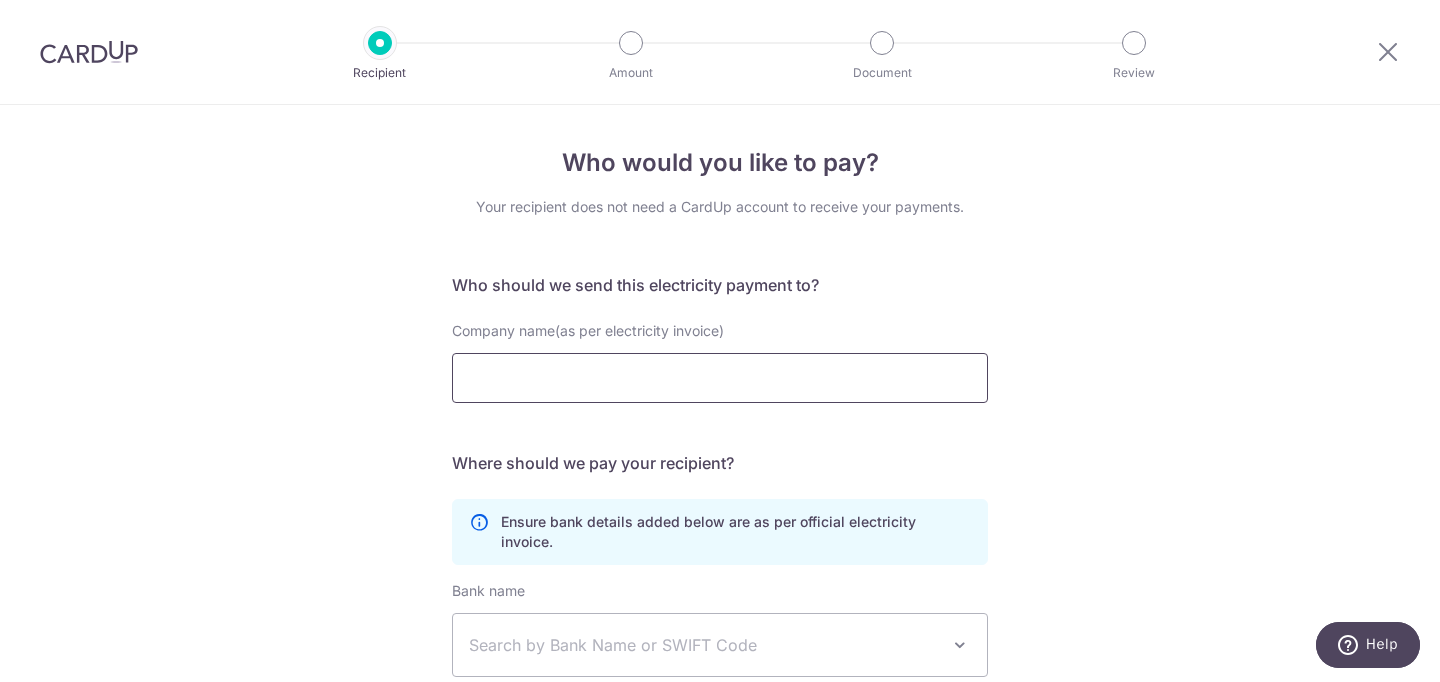 click on "Company name(as per electricity invoice)" at bounding box center (720, 378) 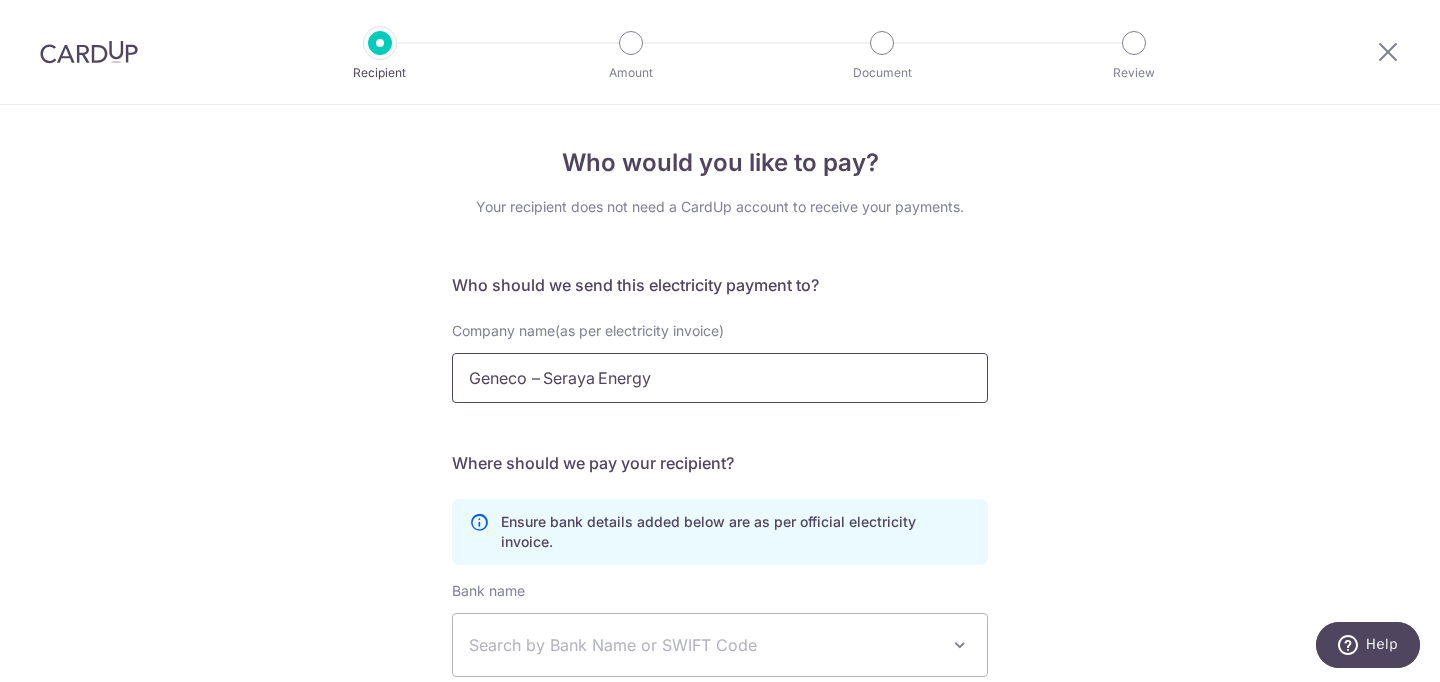 type on "Geneco – Seraya Energy" 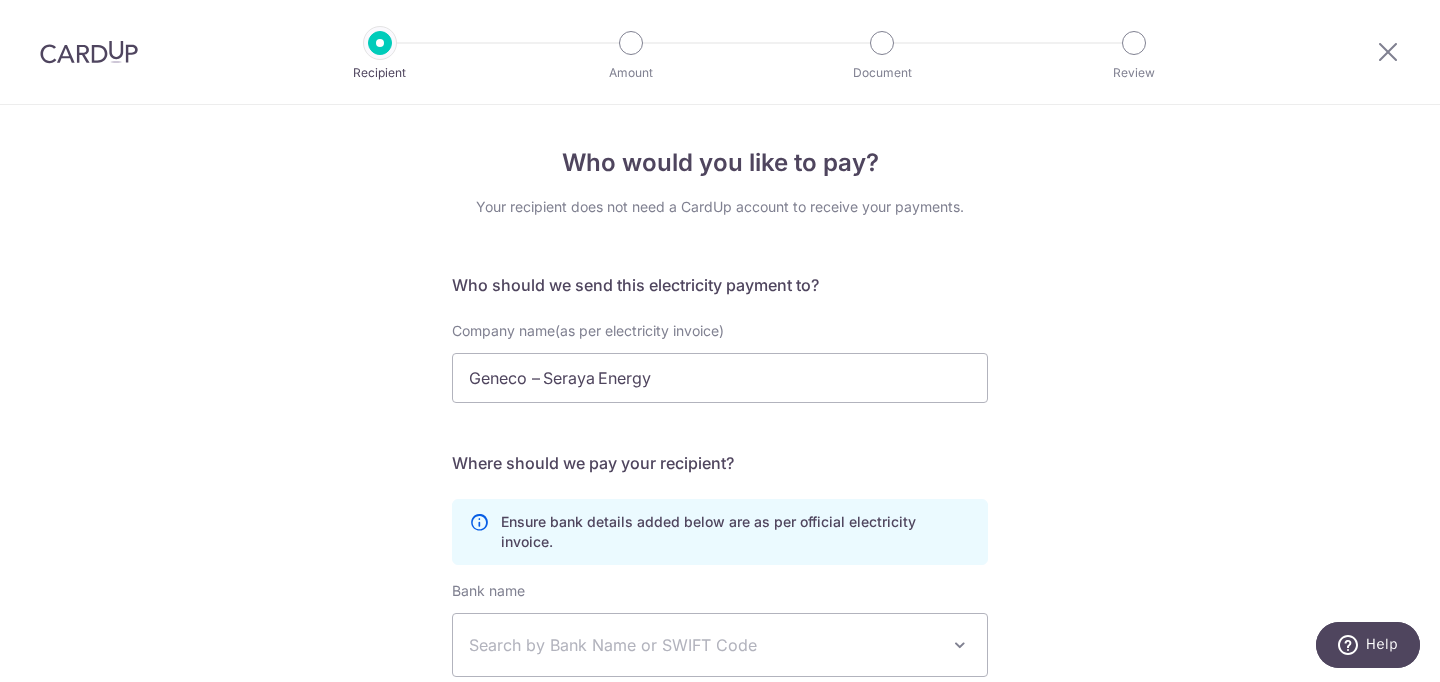 click on "Where should we pay your recipient?" at bounding box center [720, 463] 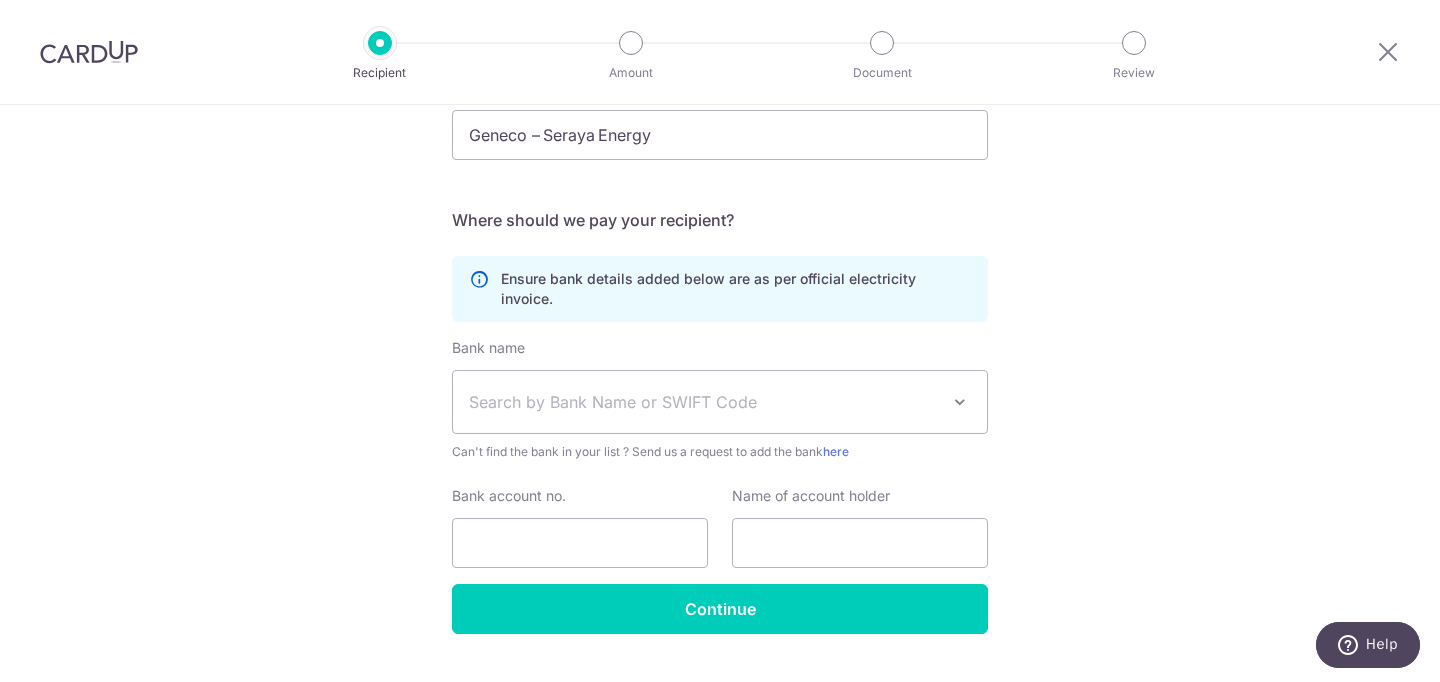 scroll, scrollTop: 252, scrollLeft: 0, axis: vertical 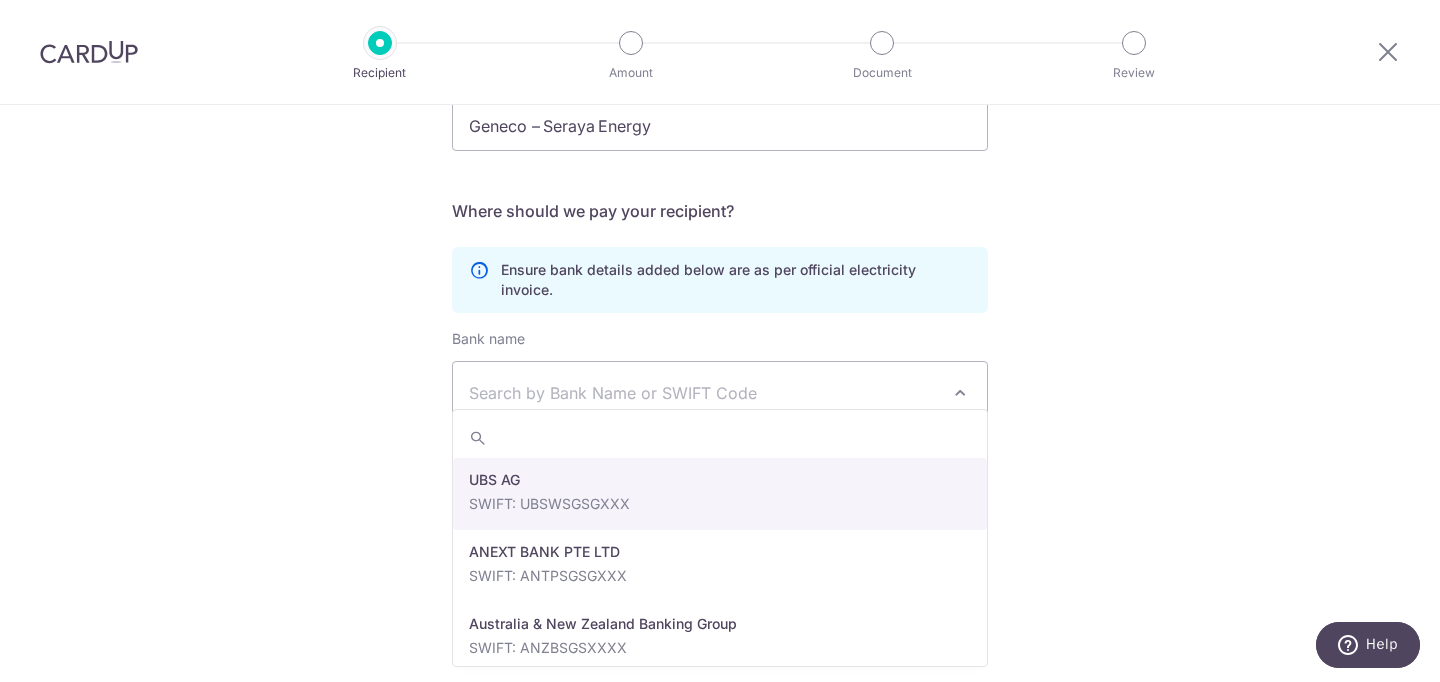 click on "Search by Bank Name or SWIFT Code" at bounding box center [704, 393] 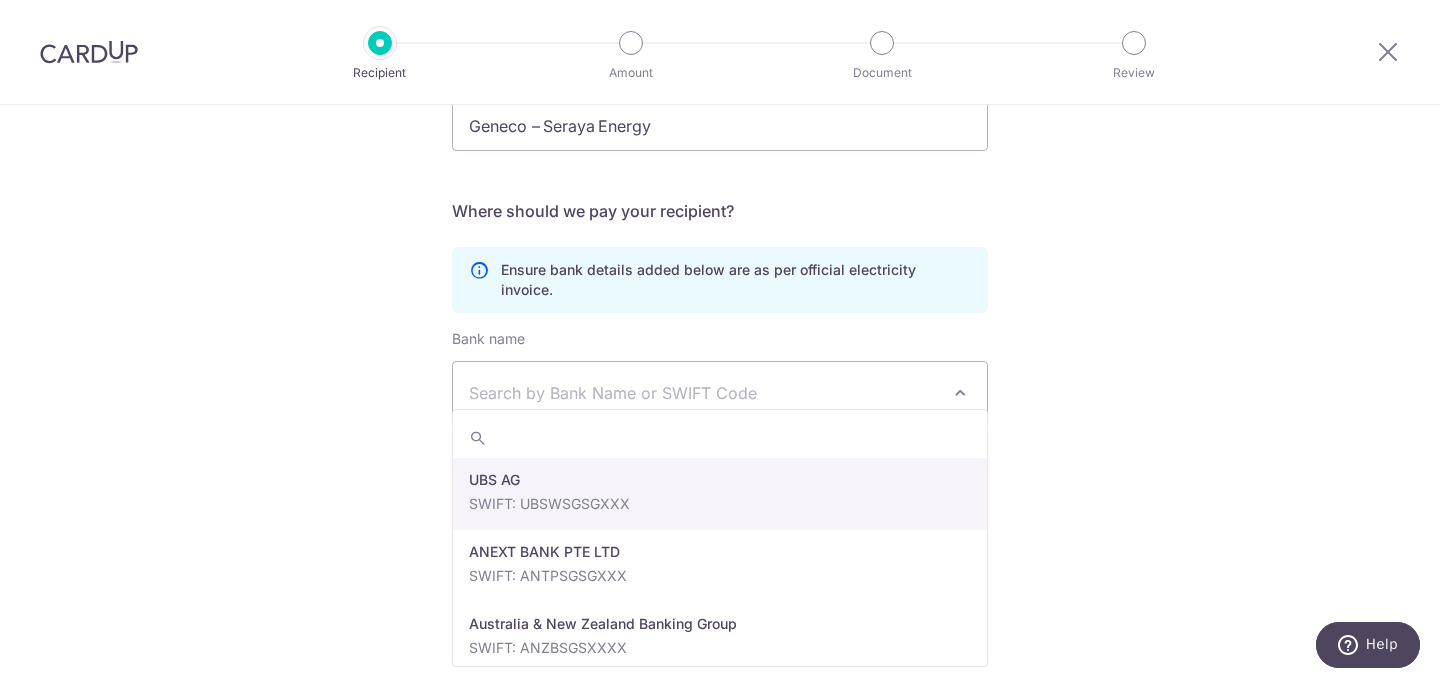 click on "Who would you like to pay?
Your recipient does not need a CardUp account to receive your payments.
Who should we send this electricity payment to?
Company name(as per electricity invoice)
Geneco – Seraya Energy
translation missing: en.no key
URL
Telephone
Where should we pay your recipient?
Ensure bank details added below are as per official electricity invoice.
Bank name
Select Bank
UBS AG
ANEXT BANK PTE LTD" at bounding box center (720, 286) 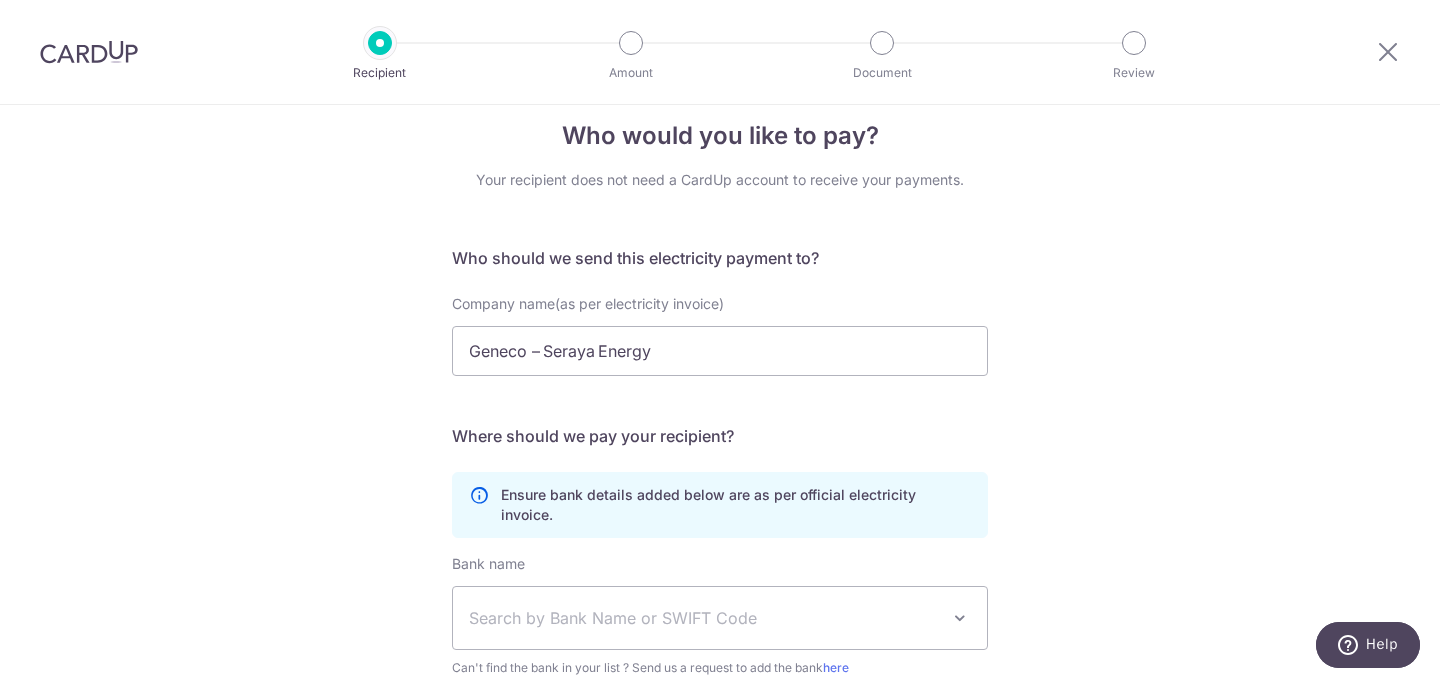 scroll, scrollTop: 0, scrollLeft: 0, axis: both 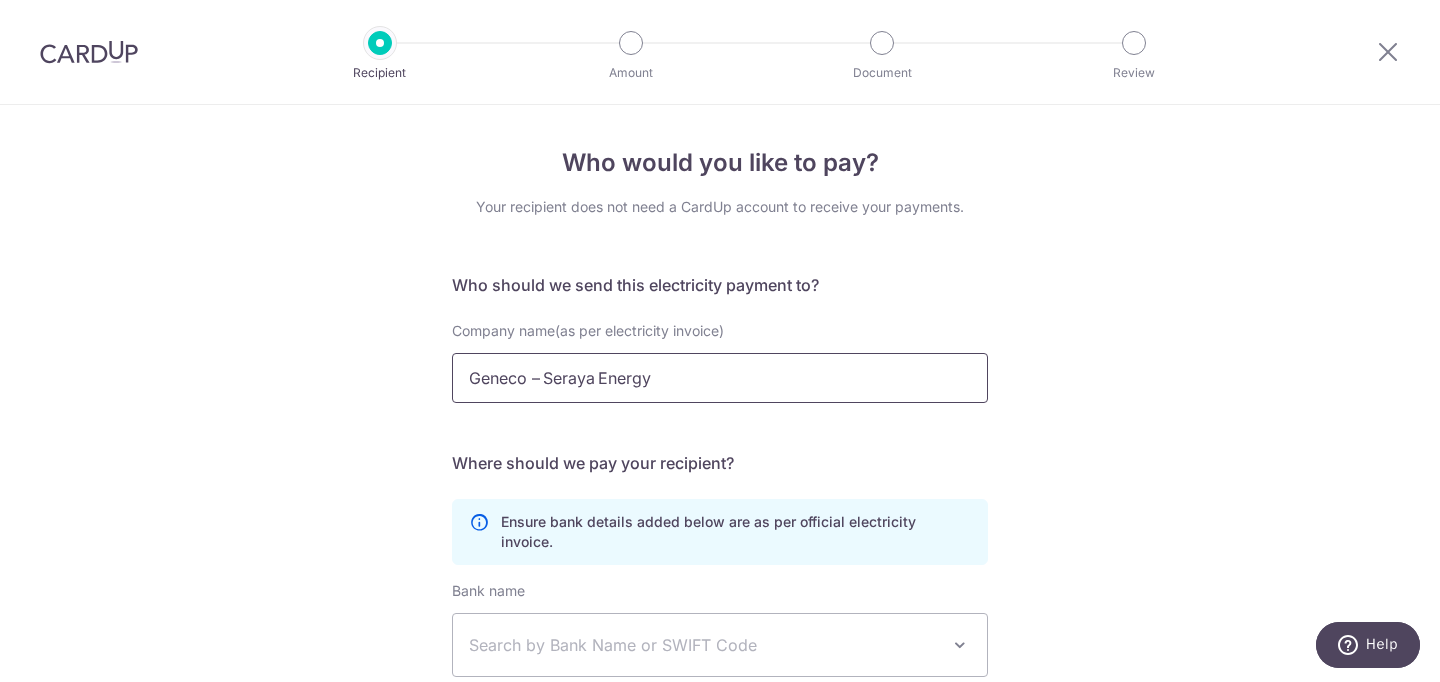 click on "Geneco – Seraya Energy" at bounding box center (720, 378) 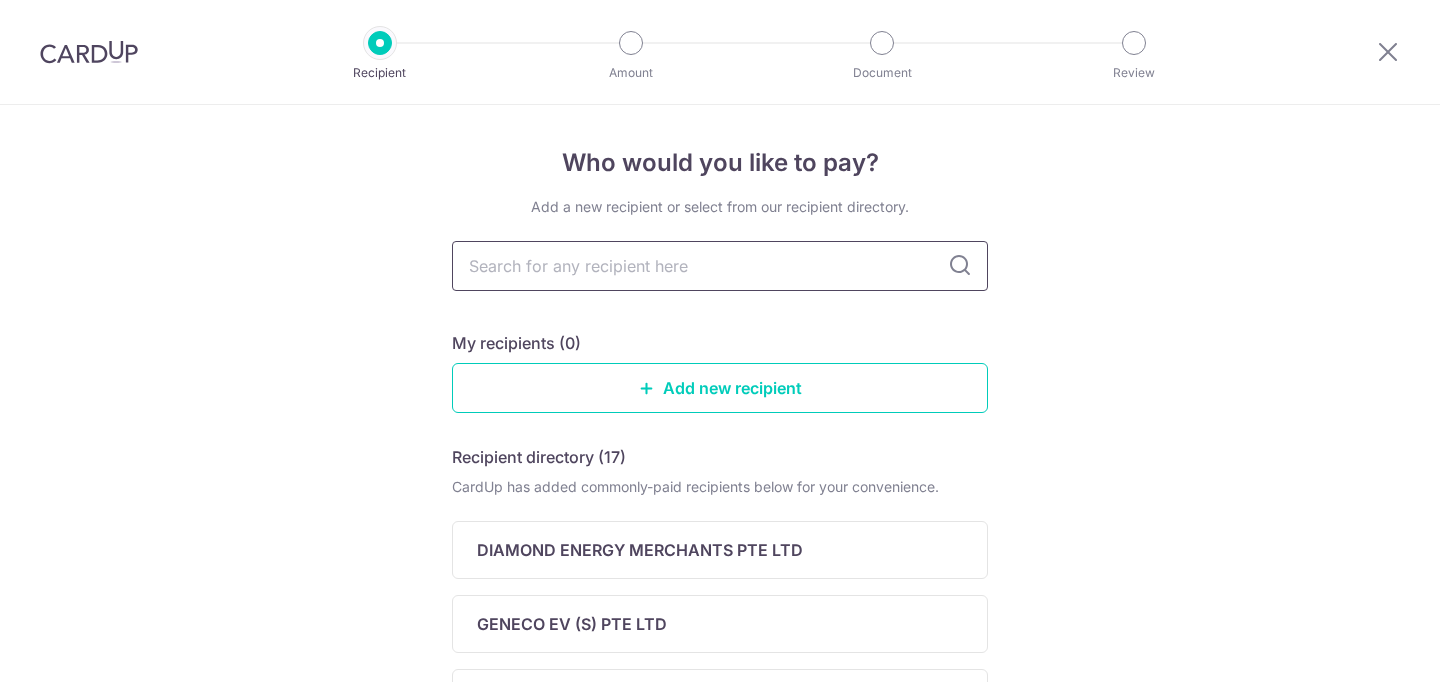 scroll, scrollTop: 0, scrollLeft: 0, axis: both 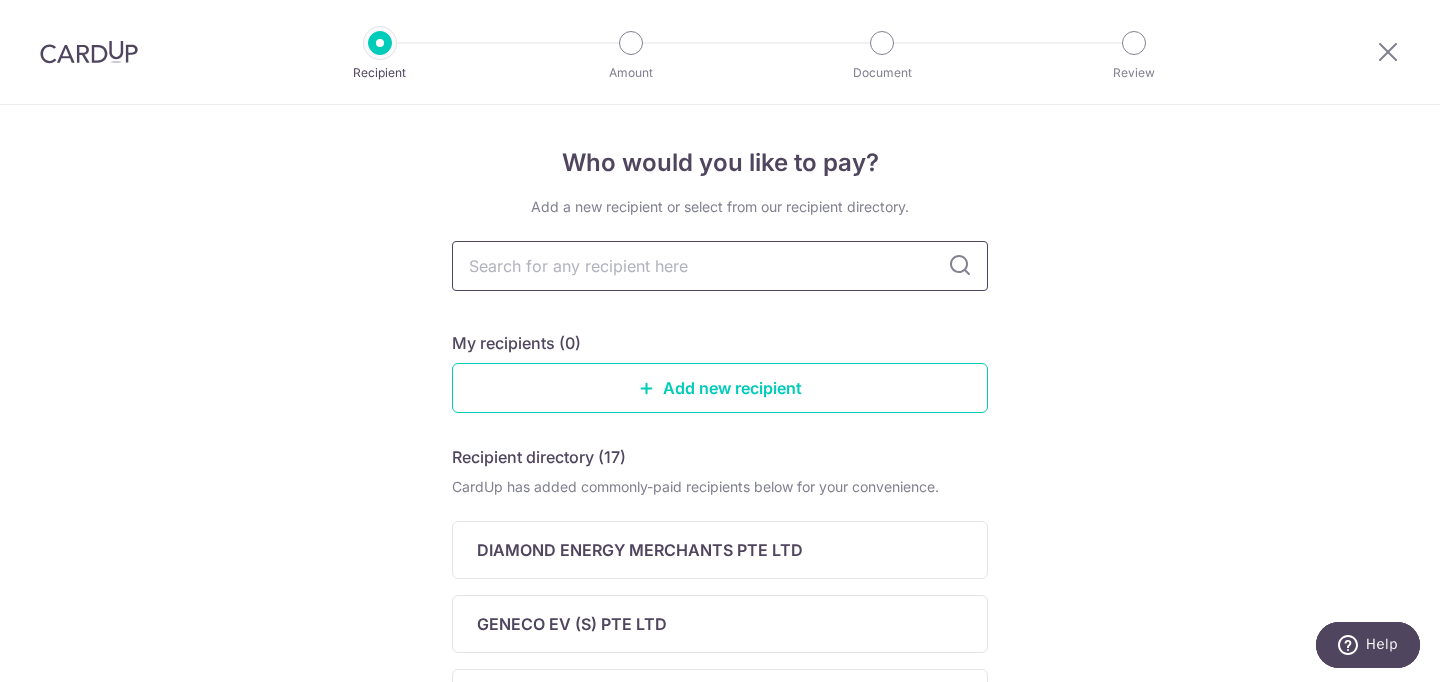 type on "Geneco – Seraya Energy" 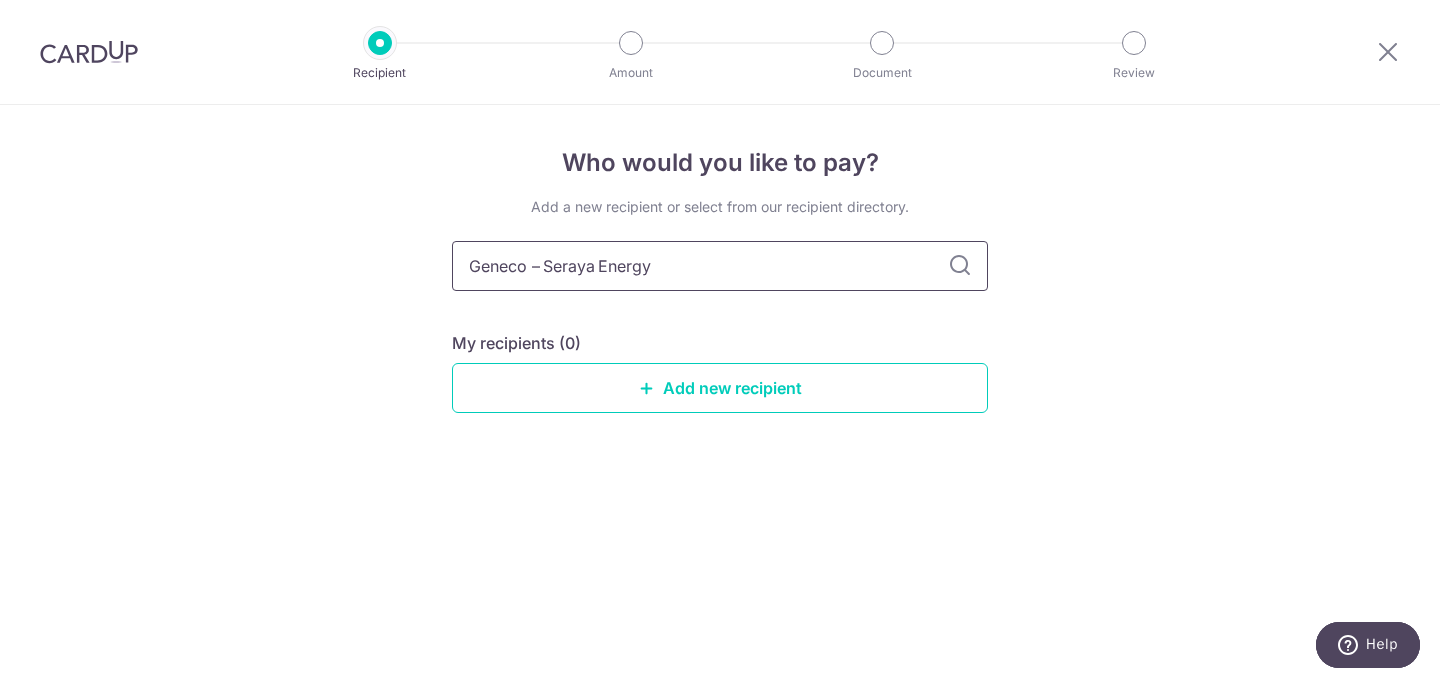 click on "Geneco – Seraya Energy" at bounding box center [720, 266] 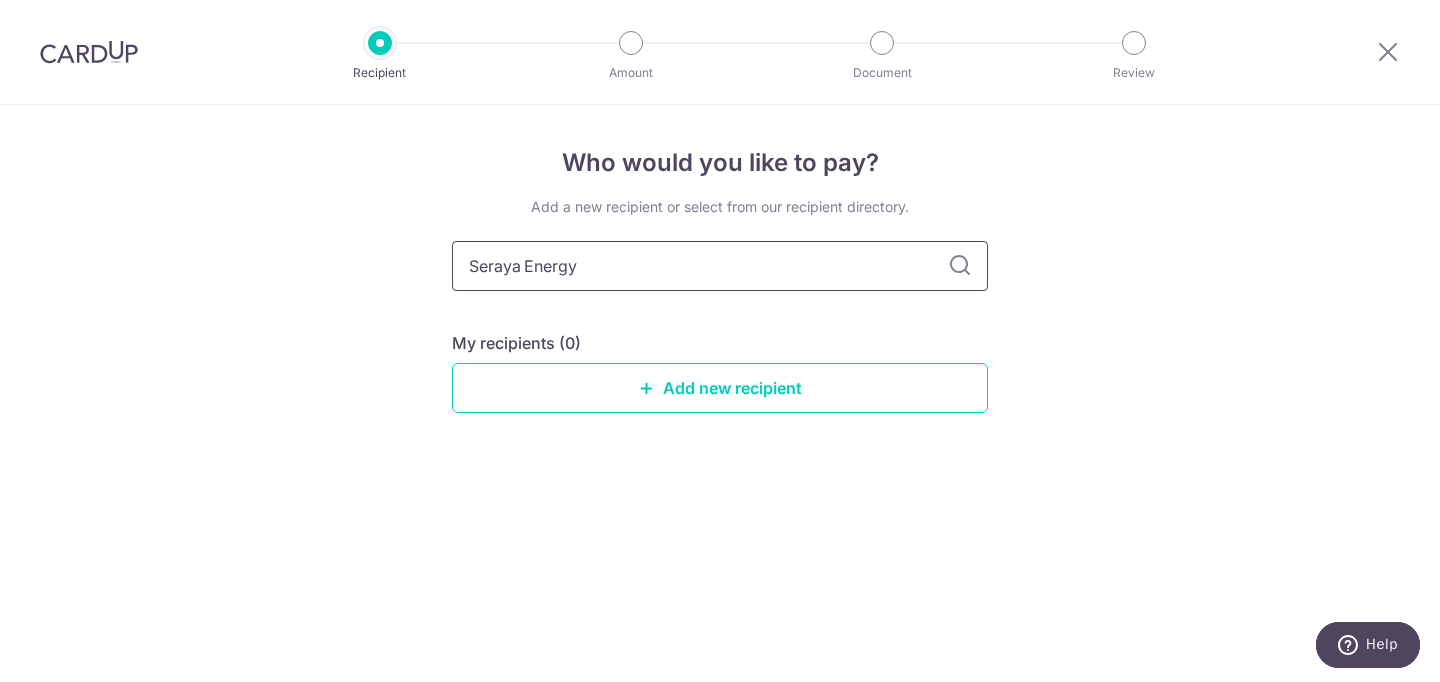 type on "Seraya Energy" 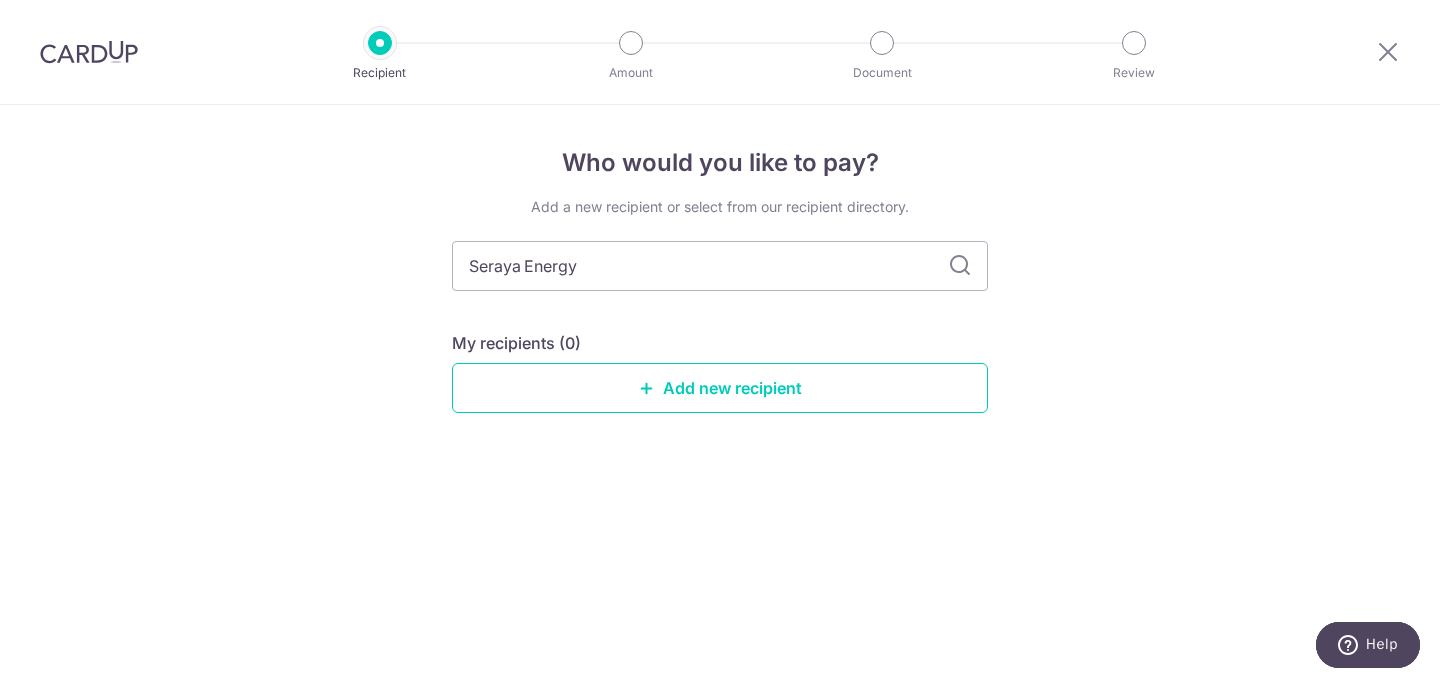 click at bounding box center (960, 266) 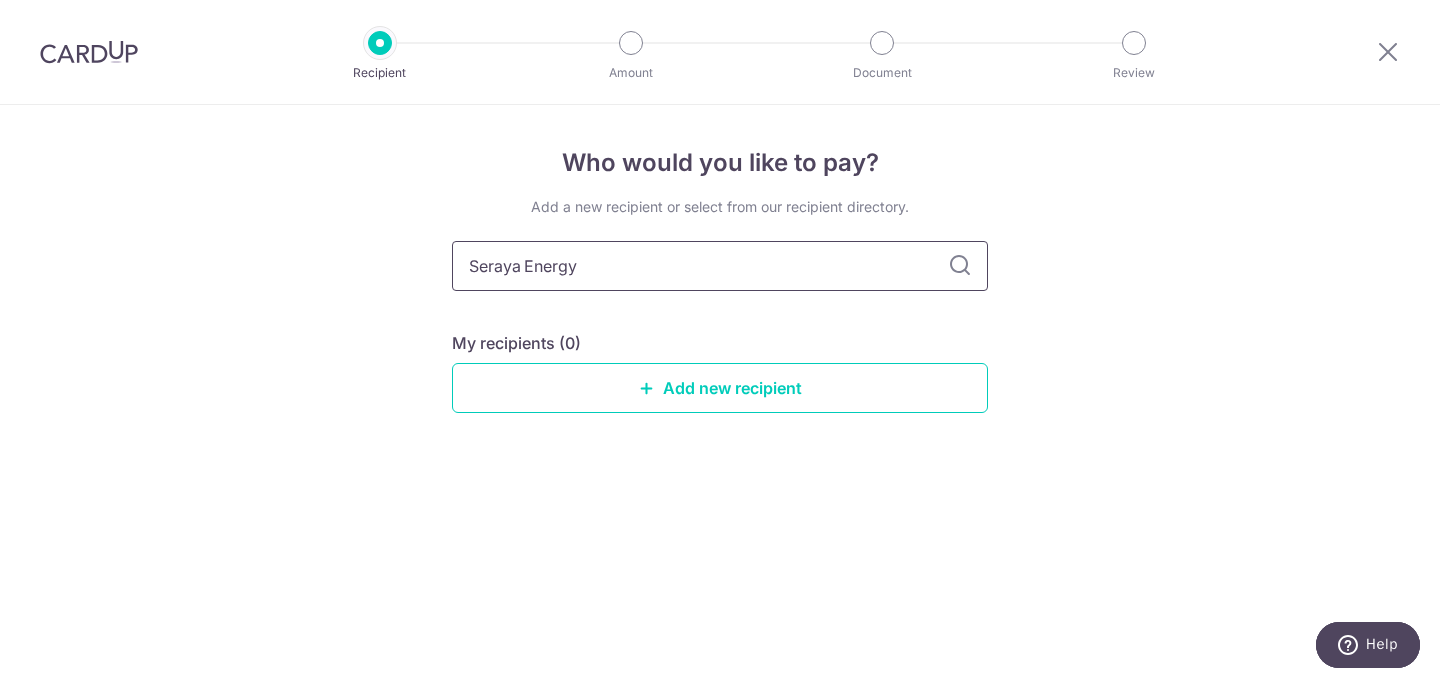 click on "Seraya Energy" at bounding box center [720, 266] 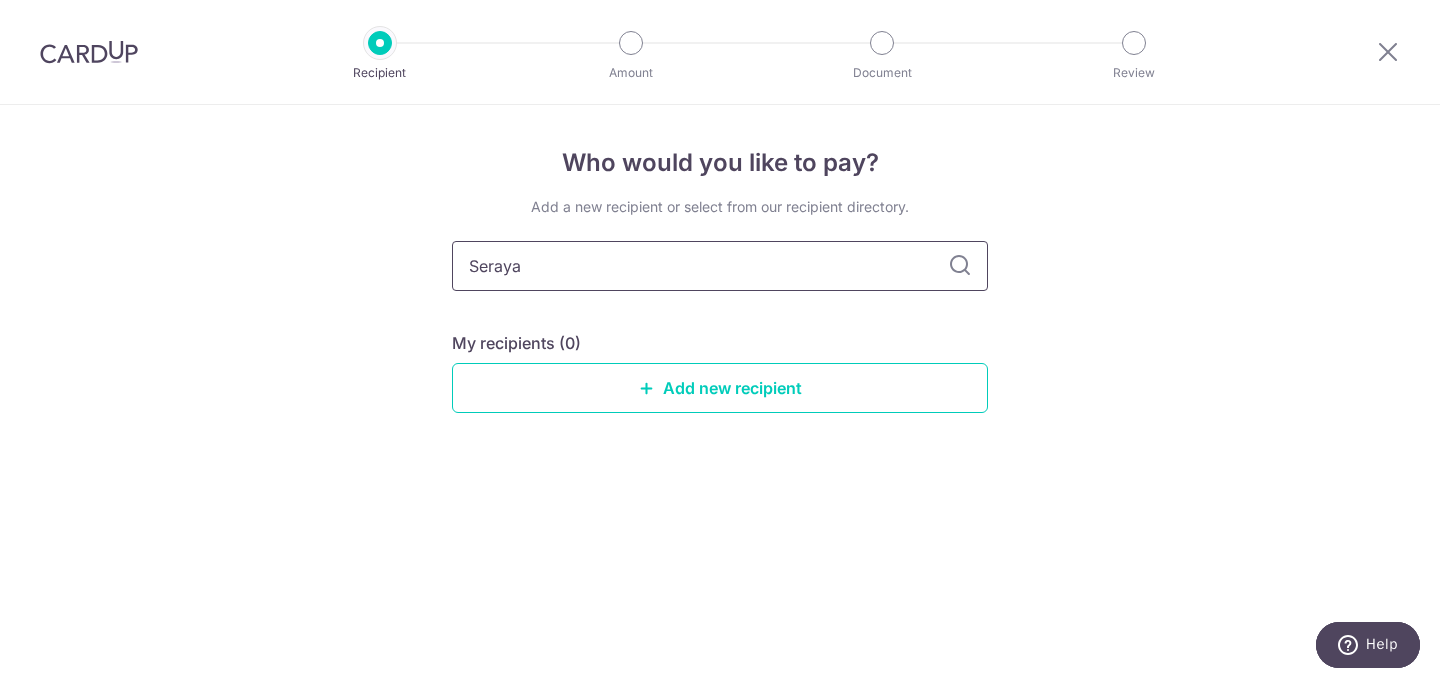 type on "Seraya" 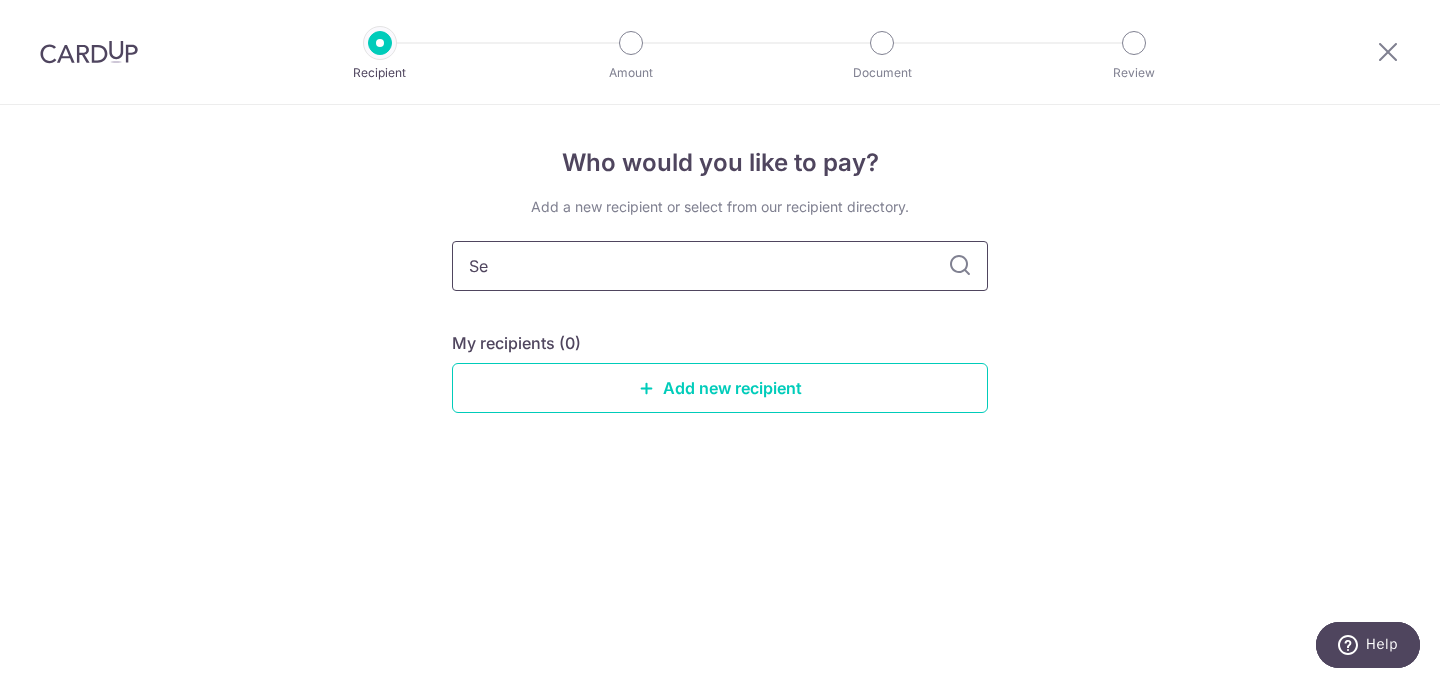 type on "S" 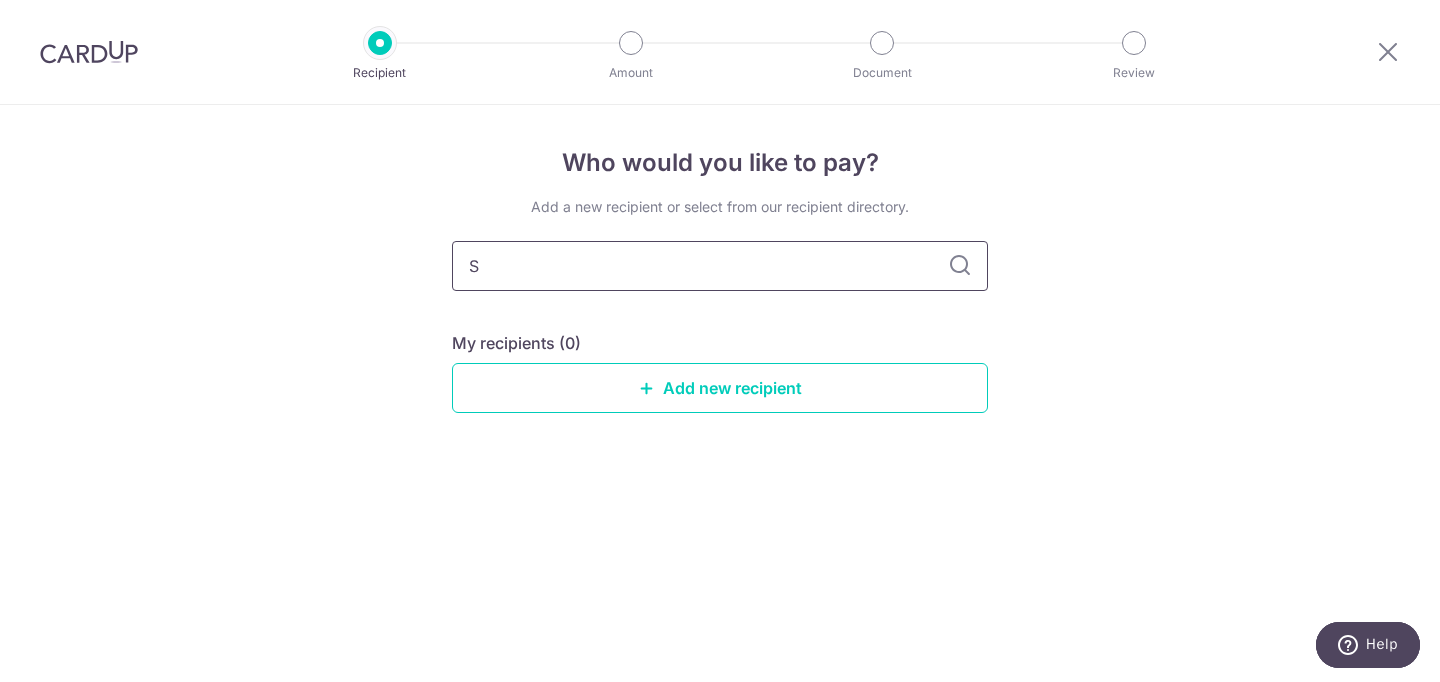 type 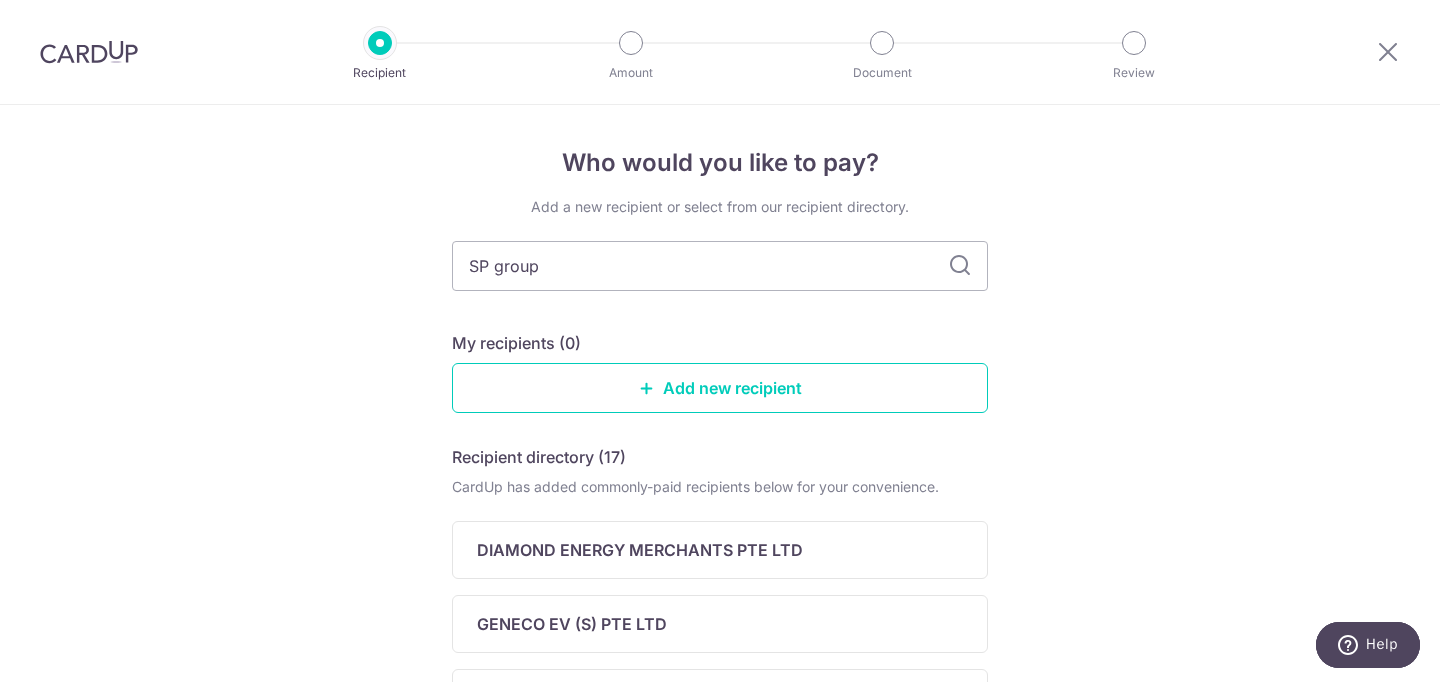 type on "SP group" 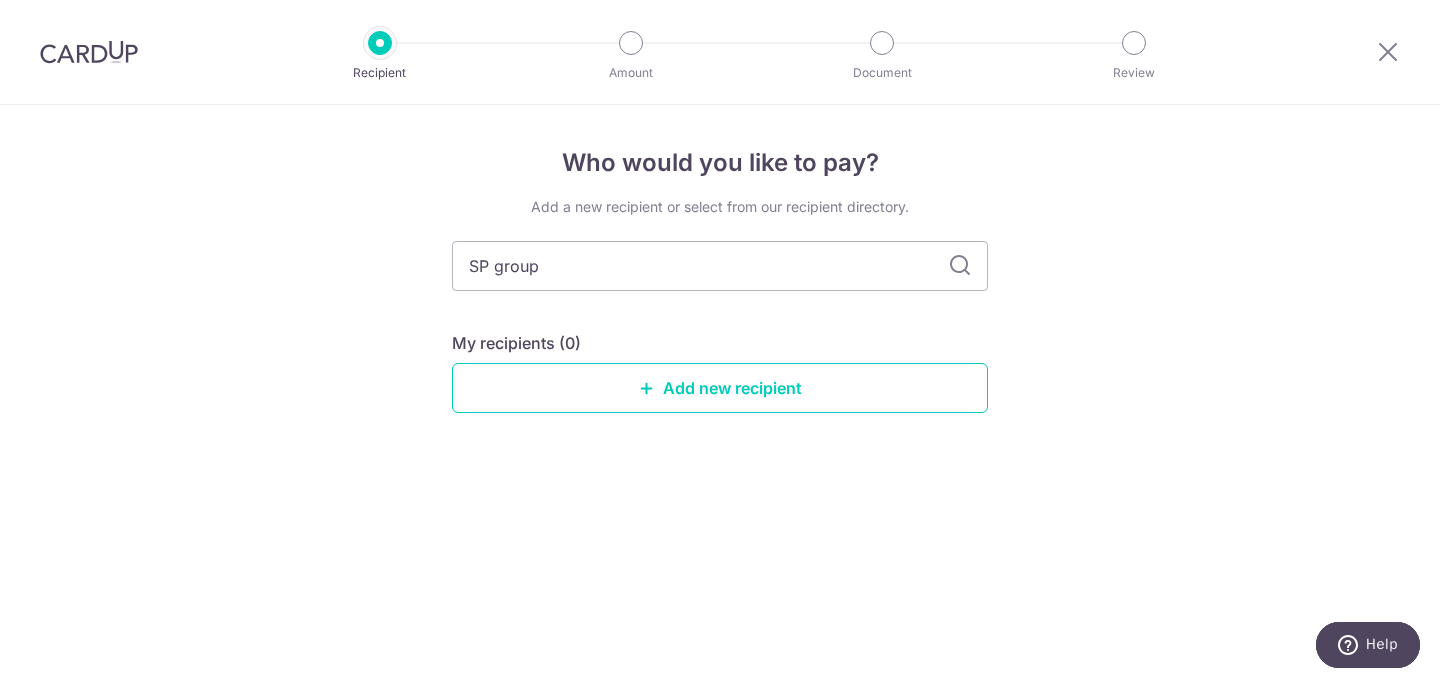 click at bounding box center (960, 266) 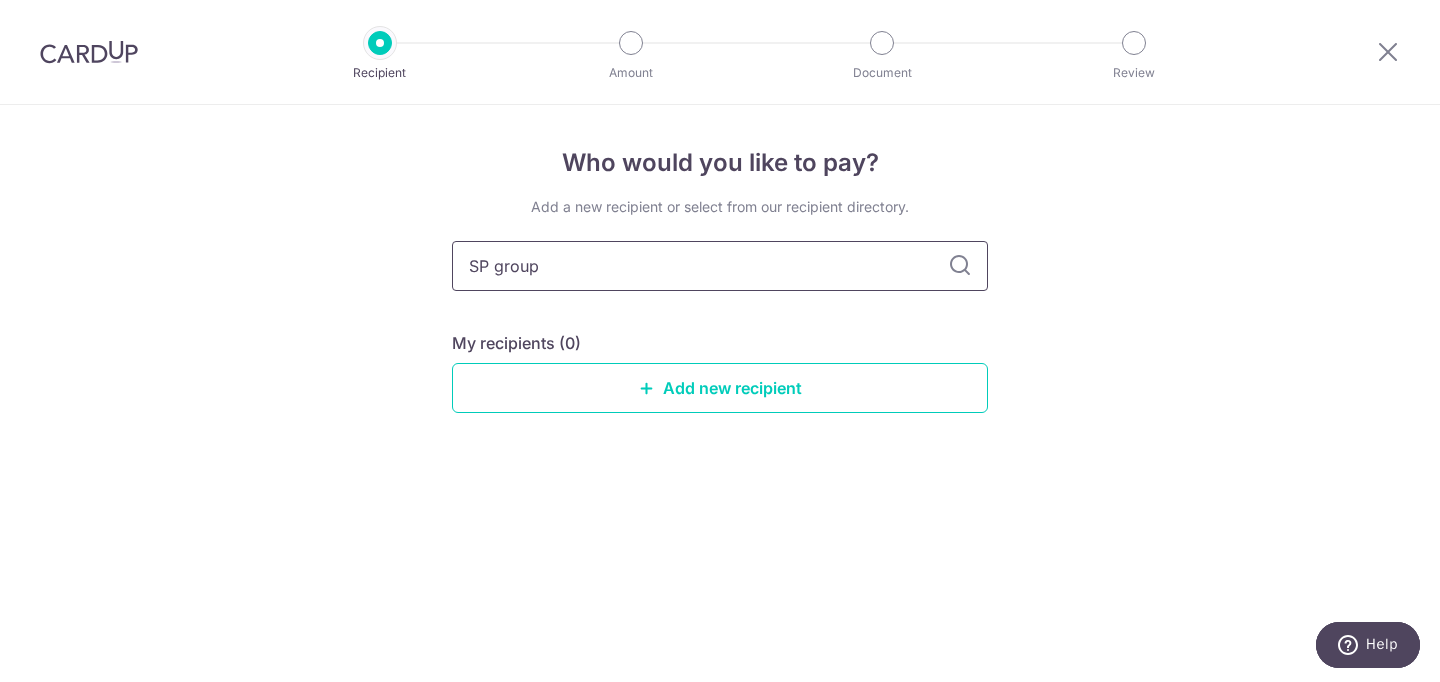 click on "SP group" at bounding box center (720, 266) 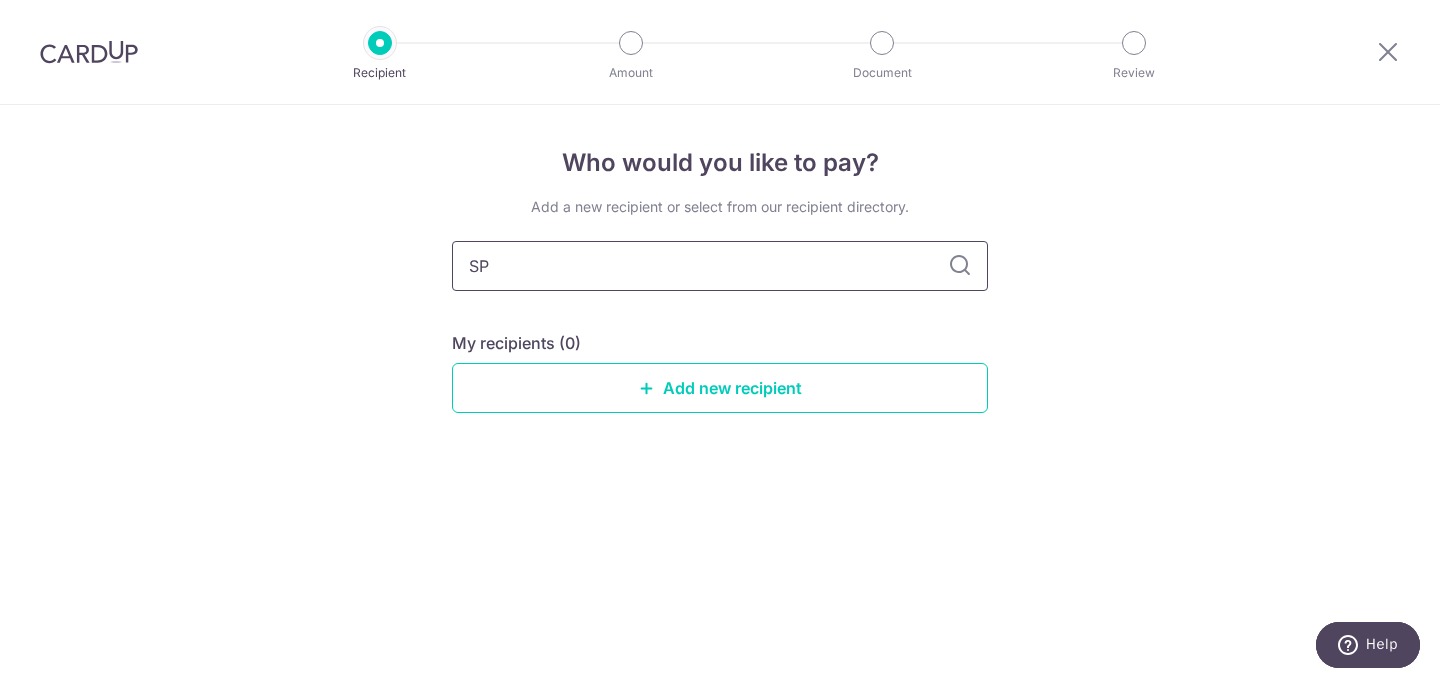 type on "SP" 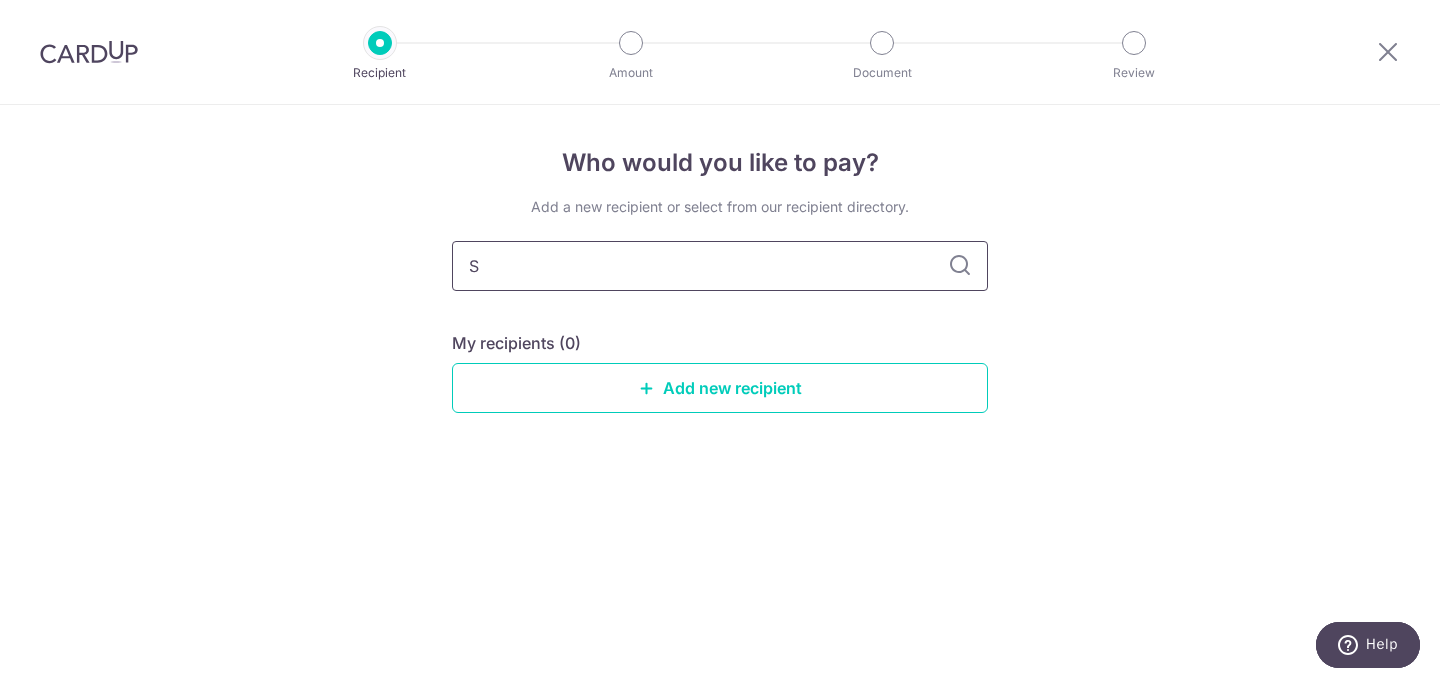 type 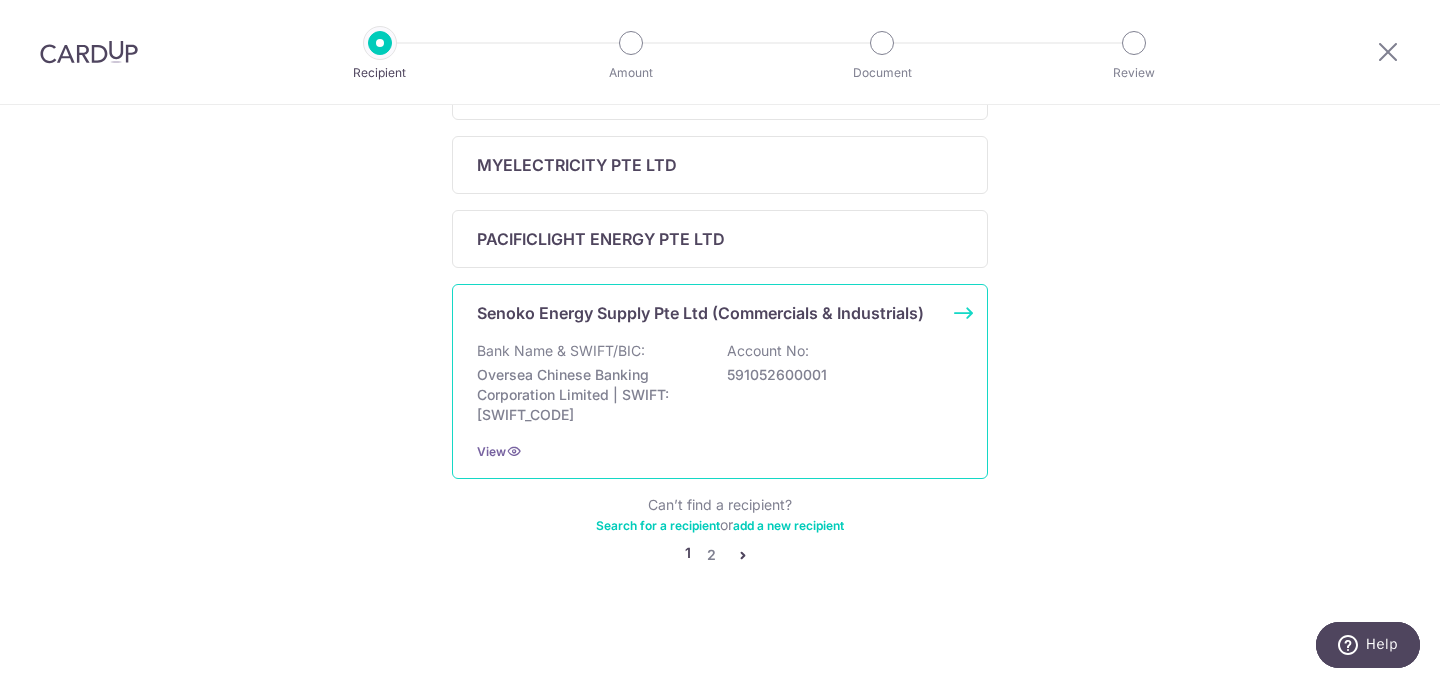 scroll, scrollTop: 905, scrollLeft: 0, axis: vertical 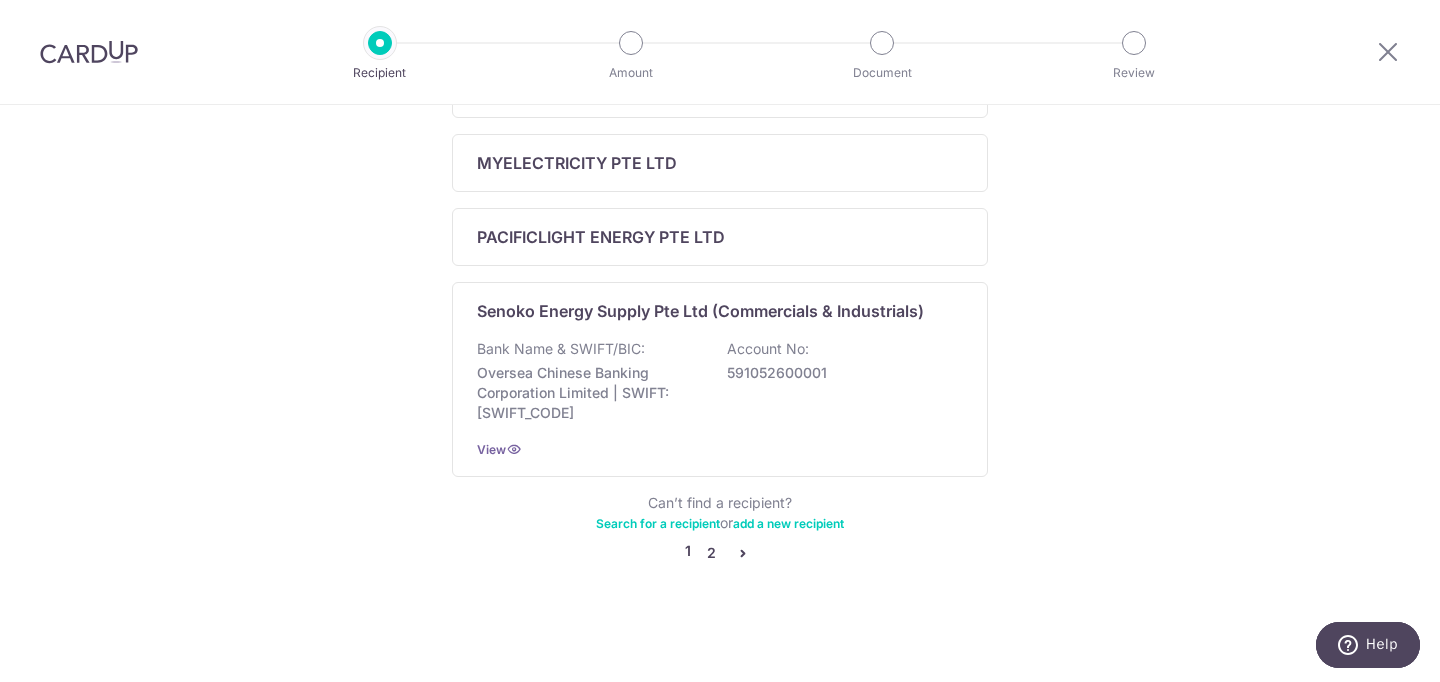 click on "2" at bounding box center (711, 553) 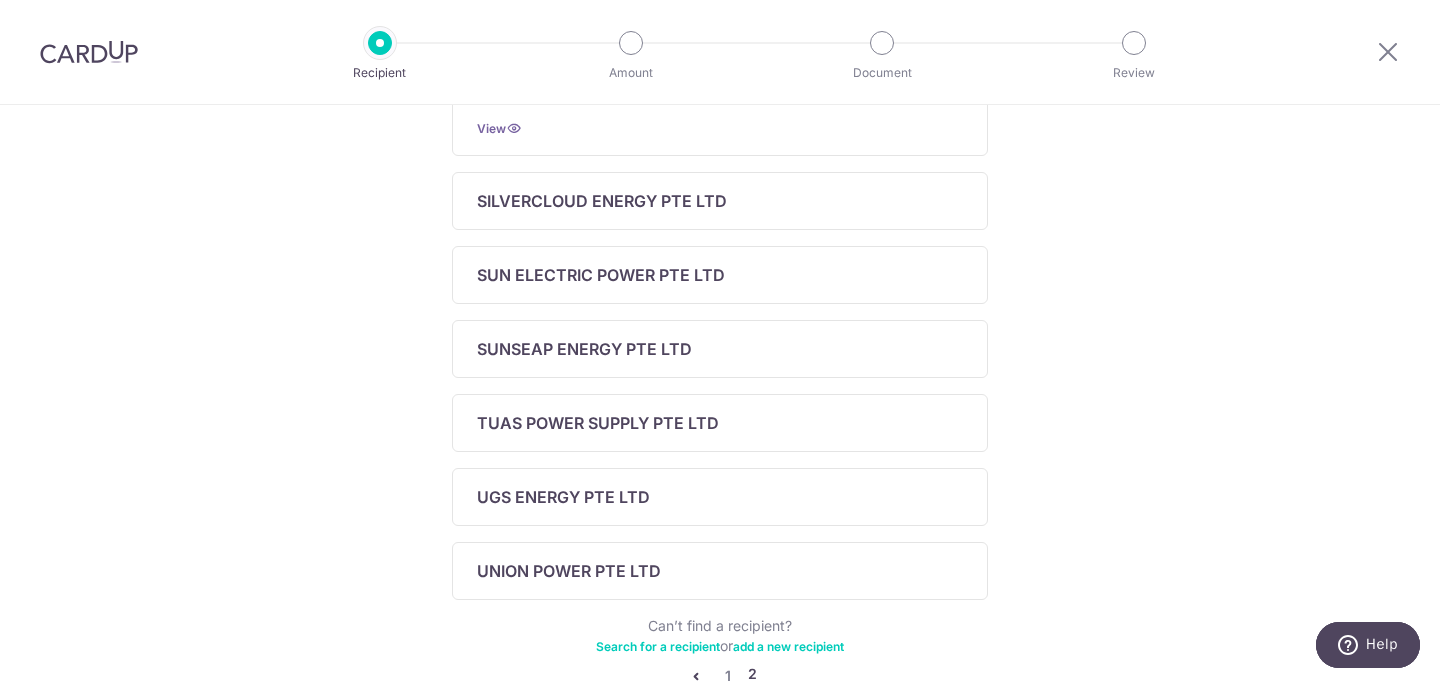 scroll, scrollTop: 708, scrollLeft: 0, axis: vertical 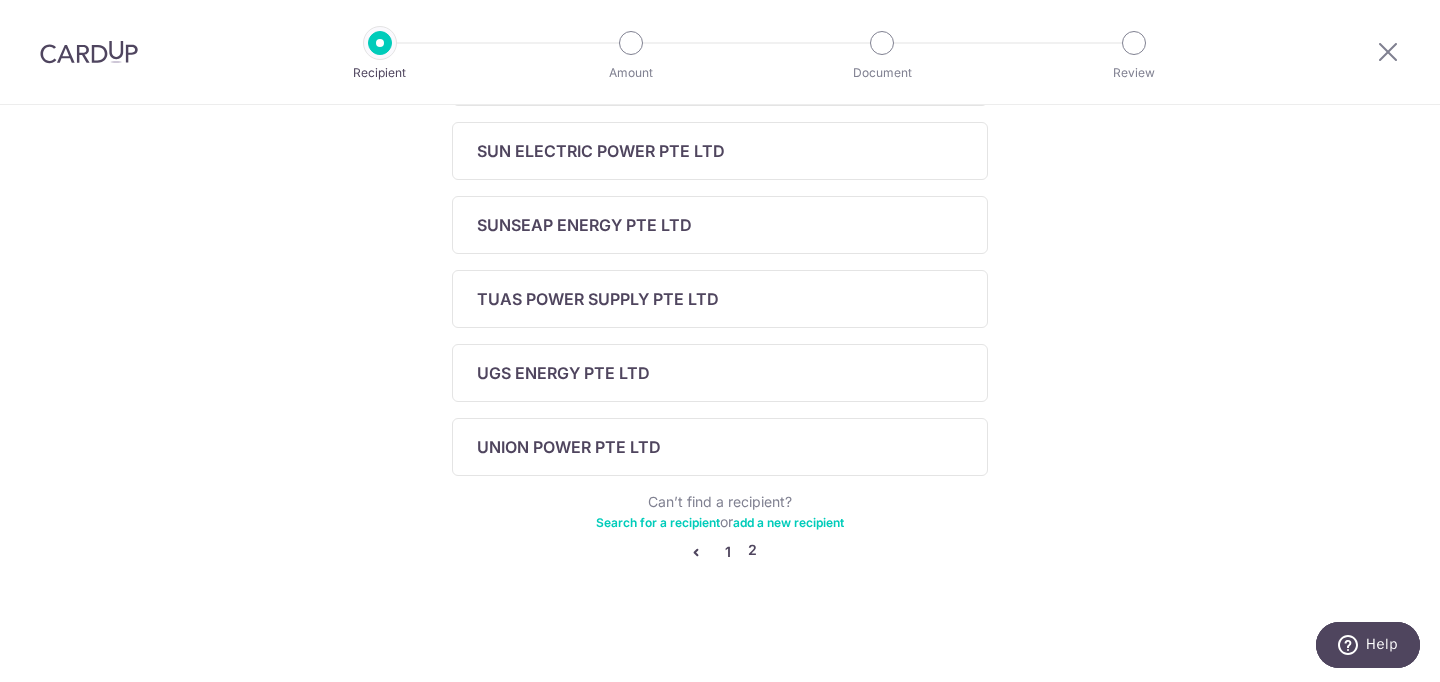 click on "1" at bounding box center [728, 552] 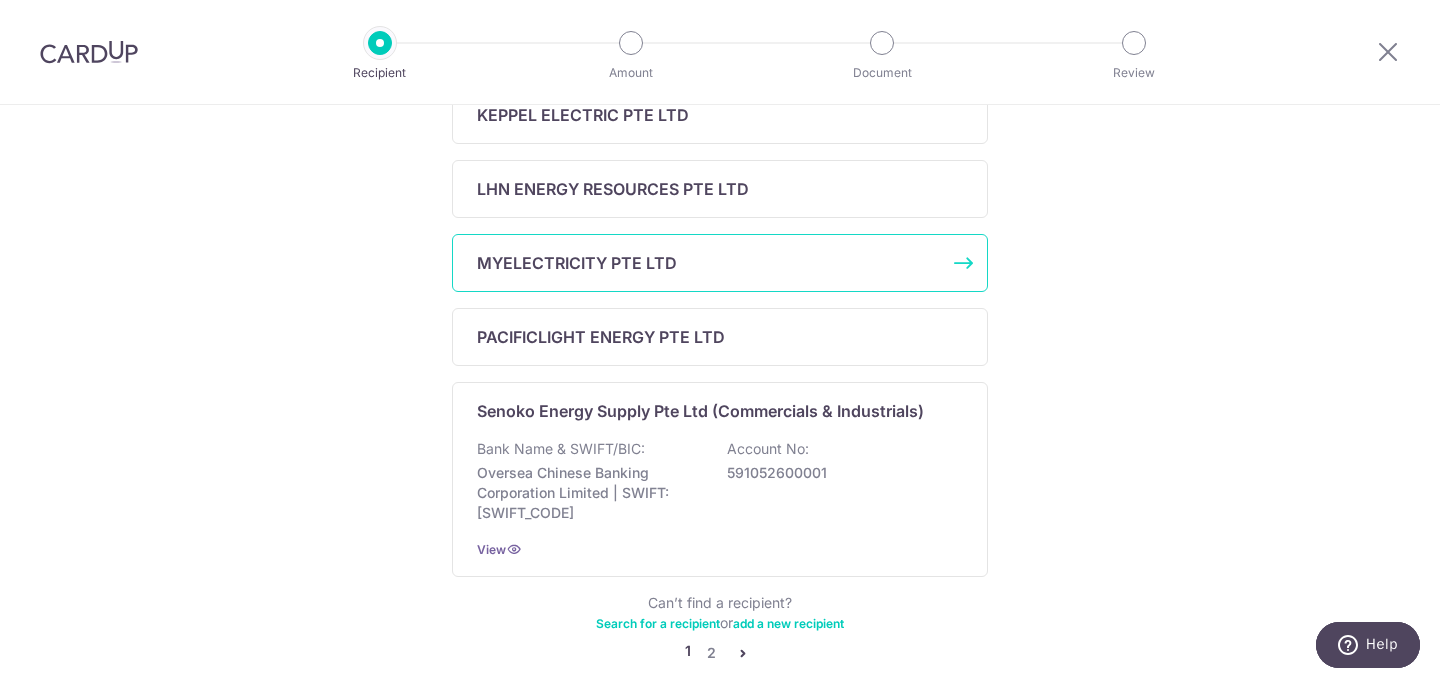 scroll, scrollTop: 906, scrollLeft: 0, axis: vertical 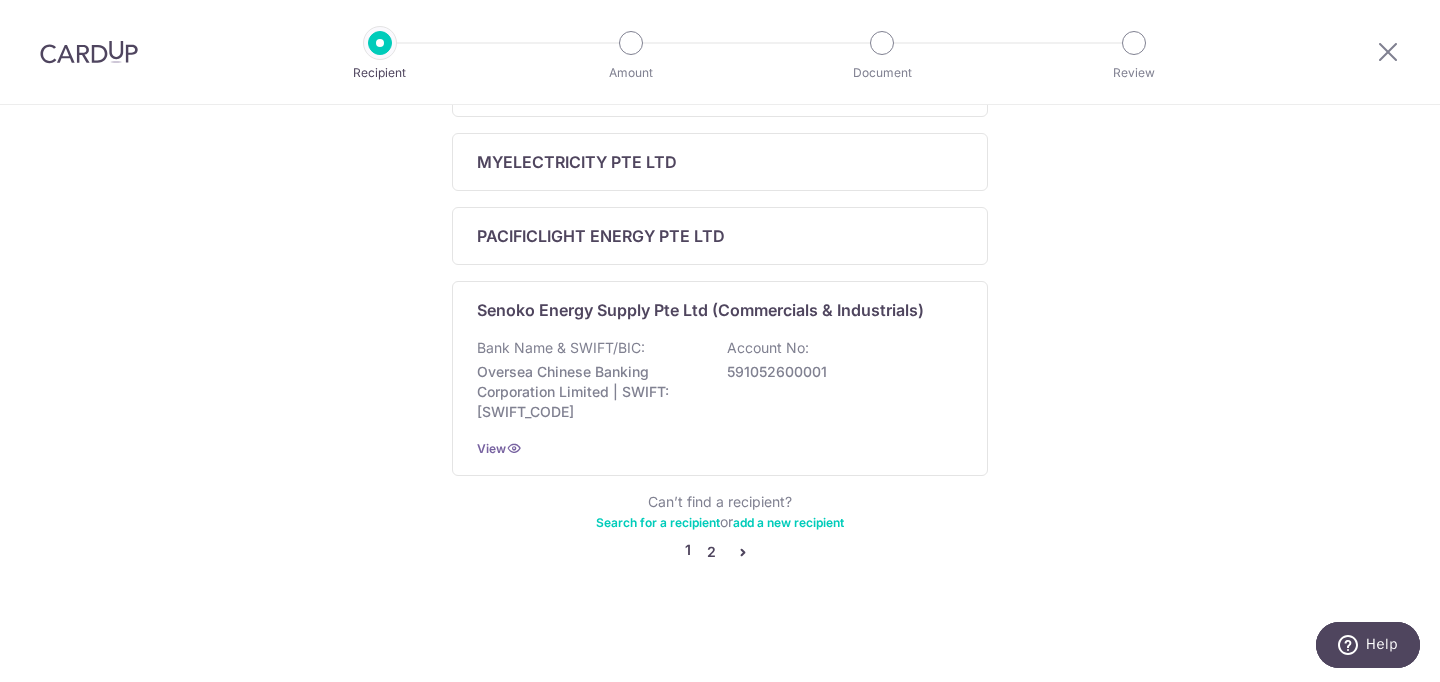 click on "2" at bounding box center (711, 552) 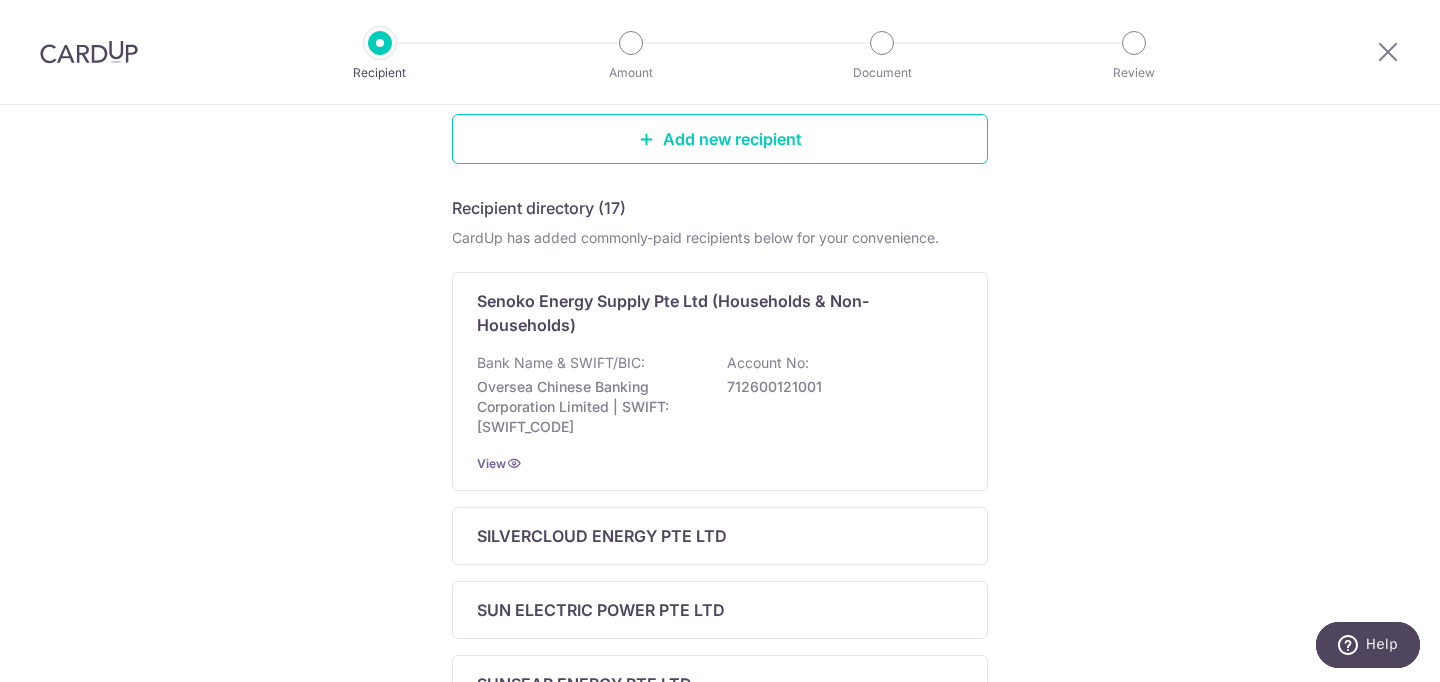scroll, scrollTop: 0, scrollLeft: 0, axis: both 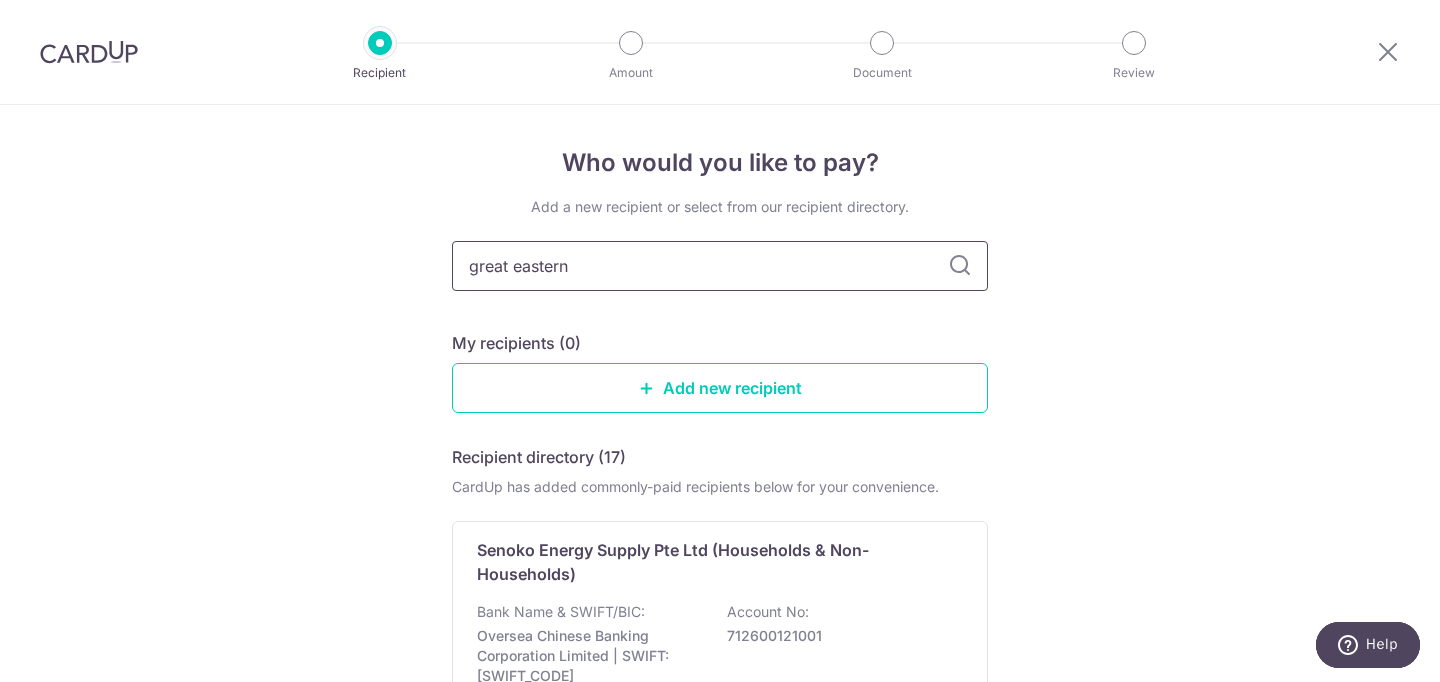 type on "great eastern" 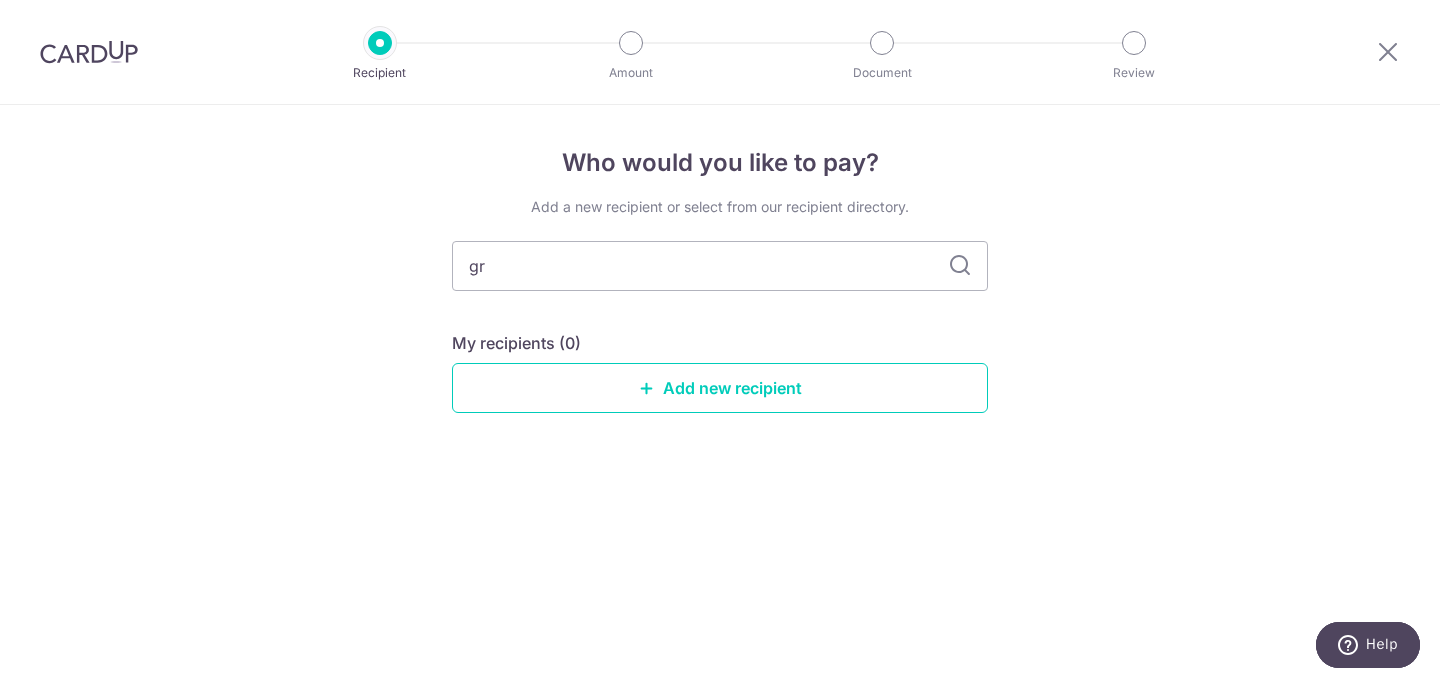 type on "g" 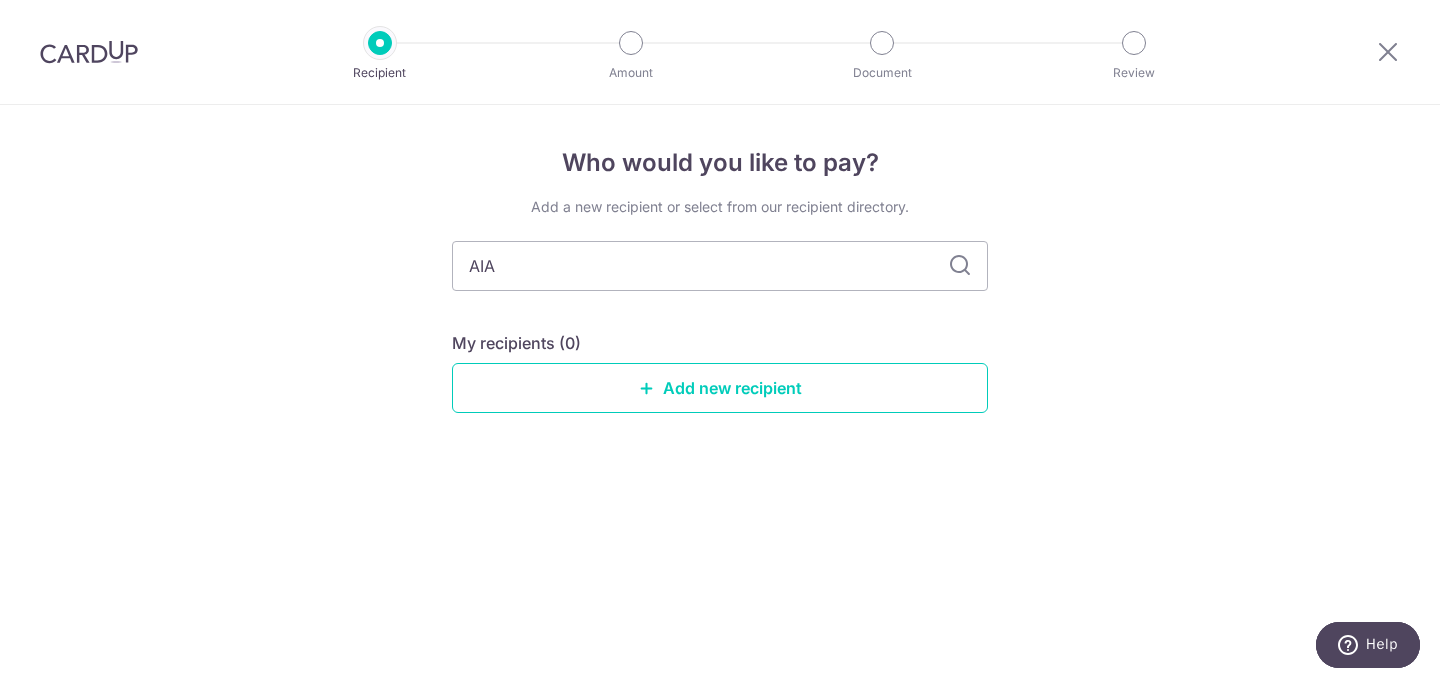 type on "AIA" 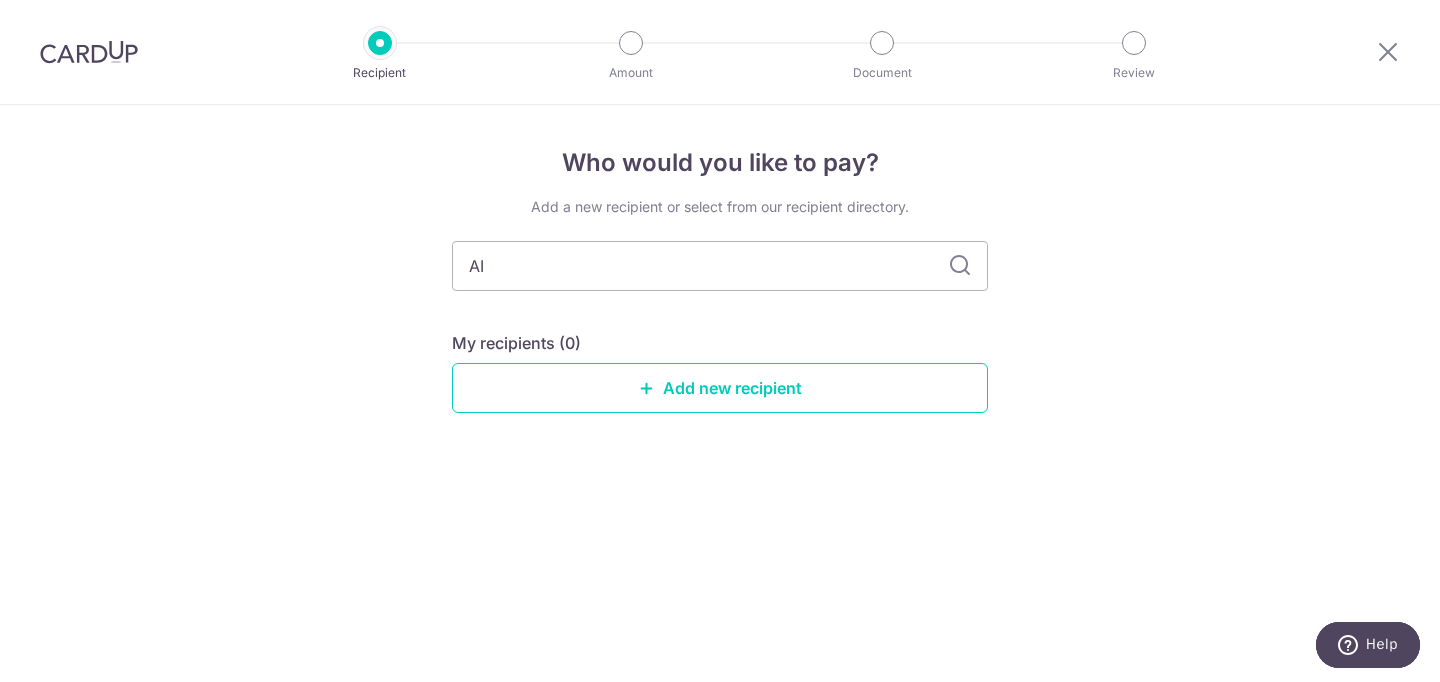 type on "A" 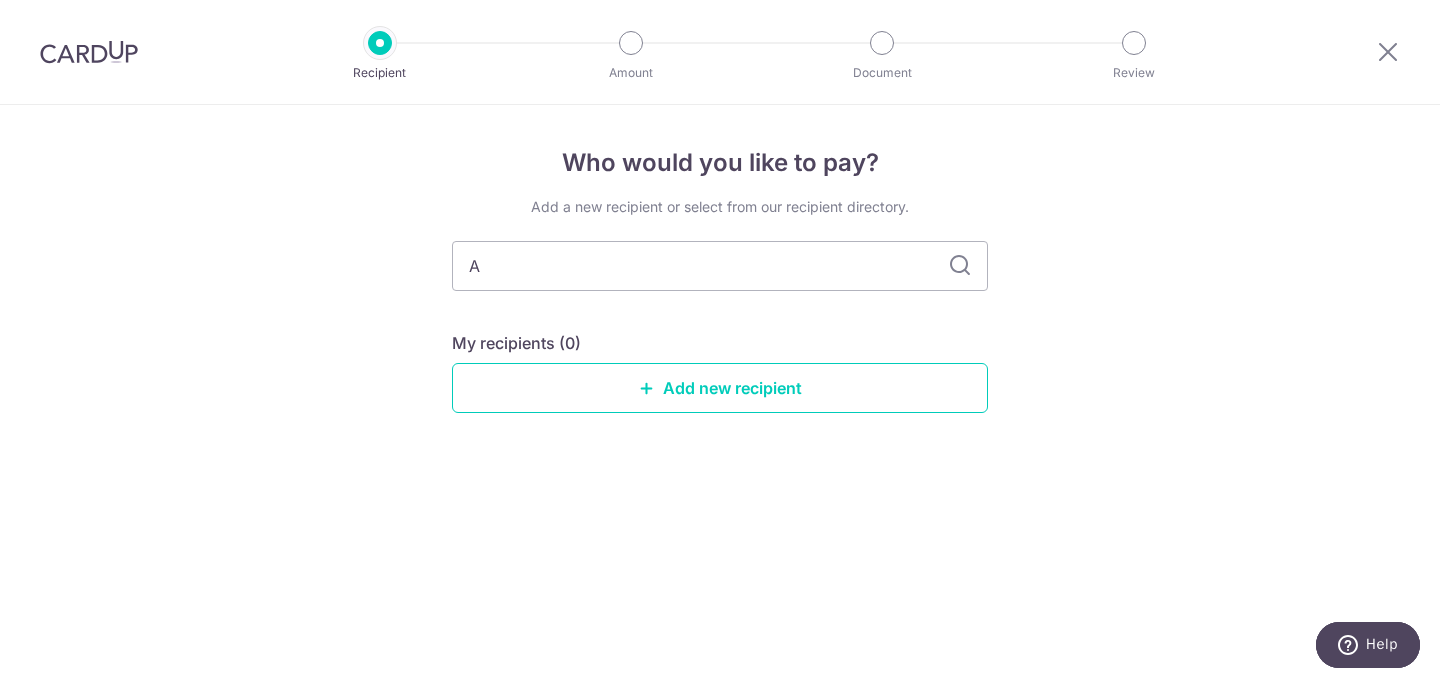 type 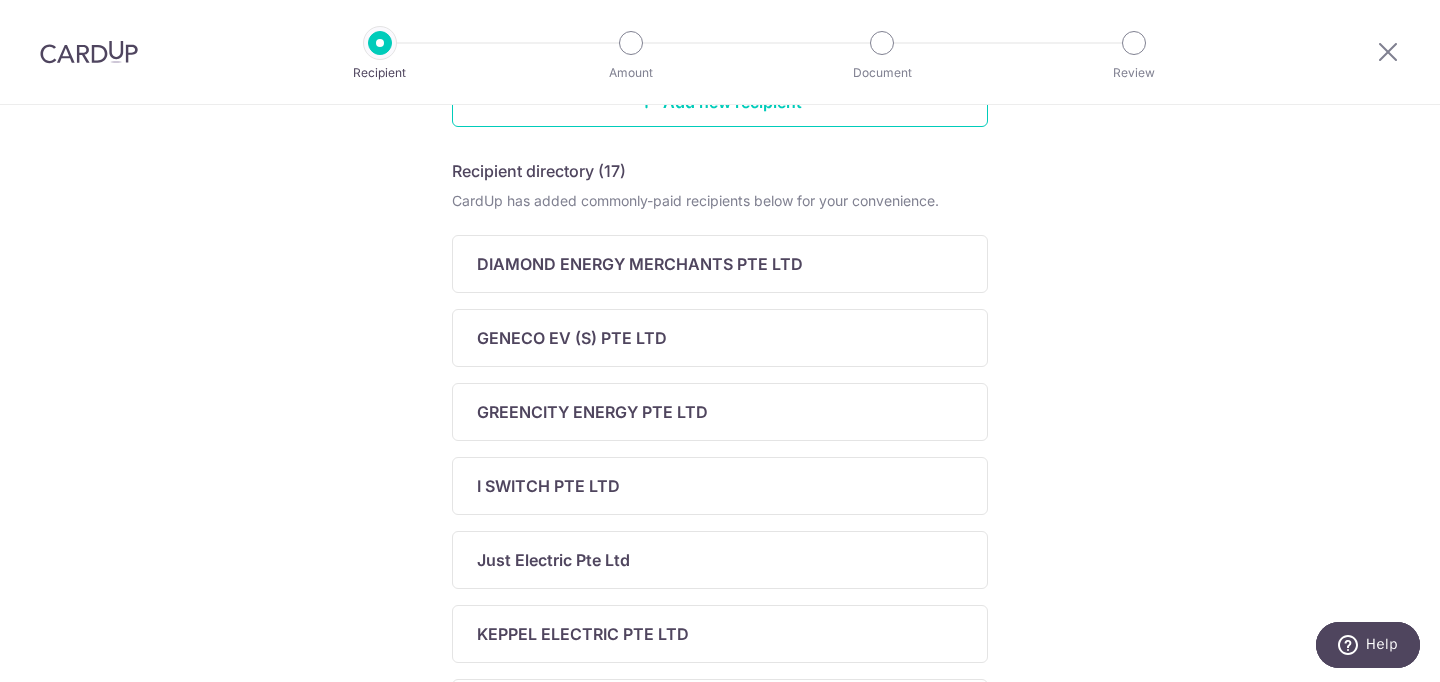 scroll, scrollTop: 0, scrollLeft: 0, axis: both 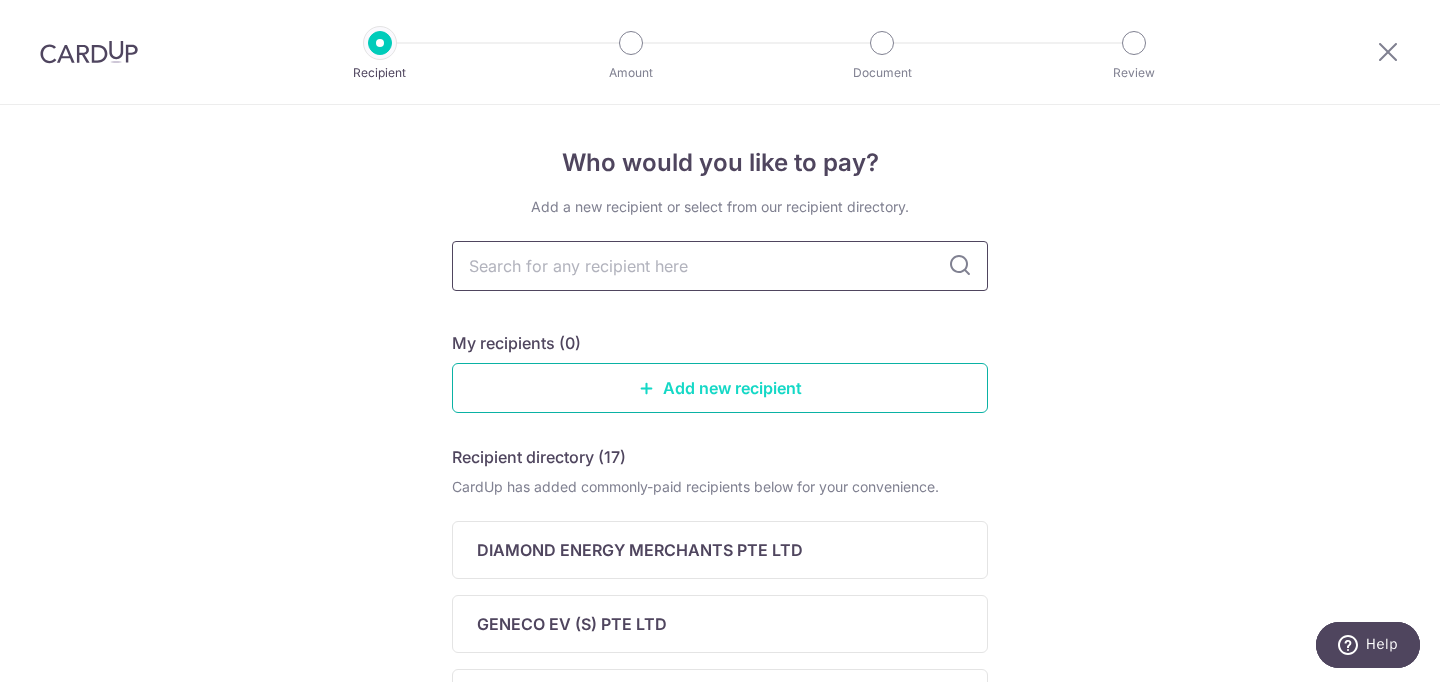 paste on "Geneco – Seraya Energy" 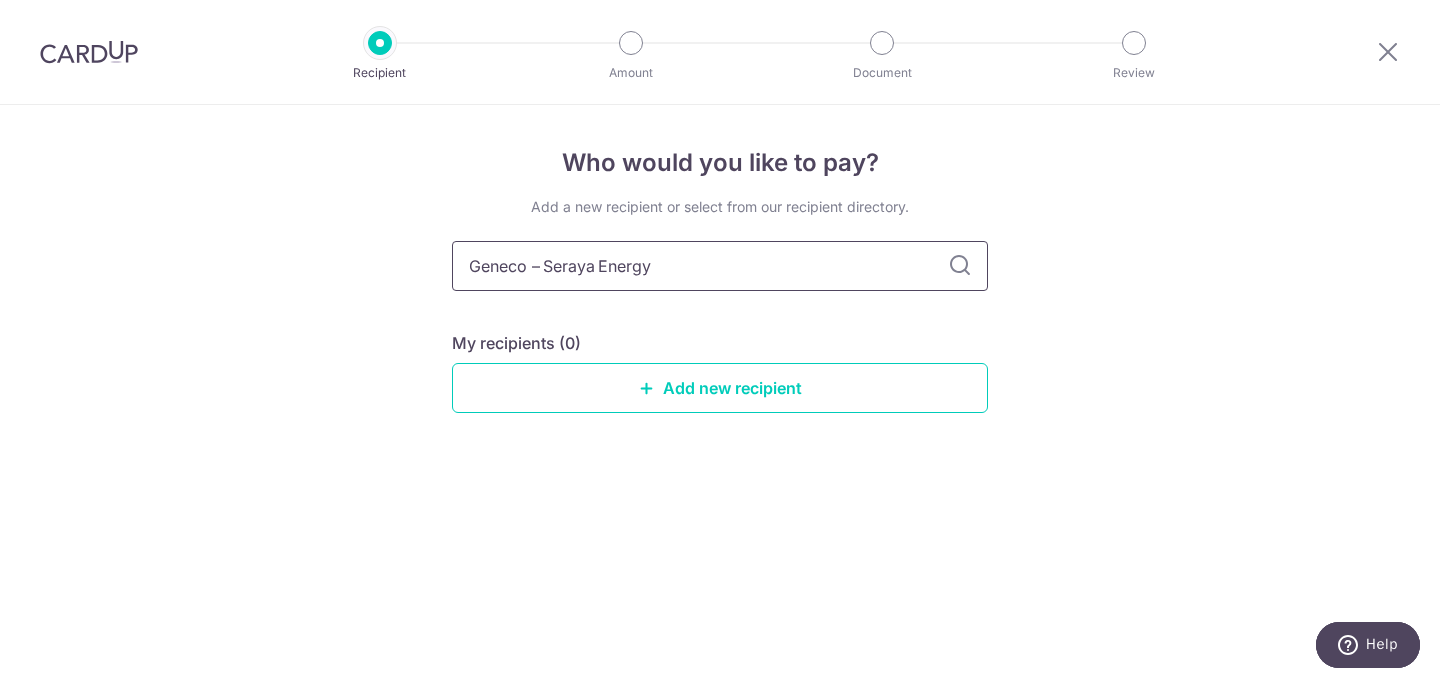 click on "Geneco – Seraya Energy" at bounding box center (720, 266) 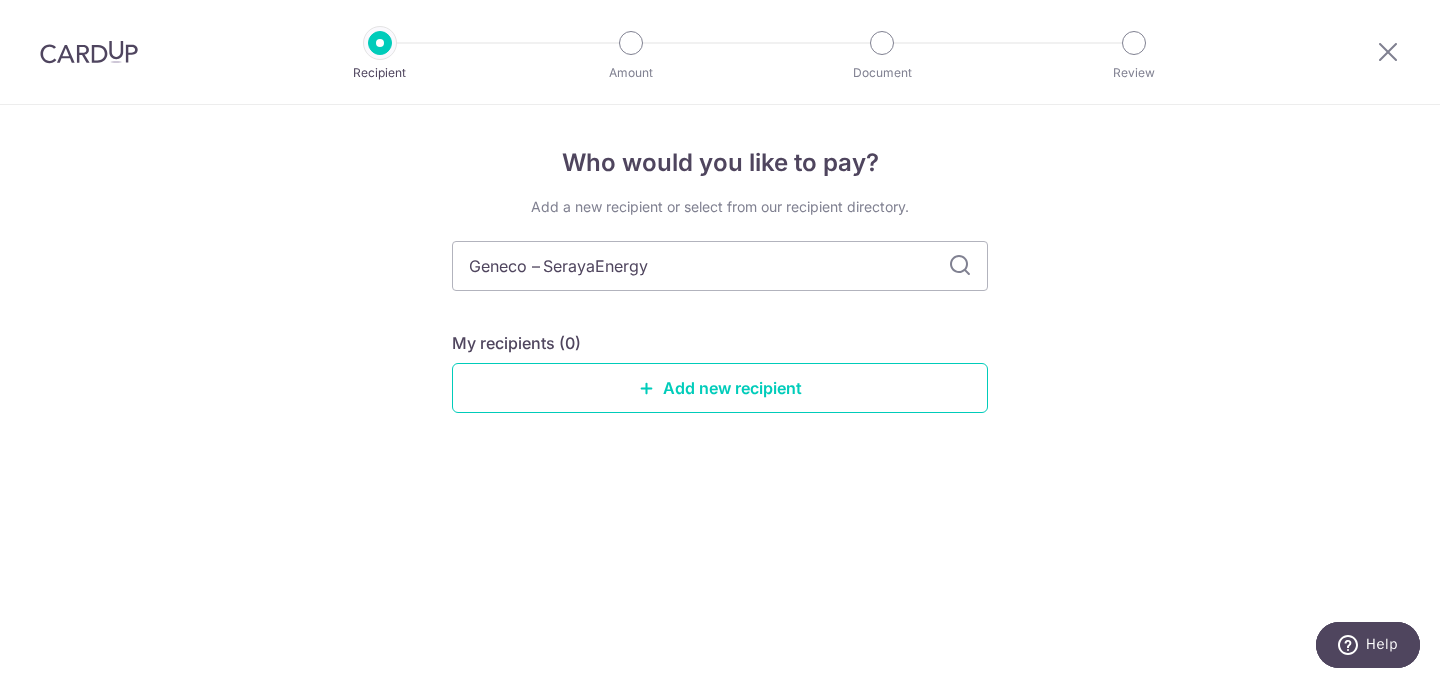 click at bounding box center (960, 266) 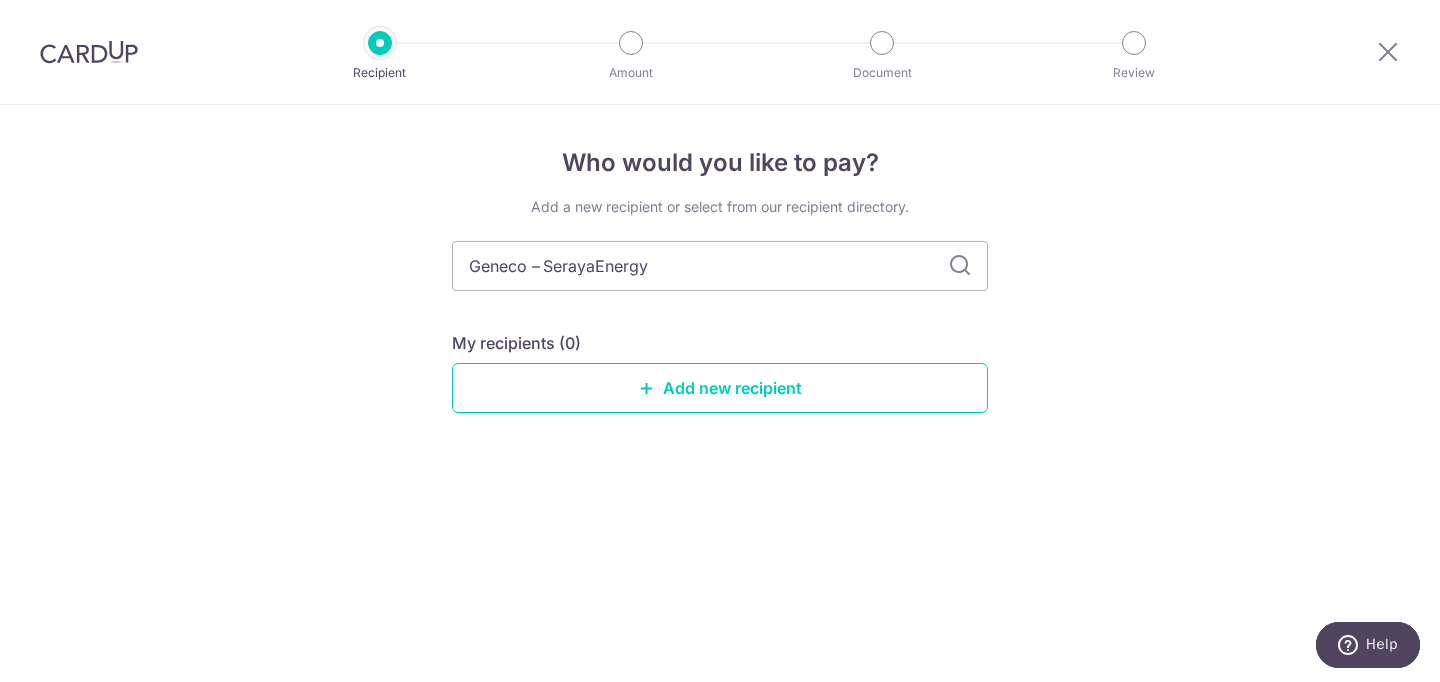 click at bounding box center [960, 266] 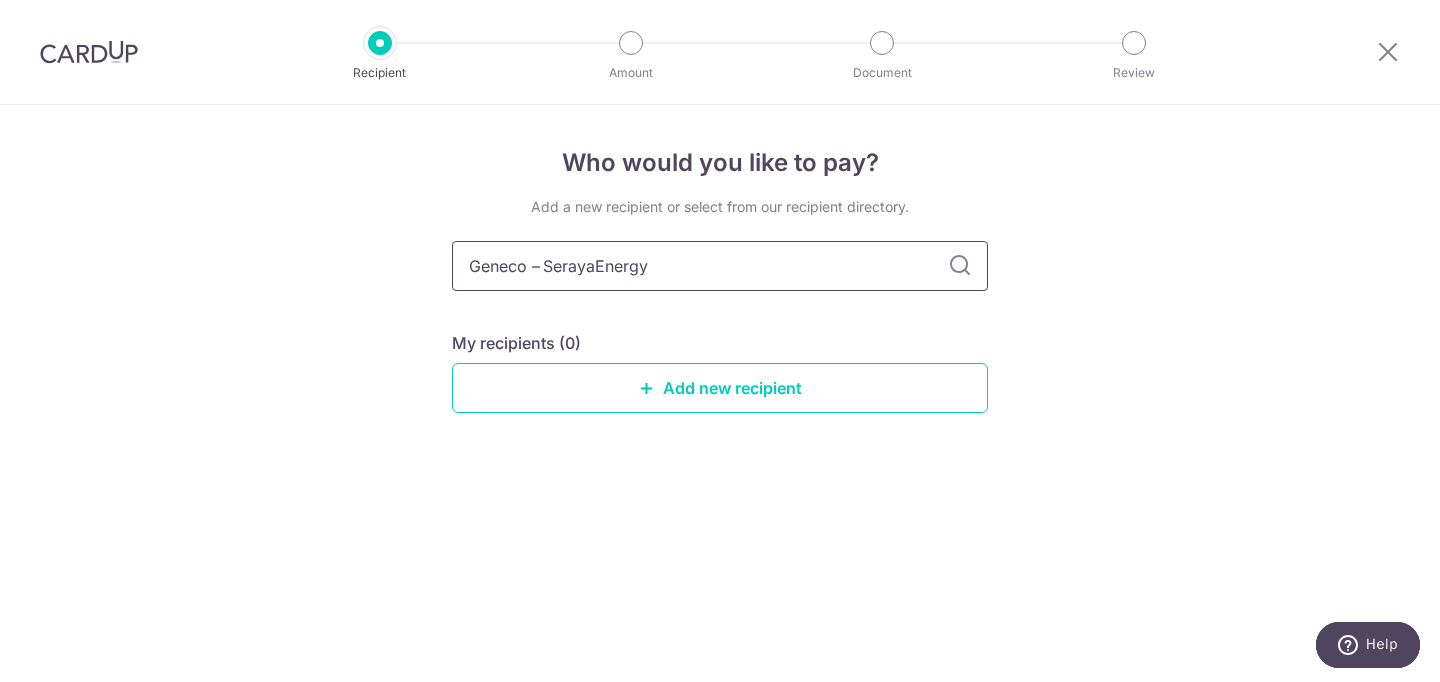 click on "Geneco – SerayaEnergy" at bounding box center [720, 266] 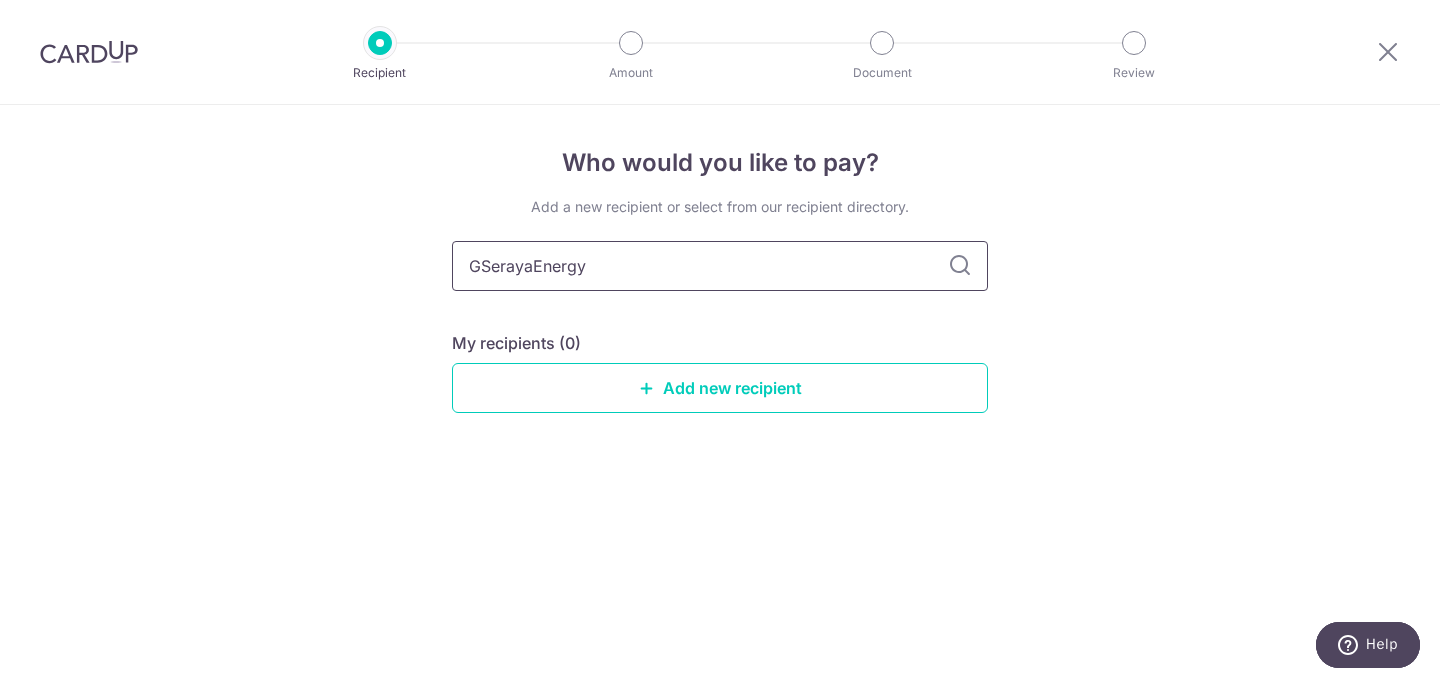 type on "SerayaEnergy" 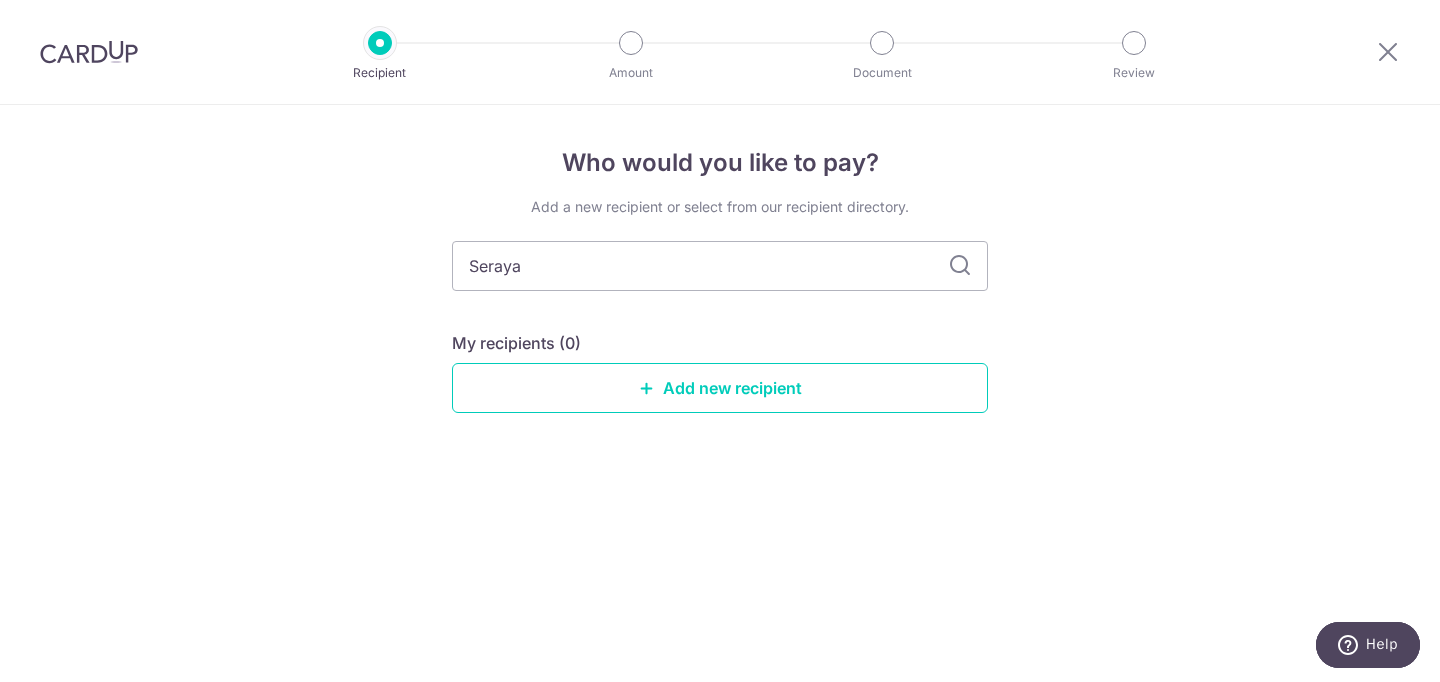 type on "Seraya" 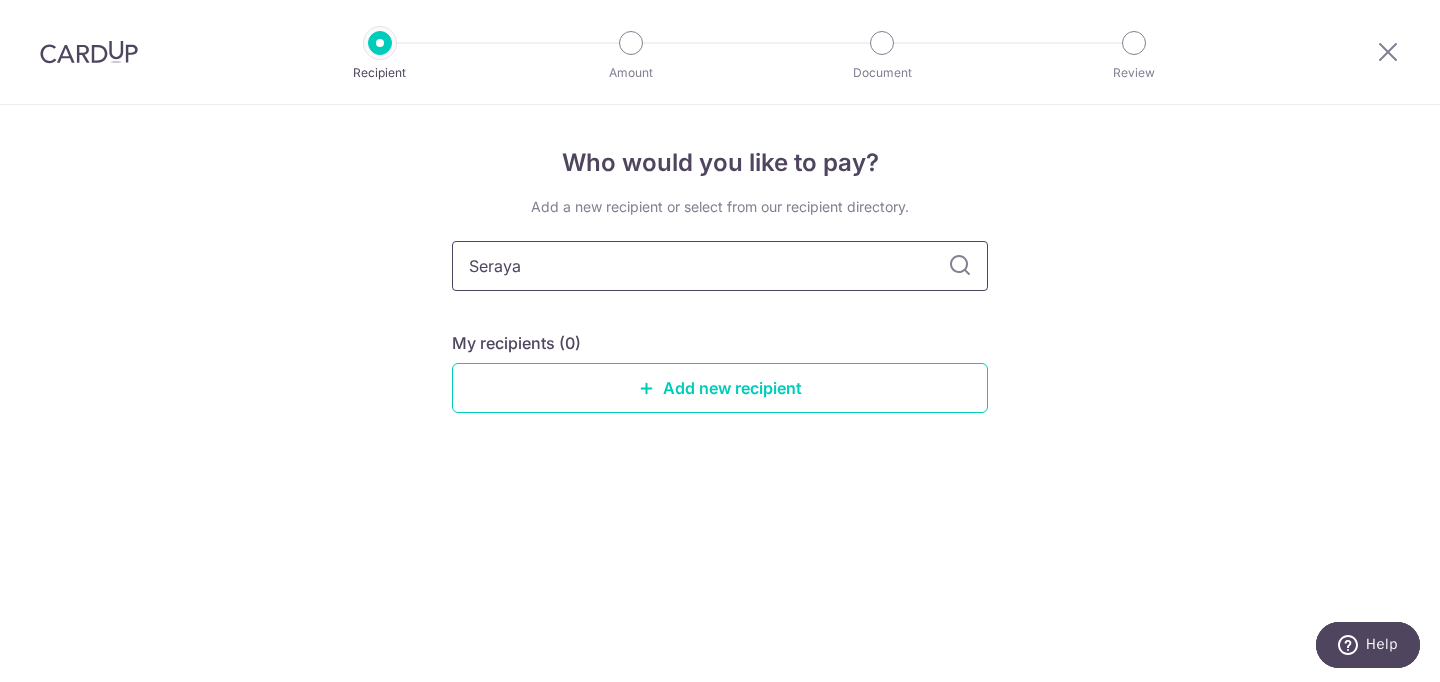 drag, startPoint x: 628, startPoint y: 275, endPoint x: 386, endPoint y: 261, distance: 242.40462 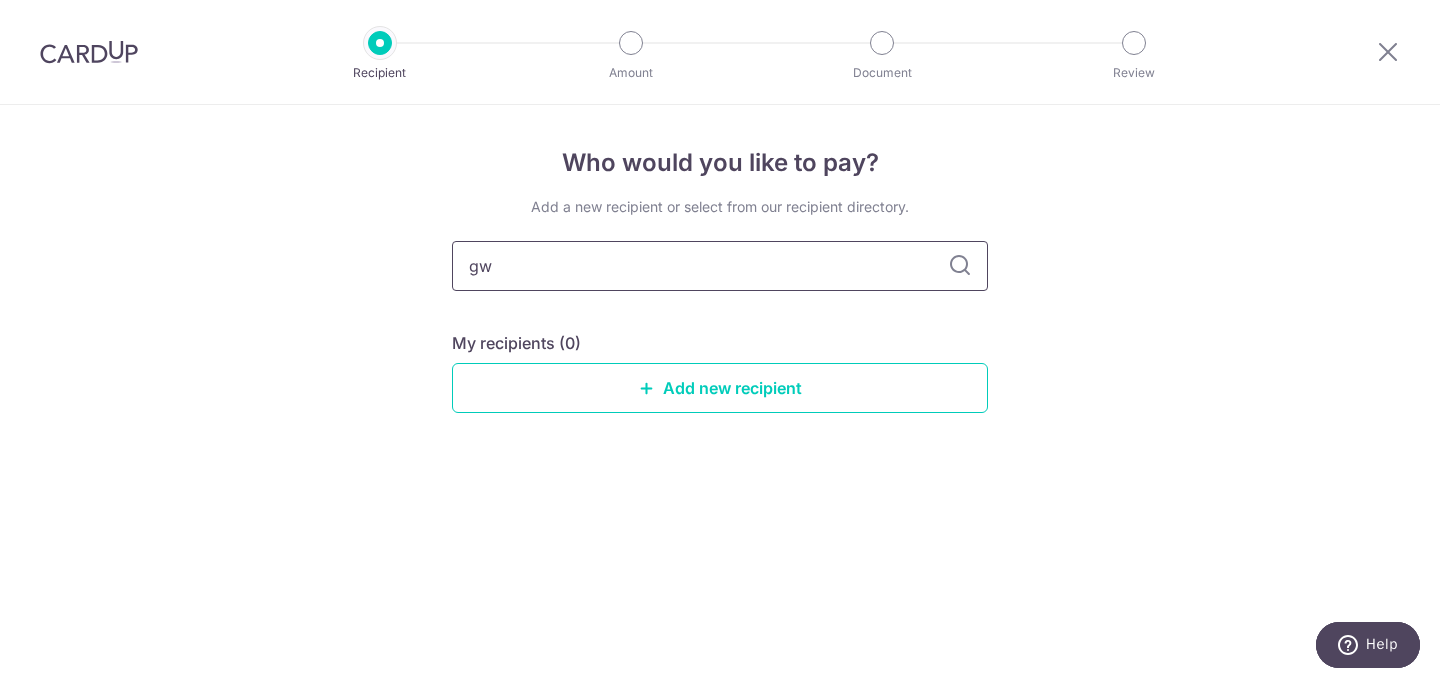 type on "g" 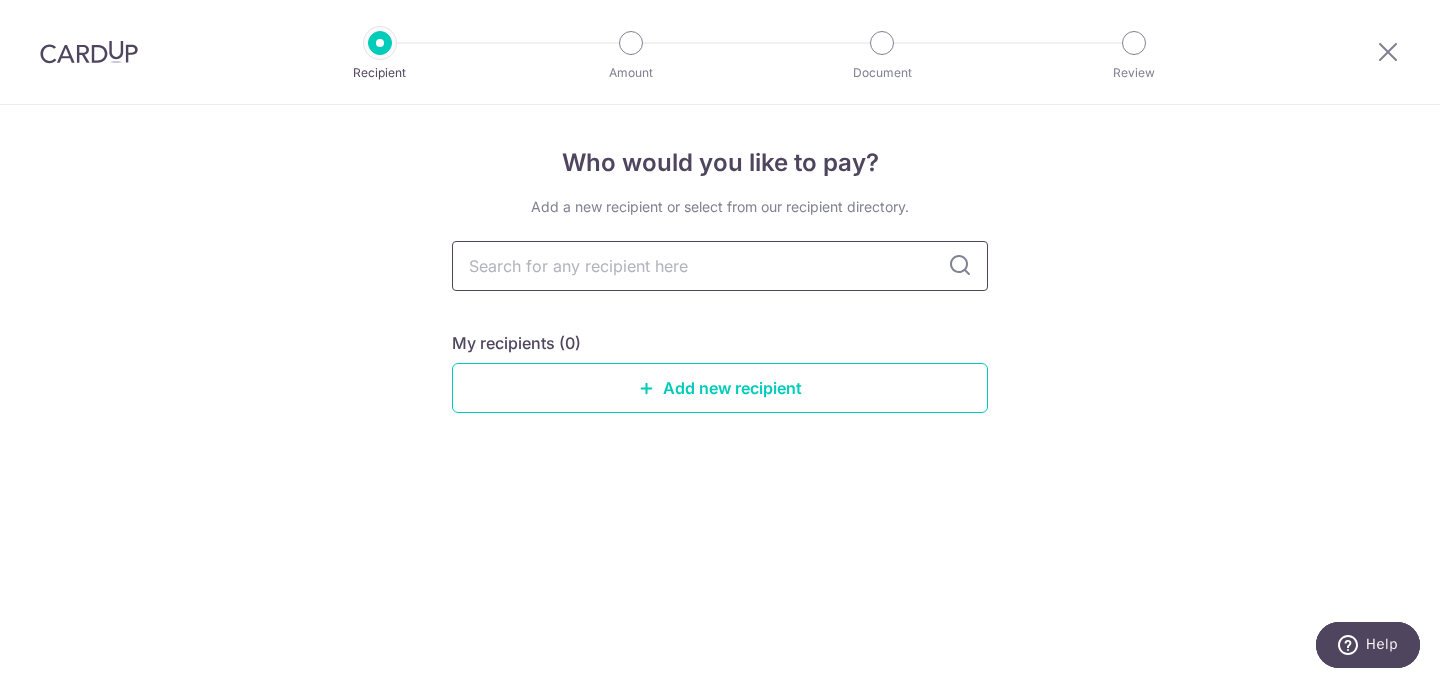 type on "g" 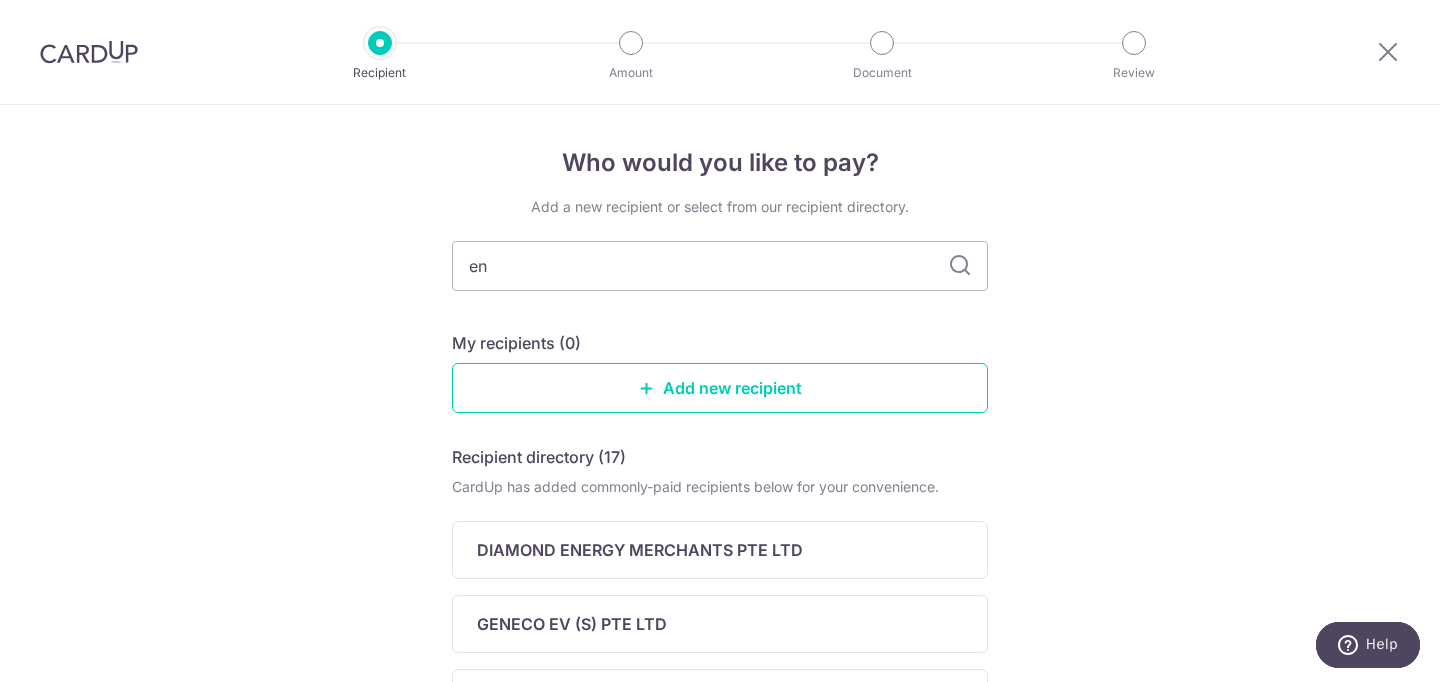 type on "e" 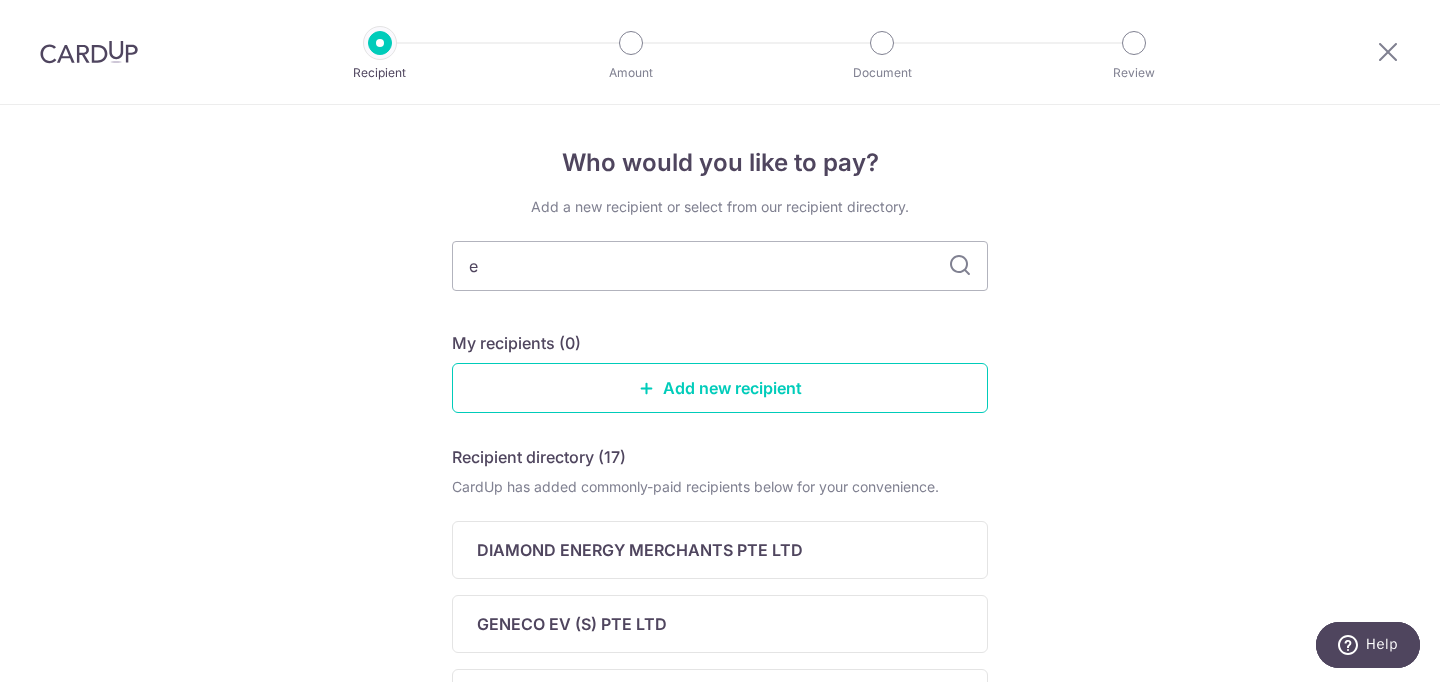 type 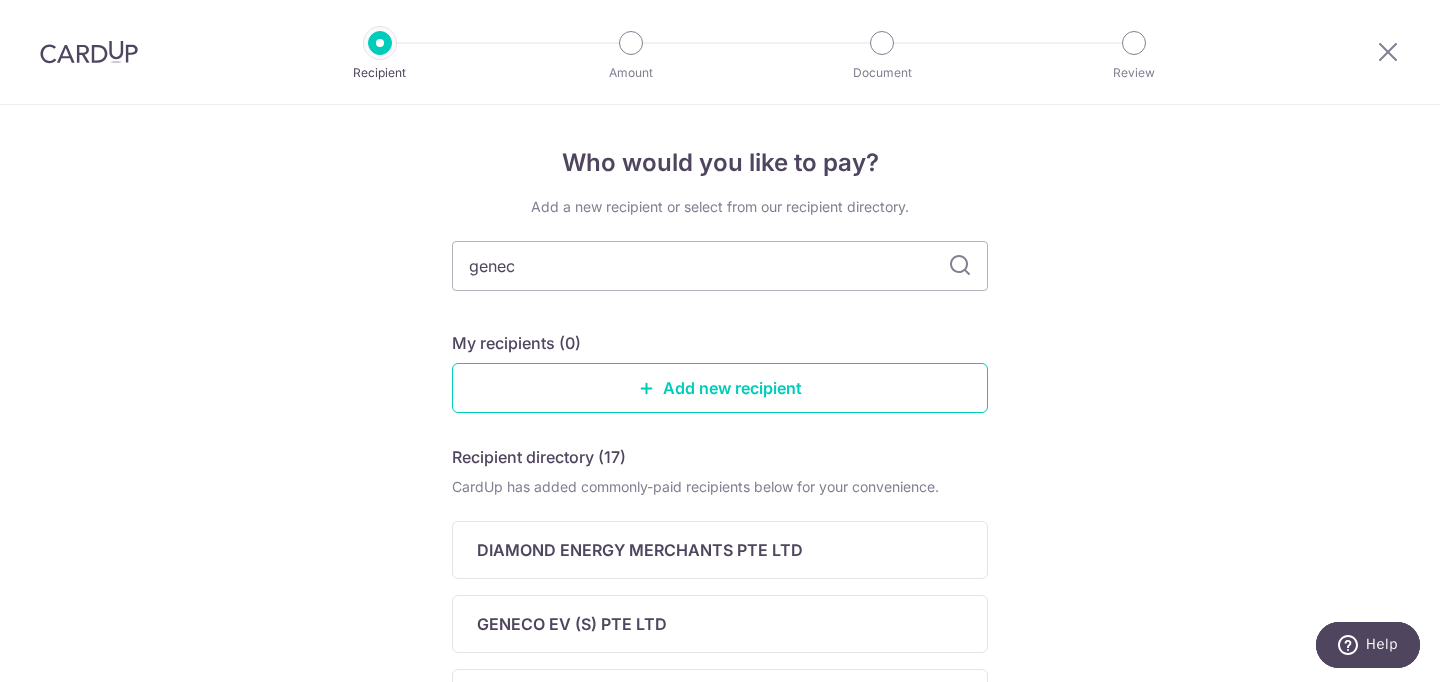 type on "geneco" 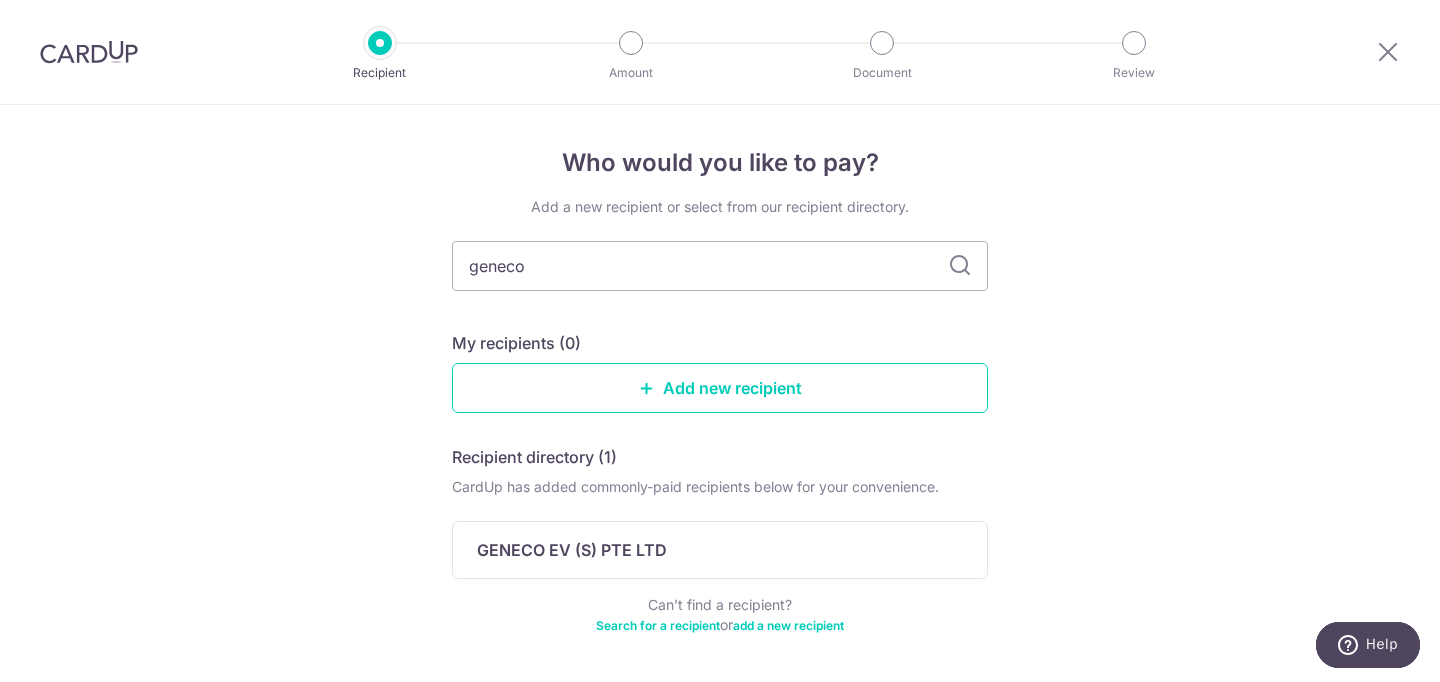 scroll, scrollTop: 71, scrollLeft: 0, axis: vertical 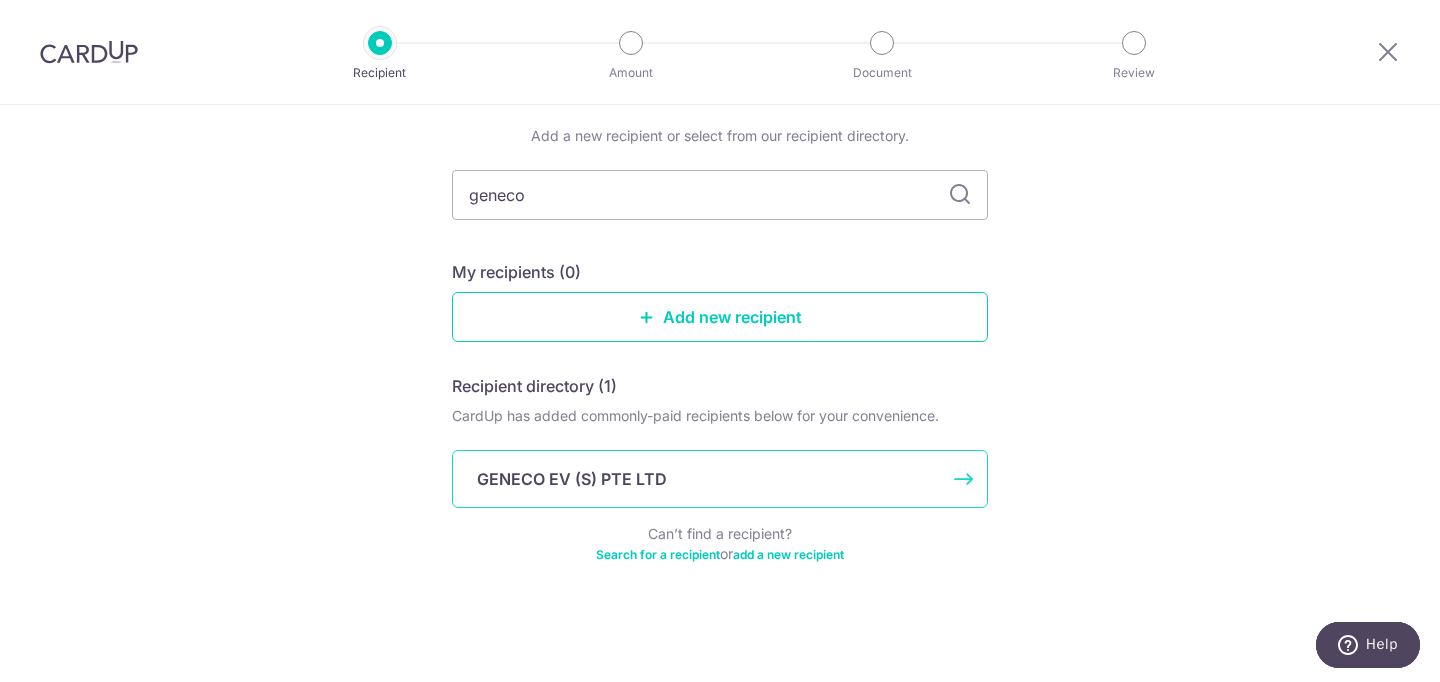 click on "GENECO EV (S) PTE LTD" at bounding box center [572, 479] 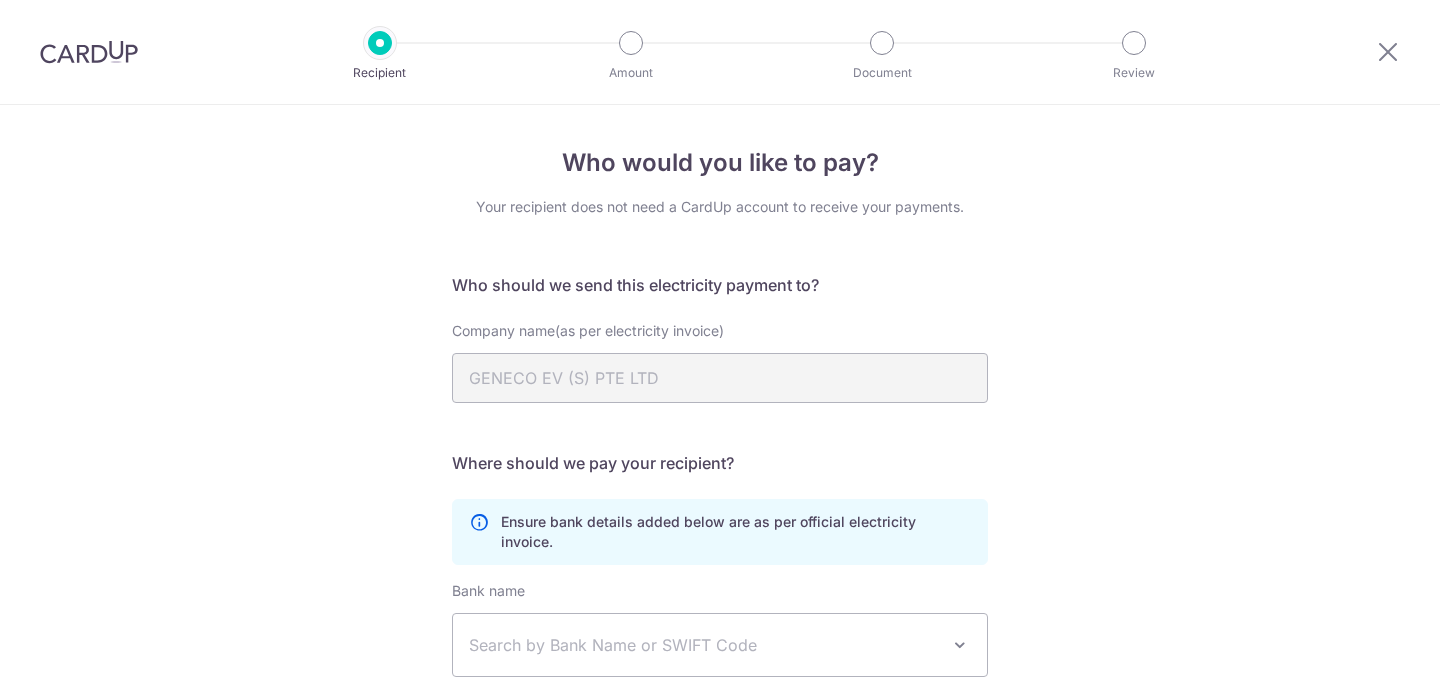 scroll, scrollTop: 0, scrollLeft: 0, axis: both 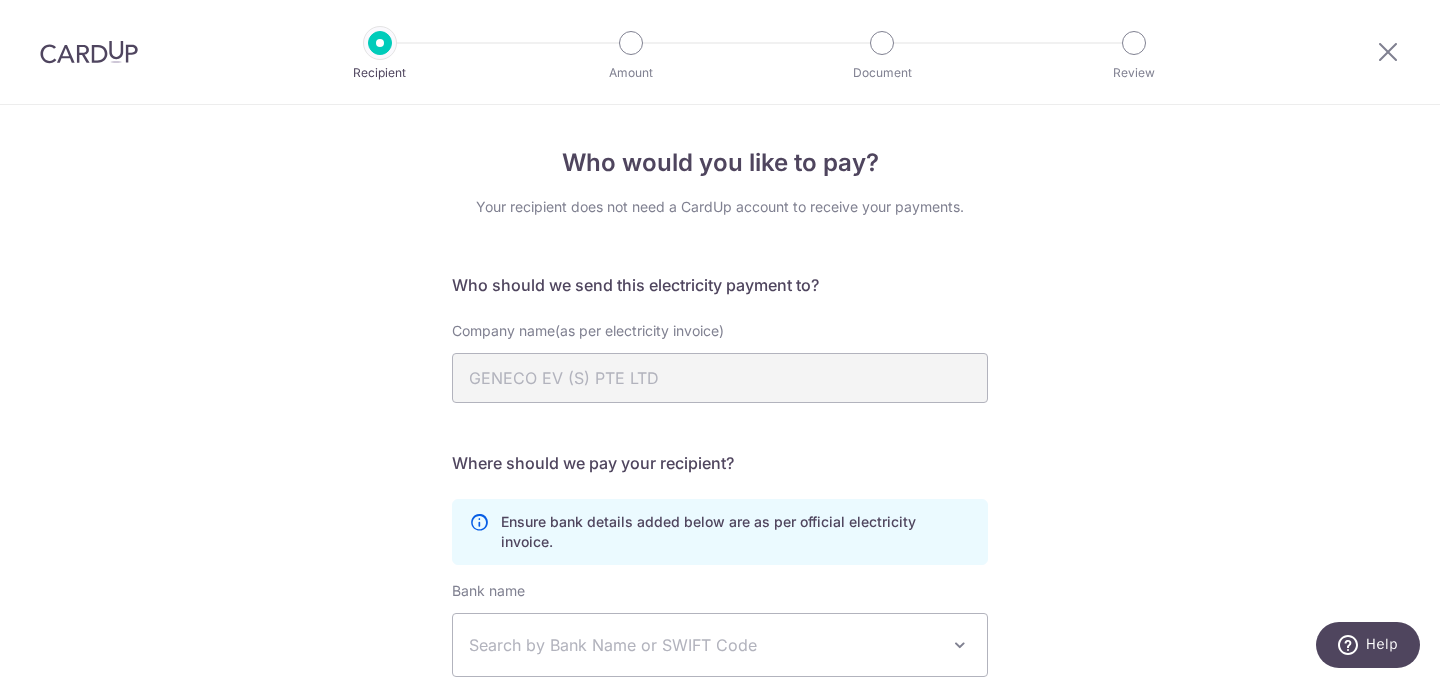 click on "Who would you like to pay?
Your recipient does not need a CardUp account to receive your payments.
Who should we send this electricity payment to?
Company name(as per electricity invoice)
GENECO EV (S) PTE LTD
translation missing: [DOMAIN_NAME] key
URL
Telephone
Where should we pay your recipient?
Ensure bank details added below are as per official electricity invoice.
Bank name
Select Bank
UBS AG
ANEXT BANK PTE LTD
Bank of China" at bounding box center [720, 538] 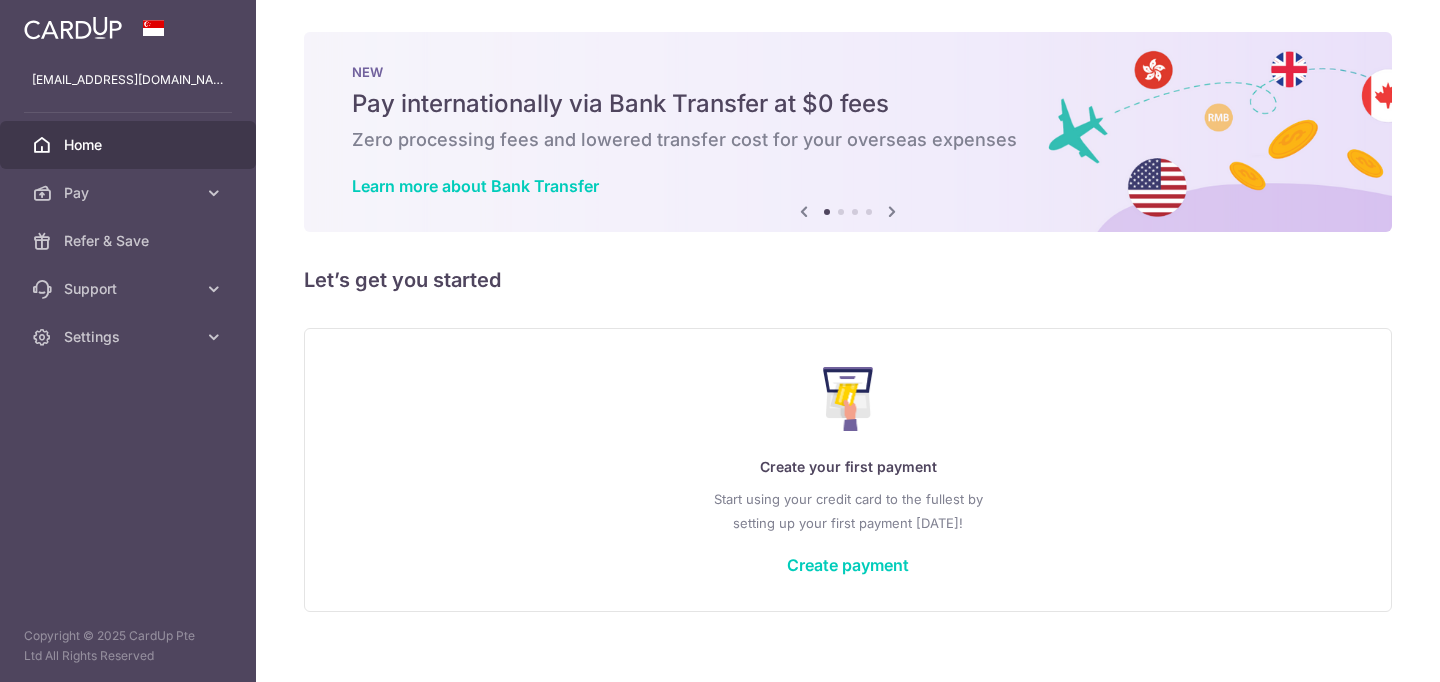 scroll, scrollTop: 0, scrollLeft: 0, axis: both 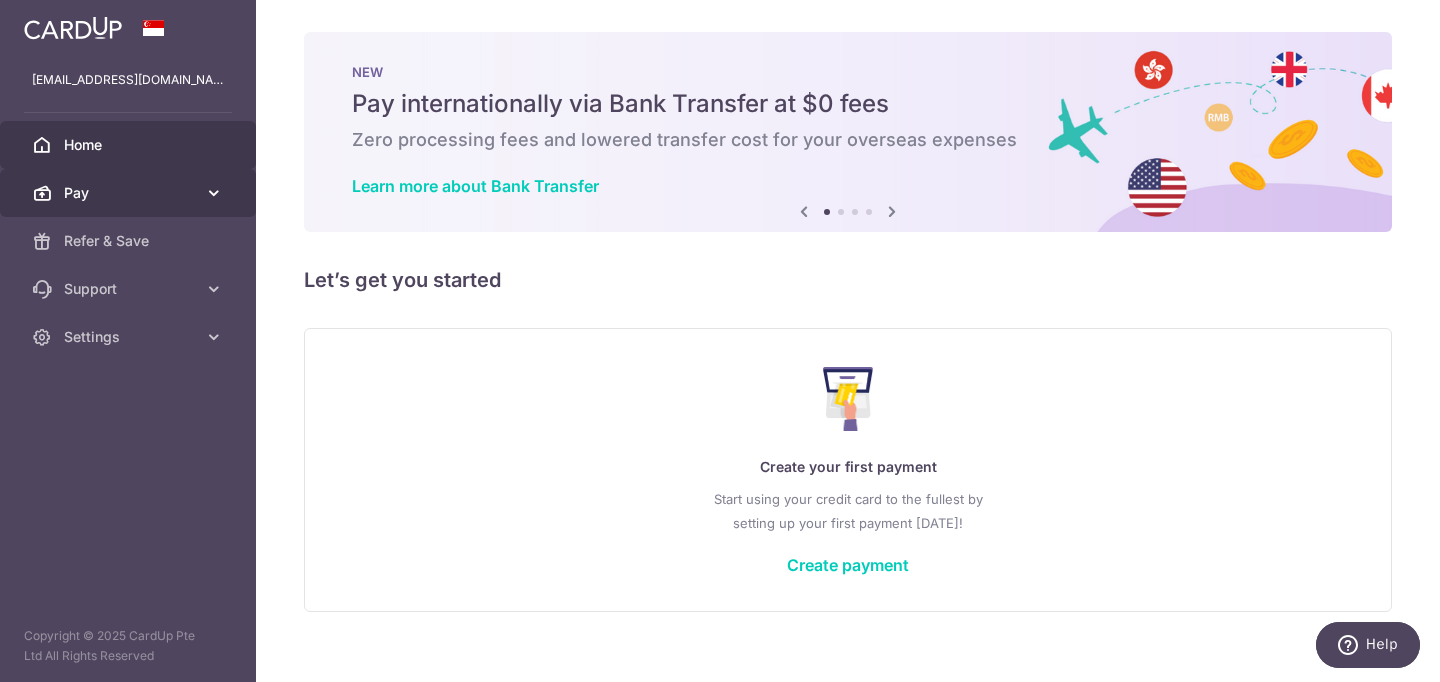 click on "Pay" at bounding box center [130, 193] 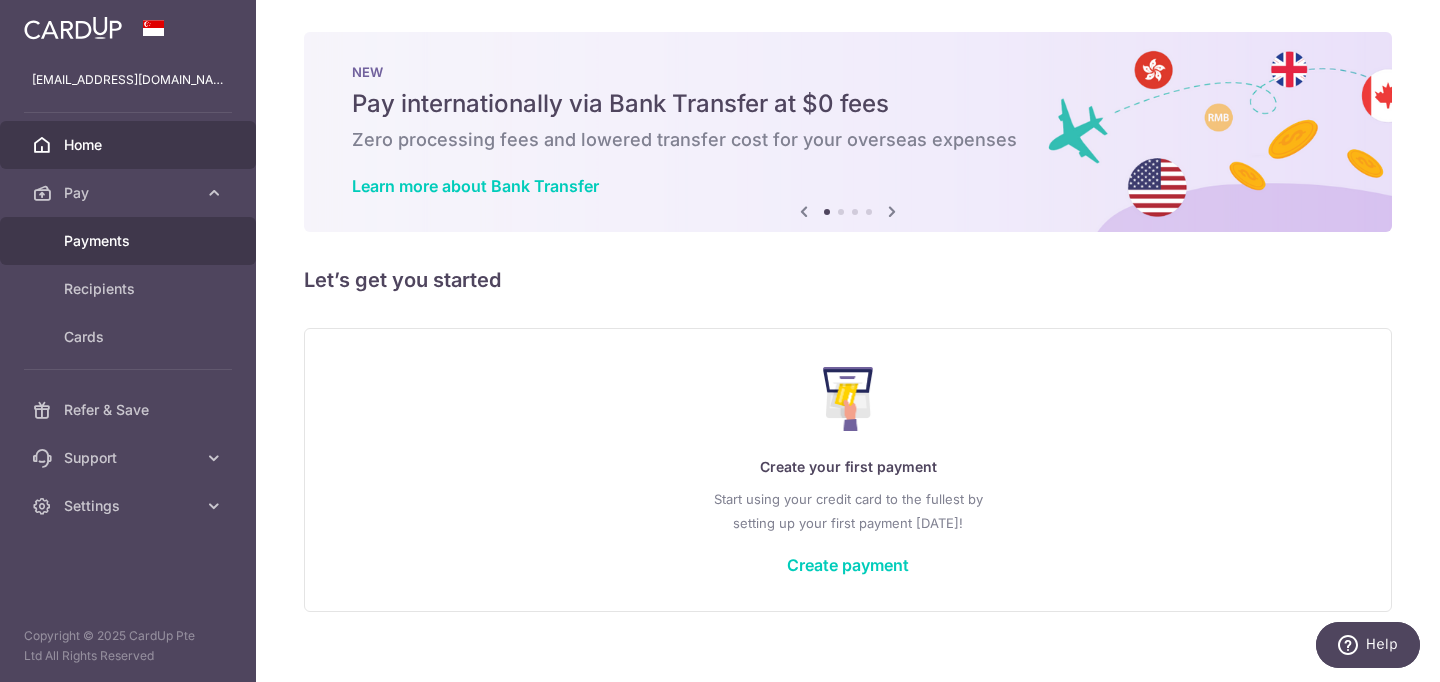 click on "Payments" at bounding box center [130, 241] 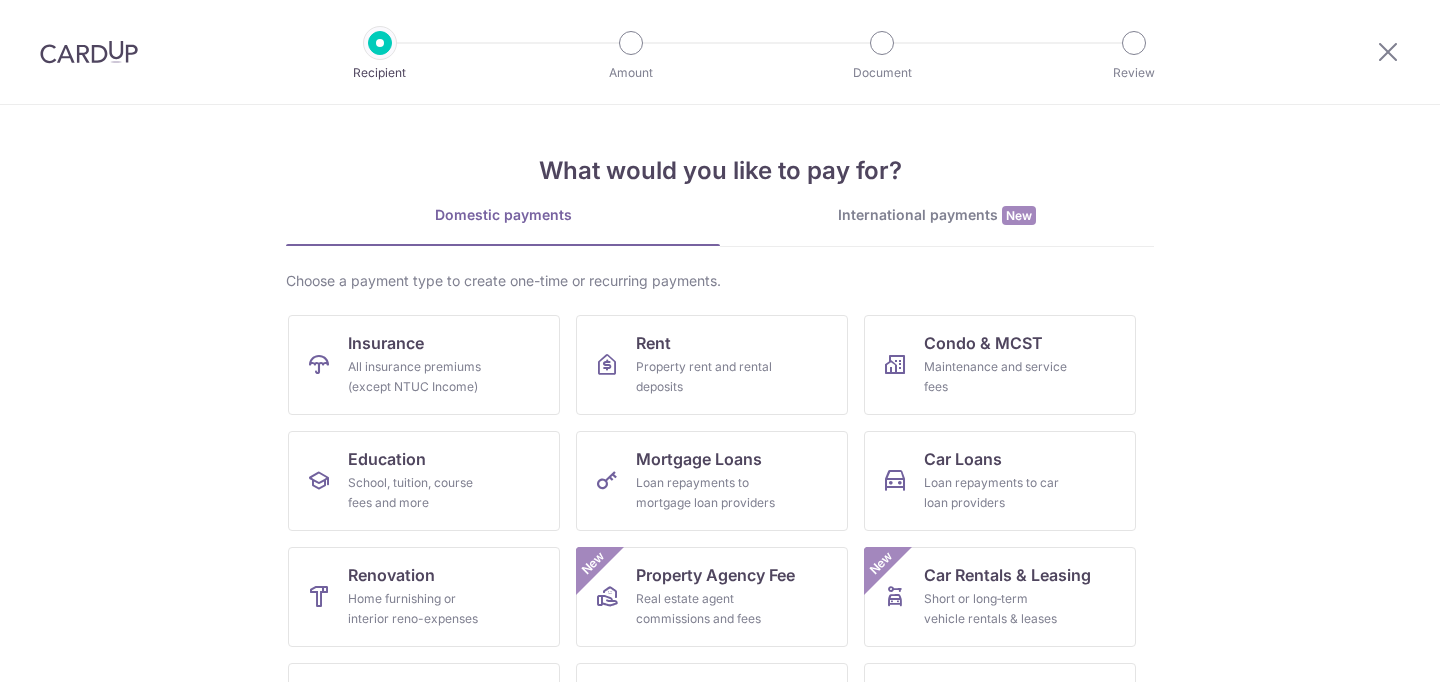 scroll, scrollTop: 0, scrollLeft: 0, axis: both 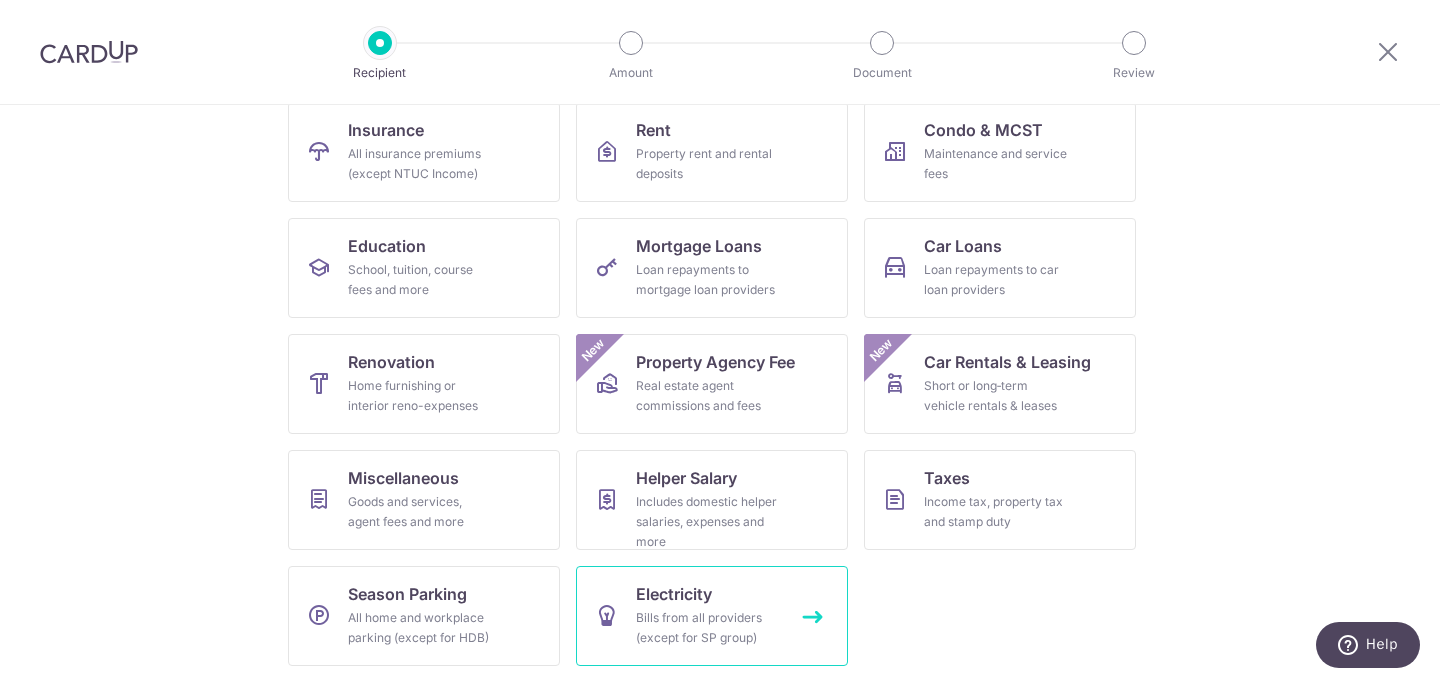 click on "Bills from all providers (except for SP group)" at bounding box center [708, 628] 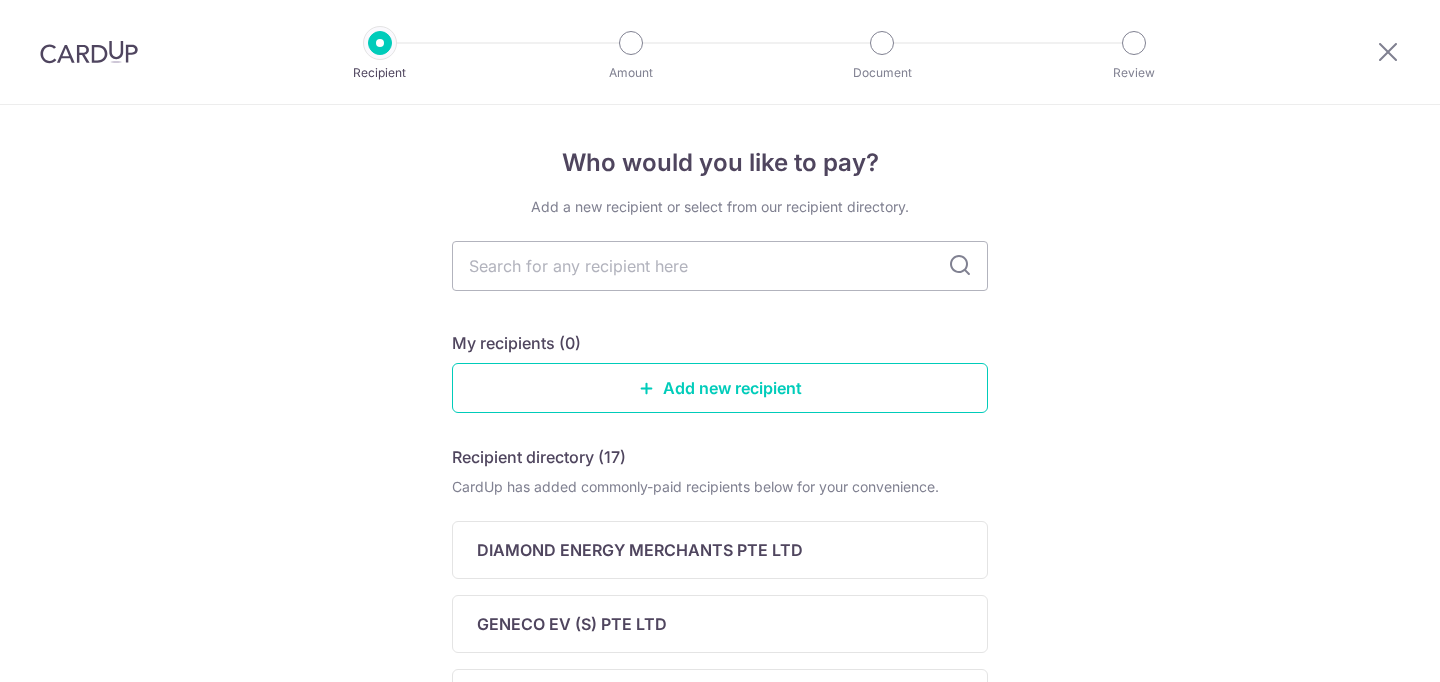 scroll, scrollTop: 0, scrollLeft: 0, axis: both 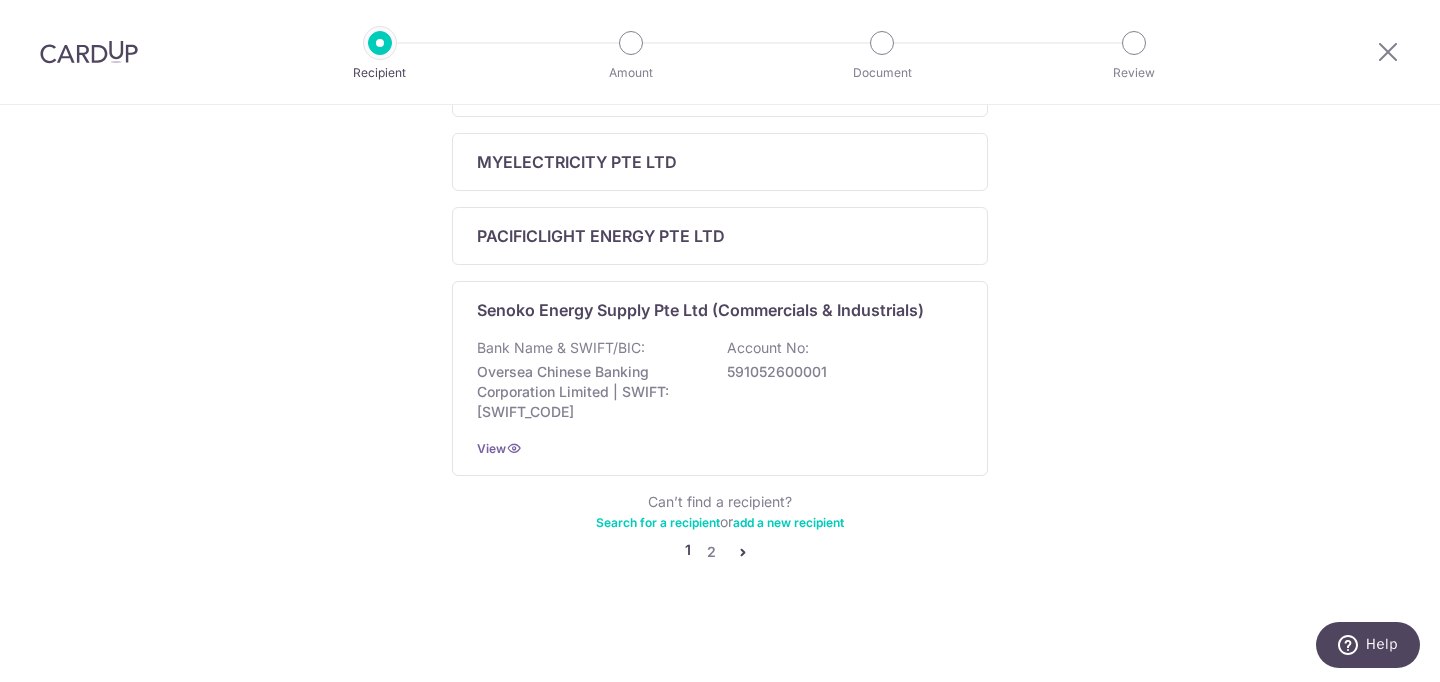 click on "add a new recipient" at bounding box center (788, 522) 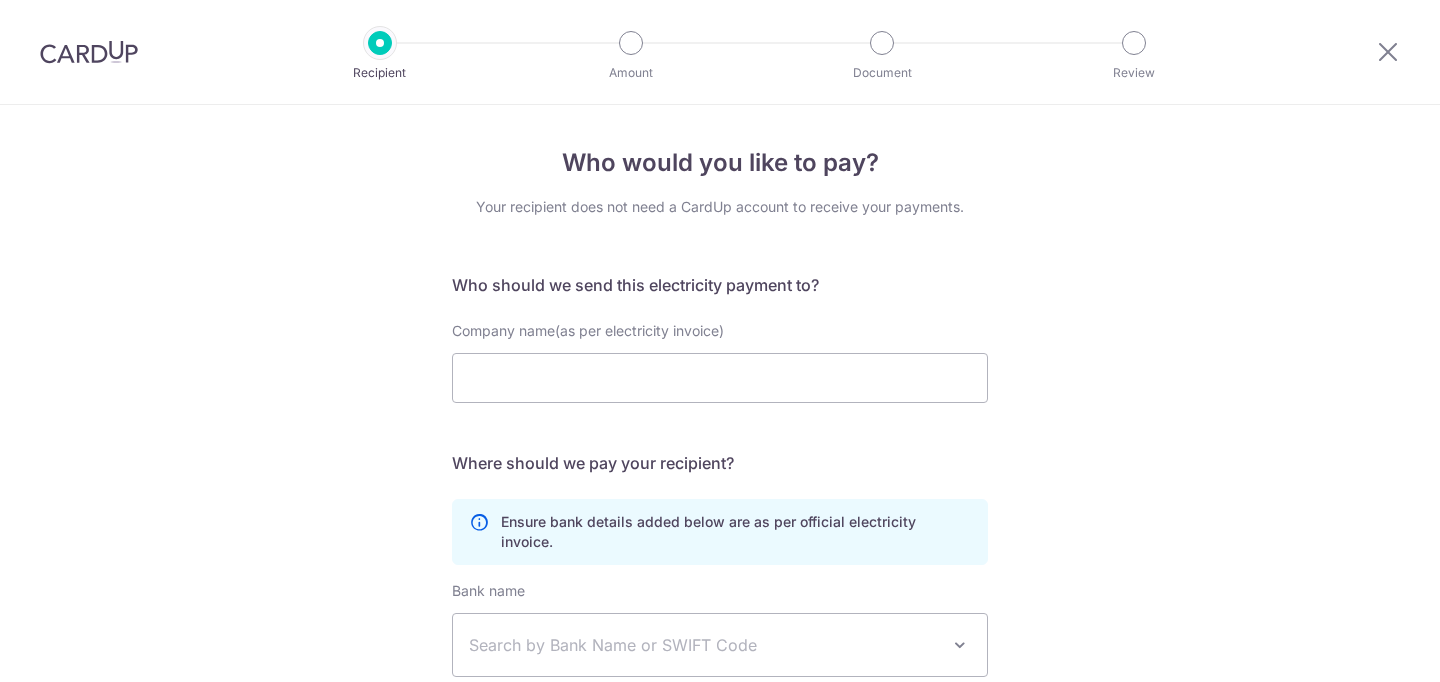 scroll, scrollTop: 0, scrollLeft: 0, axis: both 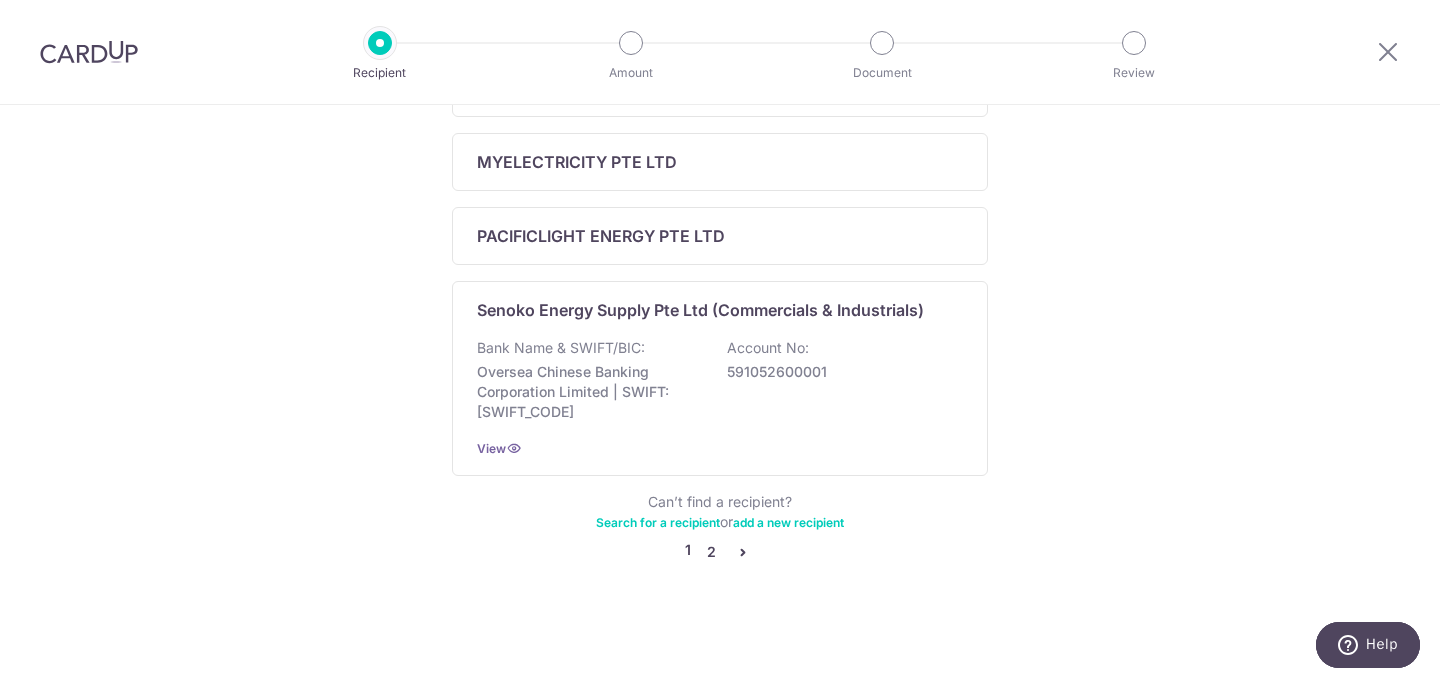 click on "2" at bounding box center (711, 552) 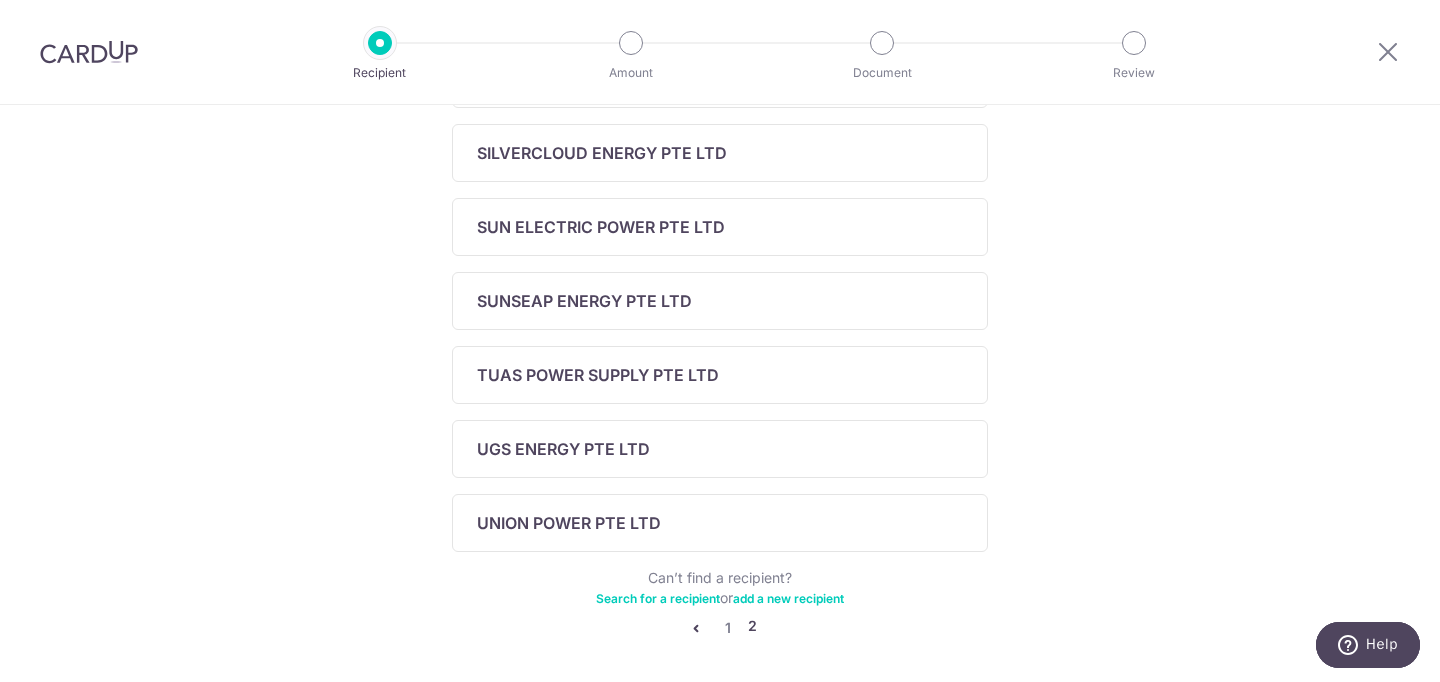 scroll, scrollTop: 640, scrollLeft: 0, axis: vertical 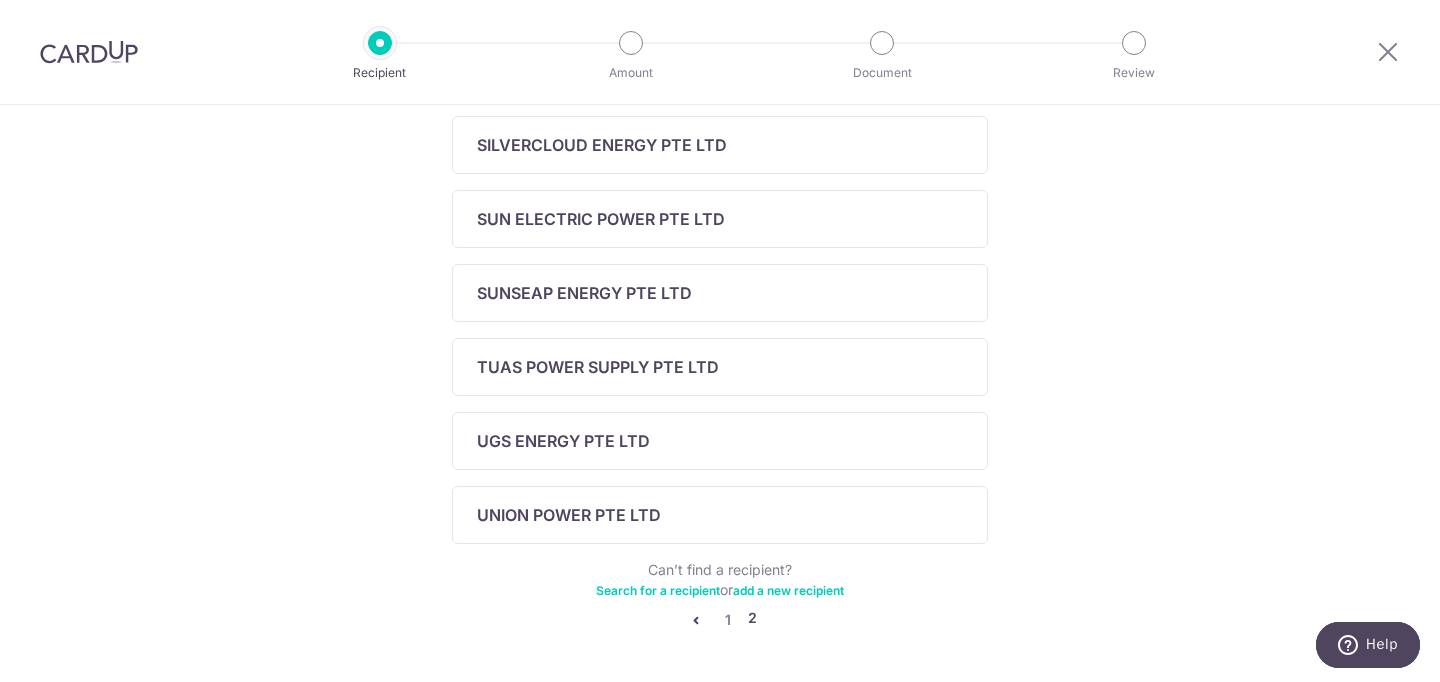 click on "add a new recipient" at bounding box center (788, 590) 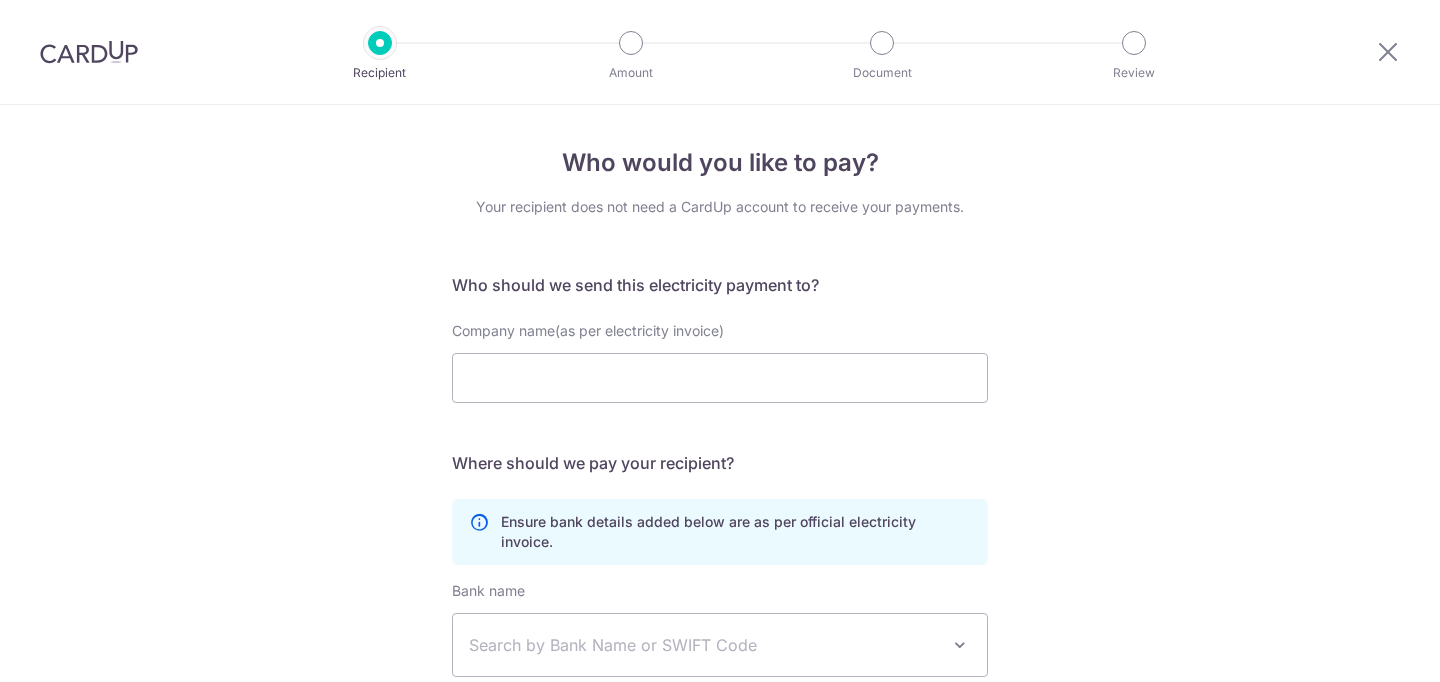scroll, scrollTop: 0, scrollLeft: 0, axis: both 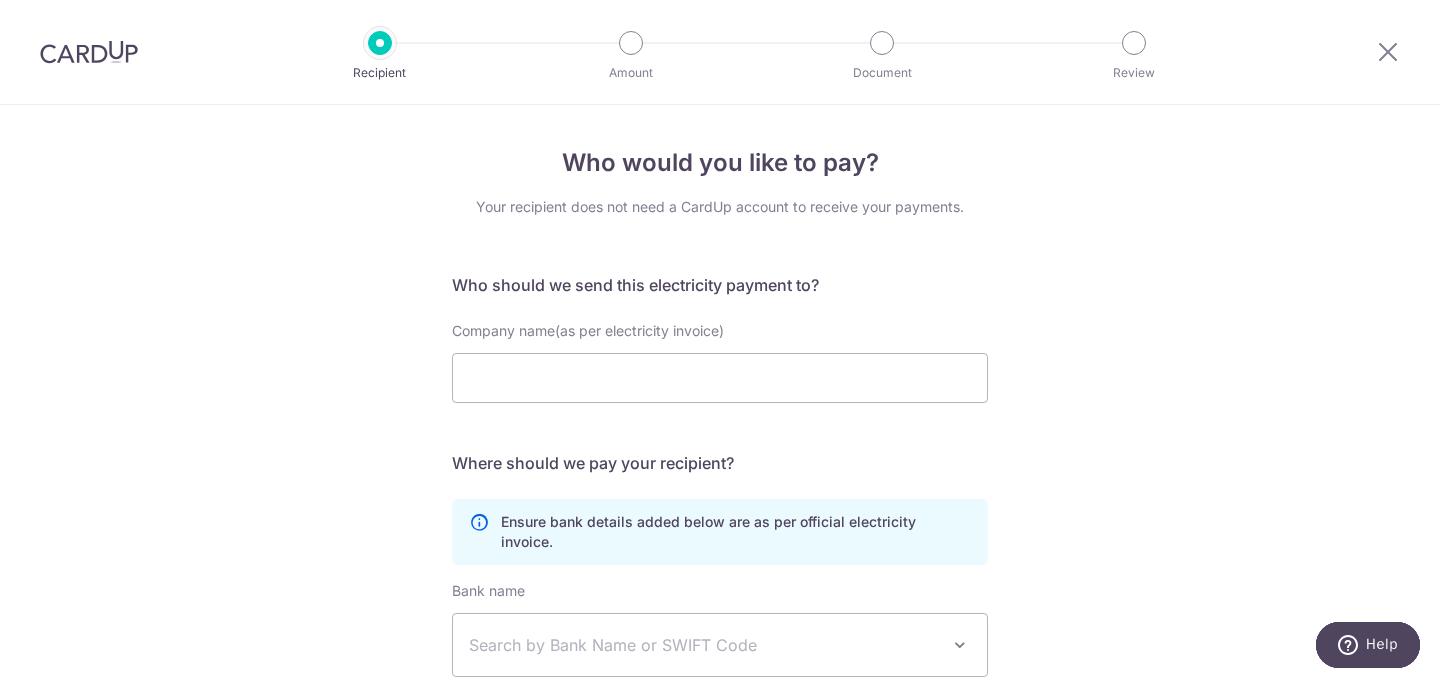 click on "Company name(as per electricity invoice)" at bounding box center (720, 374) 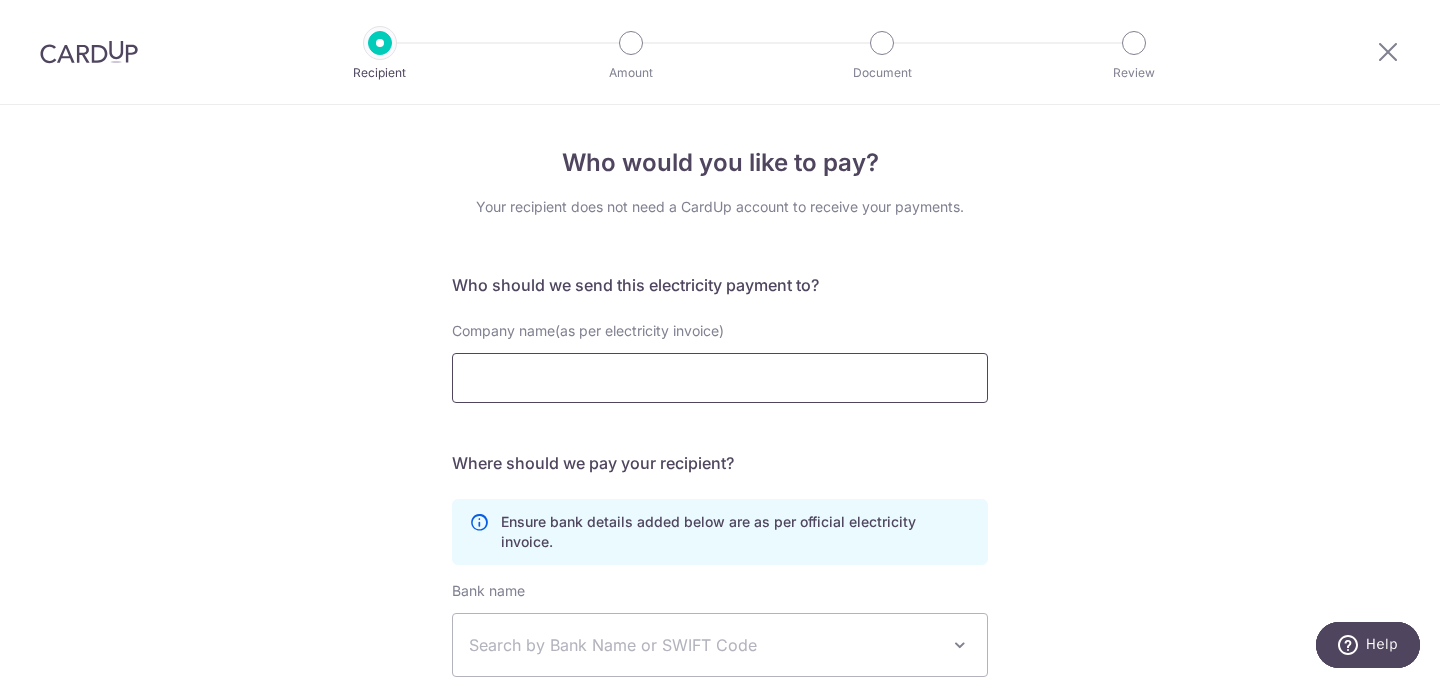 click on "Company name(as per electricity invoice)" at bounding box center (720, 378) 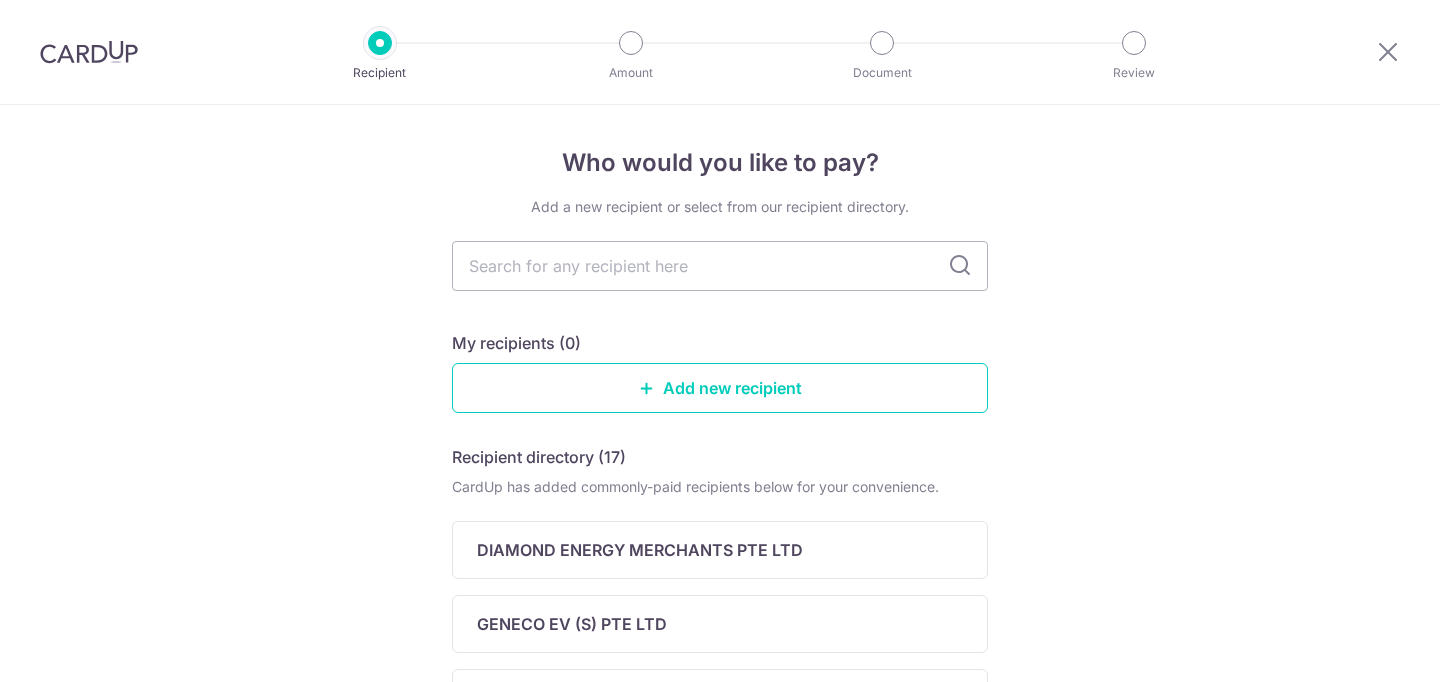 scroll, scrollTop: 0, scrollLeft: 0, axis: both 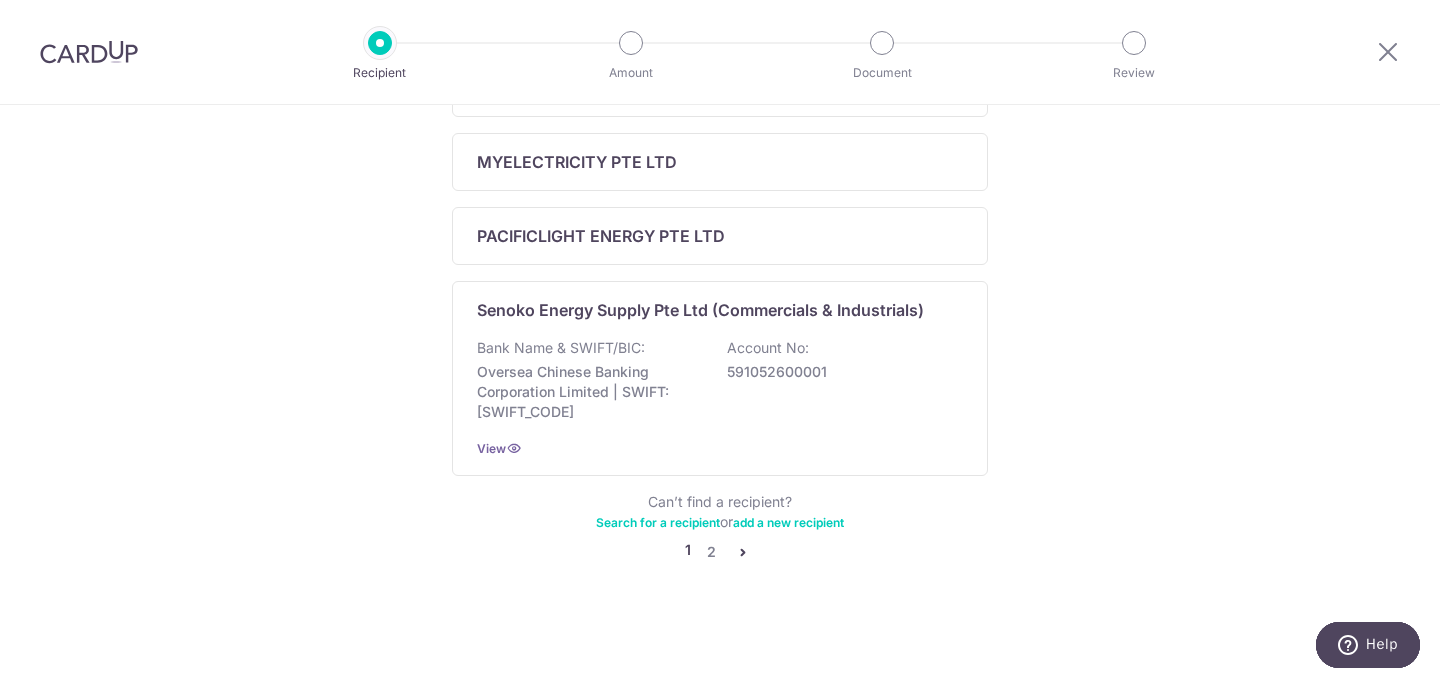 click on "Can’t find a recipient? Search for a recipient  or  add a new recipient" at bounding box center [720, 512] 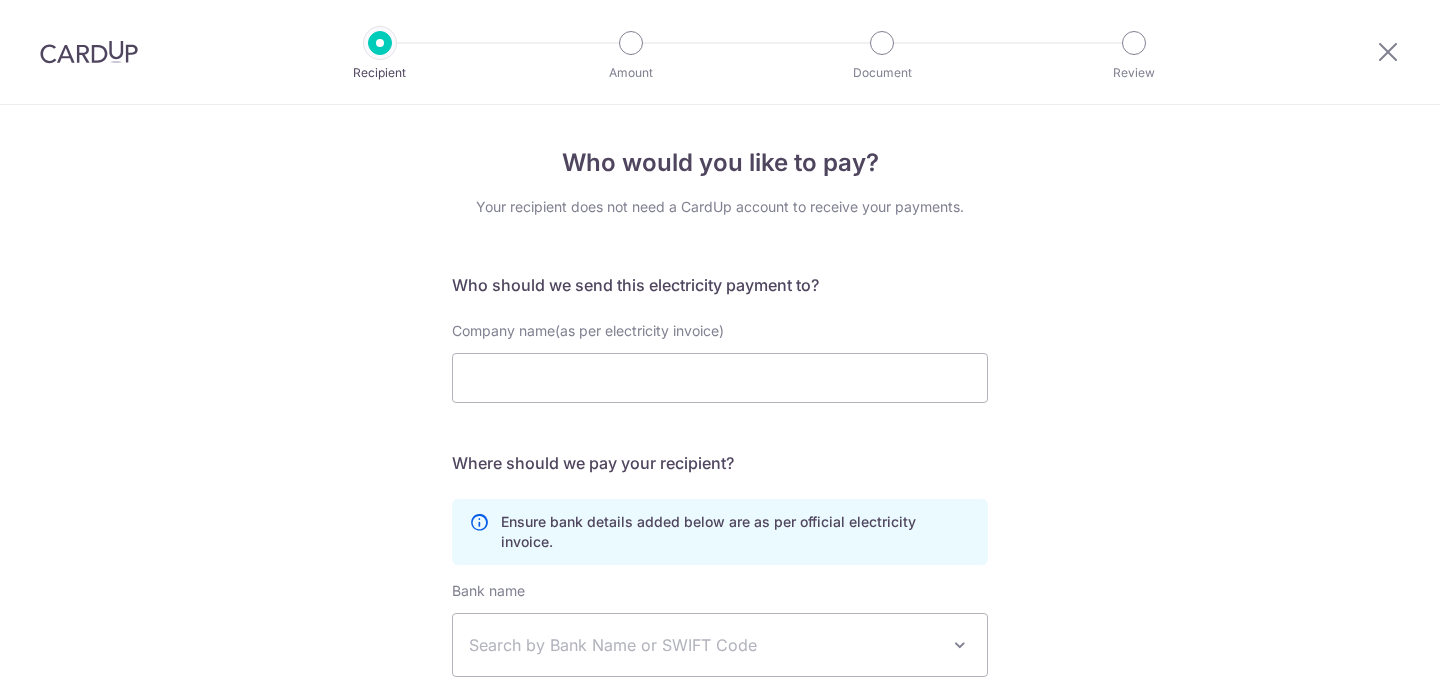 scroll, scrollTop: 0, scrollLeft: 0, axis: both 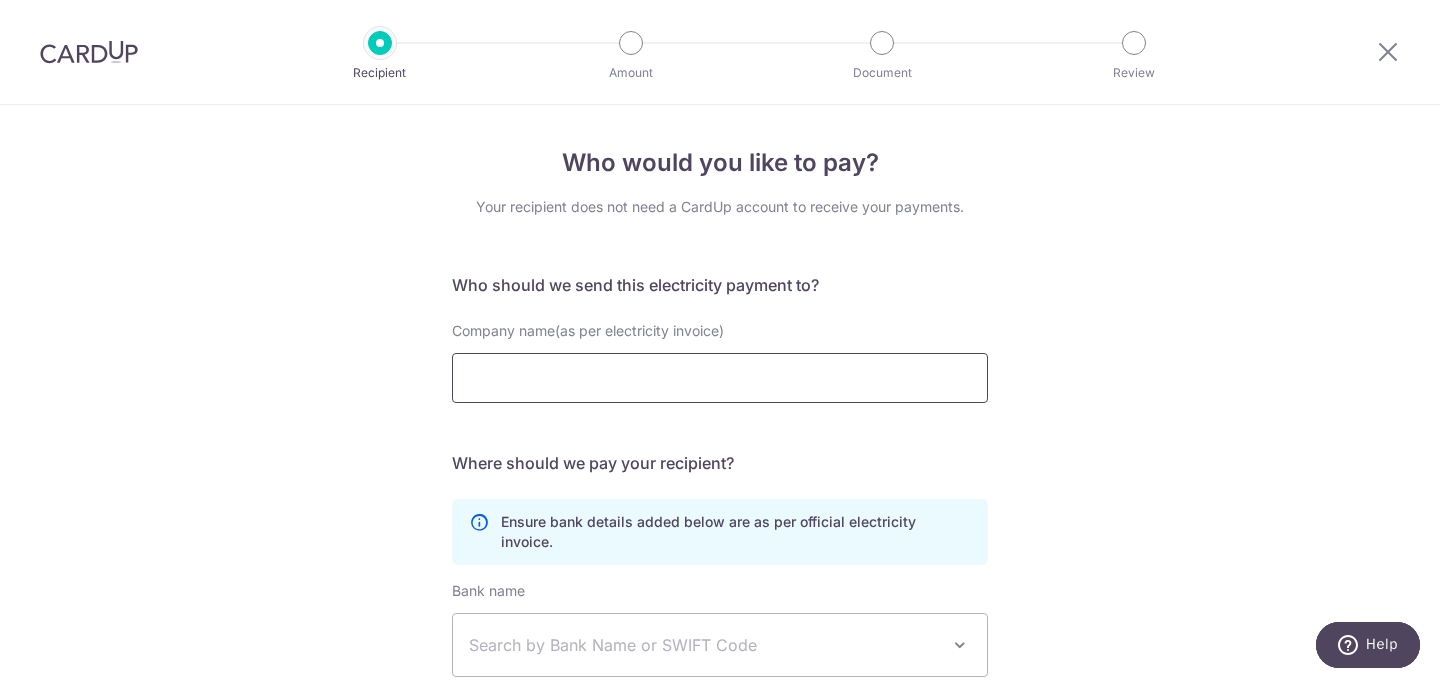 click on "Company name(as per electricity invoice)" at bounding box center (720, 378) 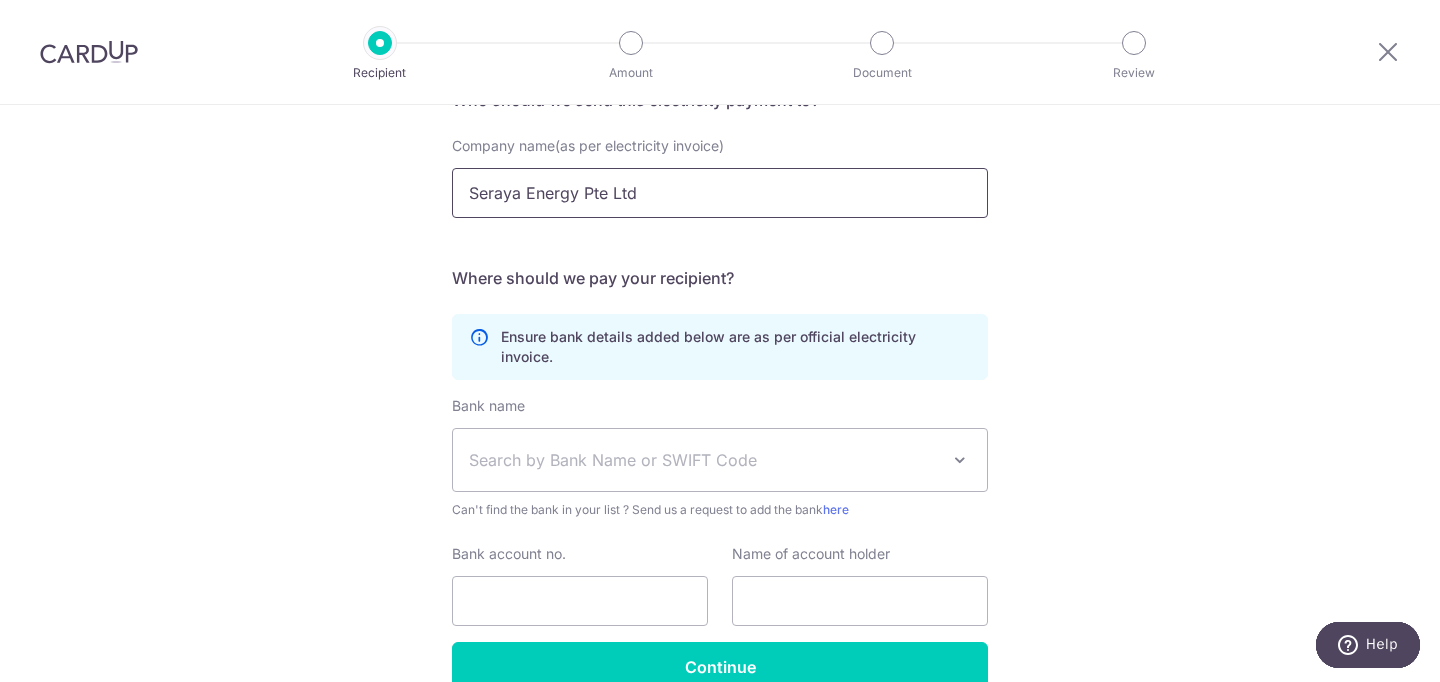 scroll, scrollTop: 184, scrollLeft: 0, axis: vertical 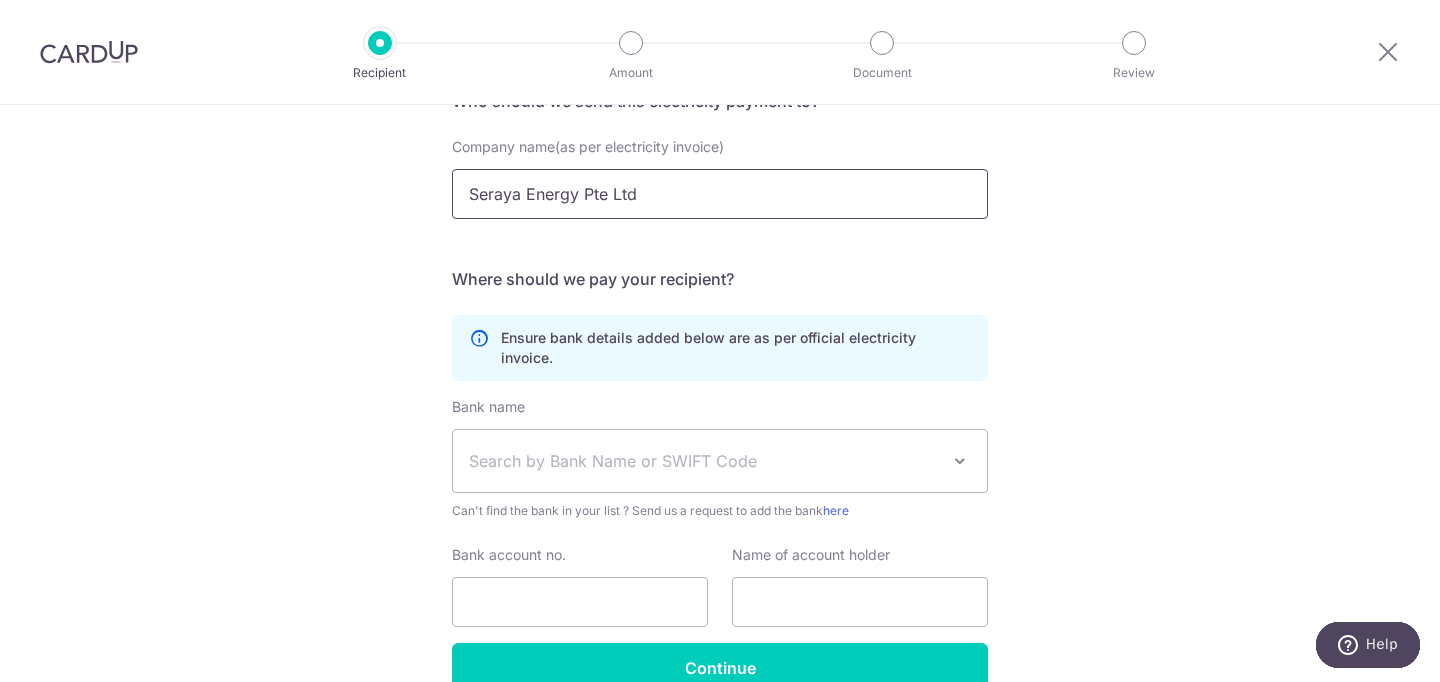 type on "Seraya Energy Pte Ltd" 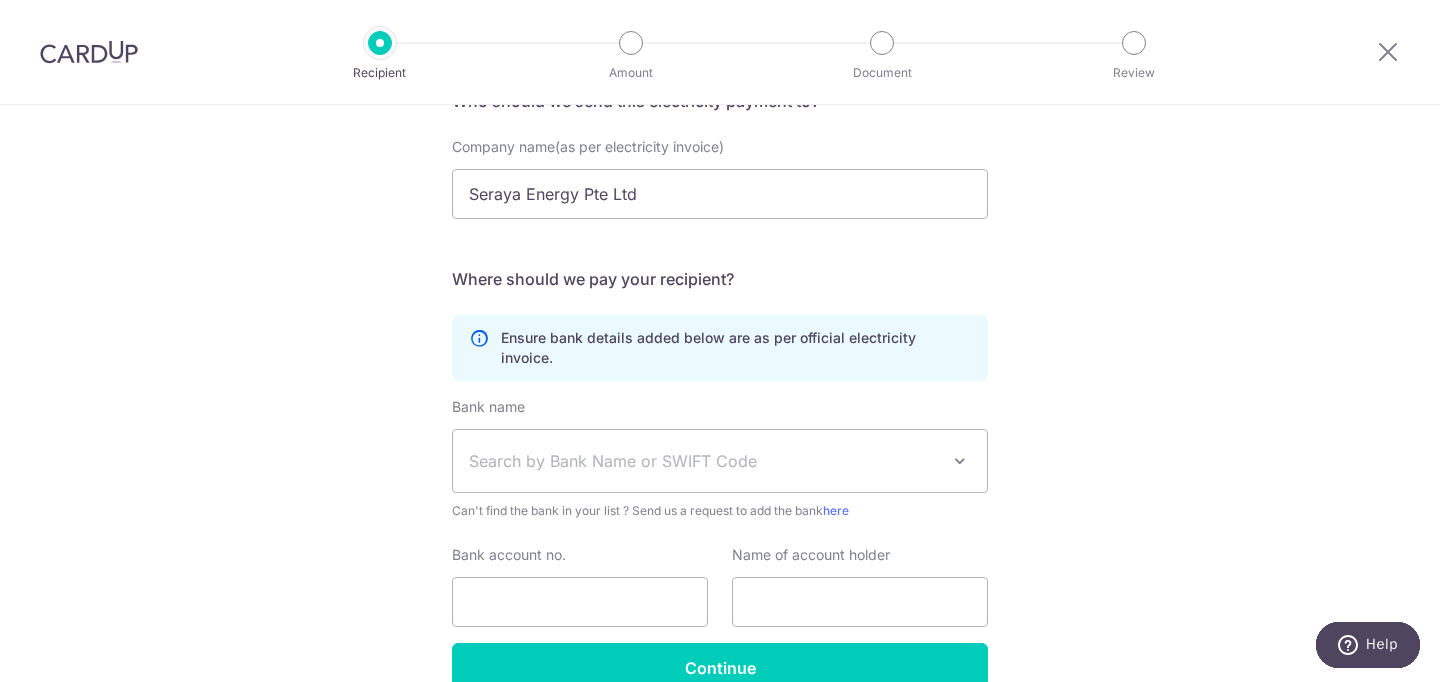 click on "Bank name
Select Bank
UBS AG
ANEXT BANK PTE LTD
Australia & New Zealand Banking Group
Bank of America Merrill Corp. Singapore
Bank of China
BANK OF COMMUNICATIONS CO.,LTD.
Barclays Bank
BNP Paribas
Cambridge Trust Company
CHINA CONSTRUCTION BANK CORPORATION
CIMB
Citibank Jakarta
Citibank Singapore Limited
Citibank, N.A.
Citibank, N.A.
Citibank, N.A.
Citibank,N.A.
CommerzBank
Commonwealth Bank of Australia
Credit Agricole Corporate and Investment Bank
DBS Bank
Deutsche Bank
Far Eastern Bank
GXS Bank Pte Ltd
HDFC Bank
HL Bank
HSBC Bank (Singapore) Limited.
HSBC Corporate (Hongkong and Shanghai Banking Corporation)
HSBC Personal (Hongkong and Shanghai Banking Corporation)
Indian Bank
Industrial and Commercial Bank of China
JP Morgan Chase
Malayan Banking BHD
MariBank Singapore Private Limited
MatchMove Pay Pte Ltd
Maybank Singapore Limited
Maybank Singapore Limited (GIRO)
Mizuho Bank Limited" at bounding box center (720, 459) 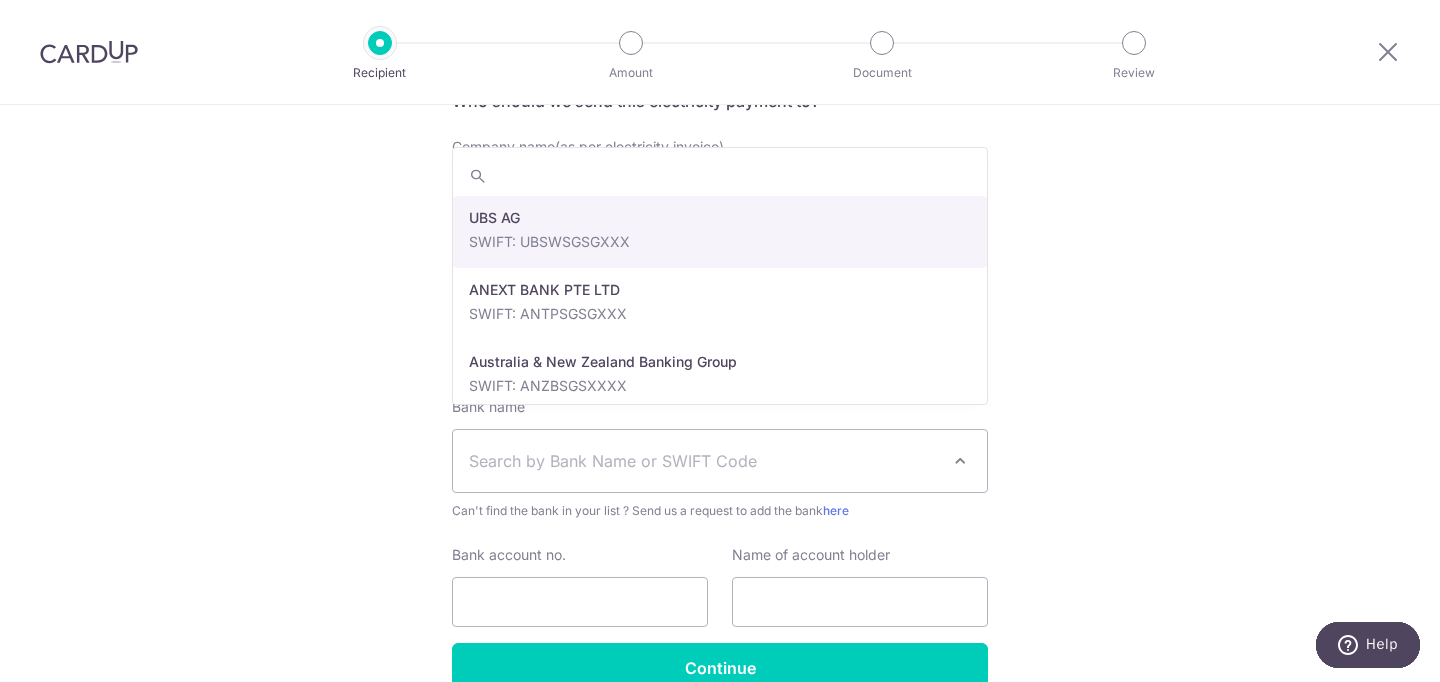click on "Search by Bank Name or SWIFT Code" at bounding box center (704, 461) 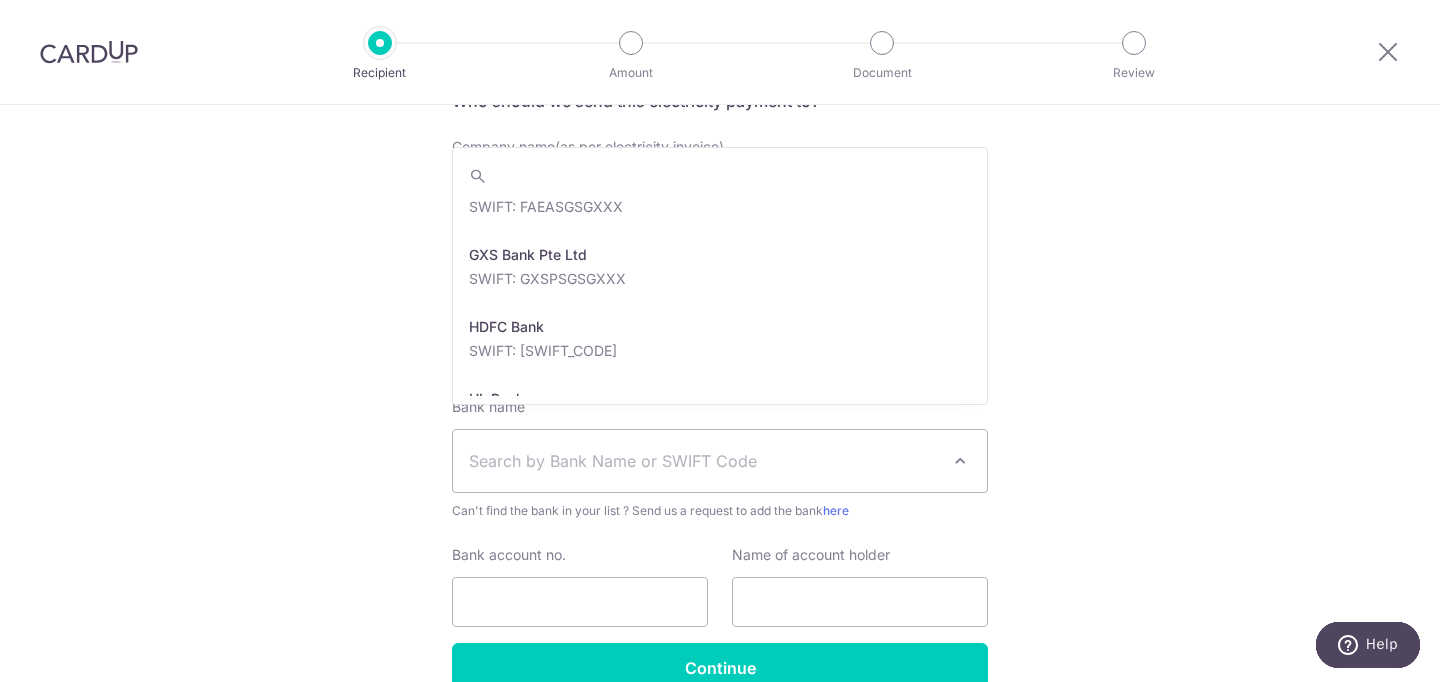 scroll, scrollTop: 1620, scrollLeft: 0, axis: vertical 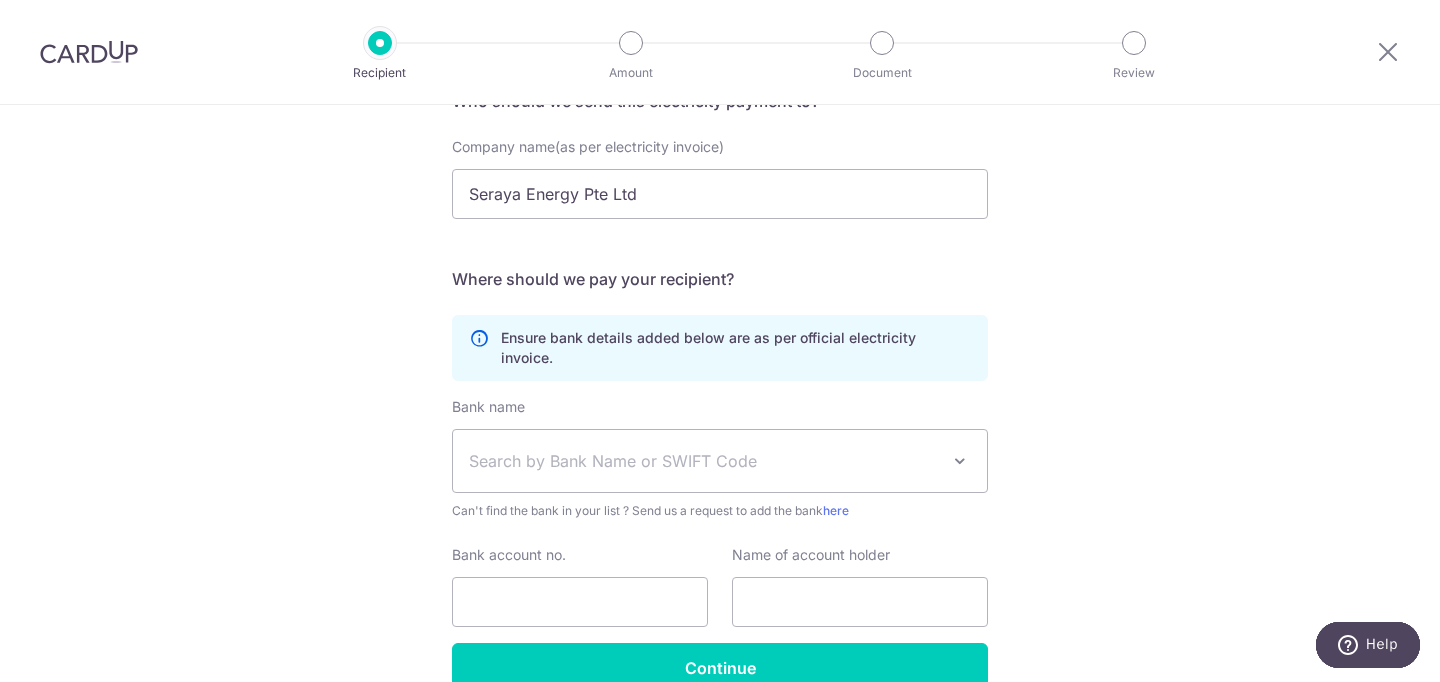 click at bounding box center [89, 52] 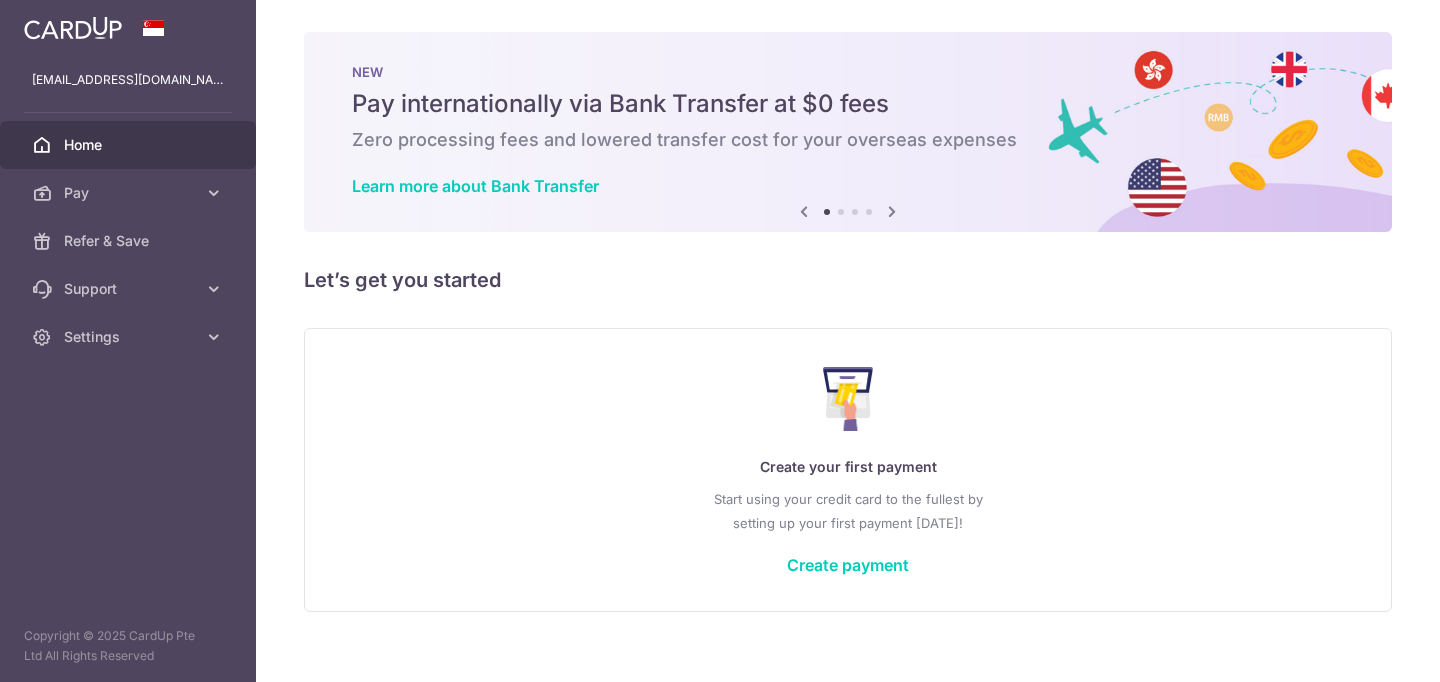 scroll, scrollTop: 0, scrollLeft: 0, axis: both 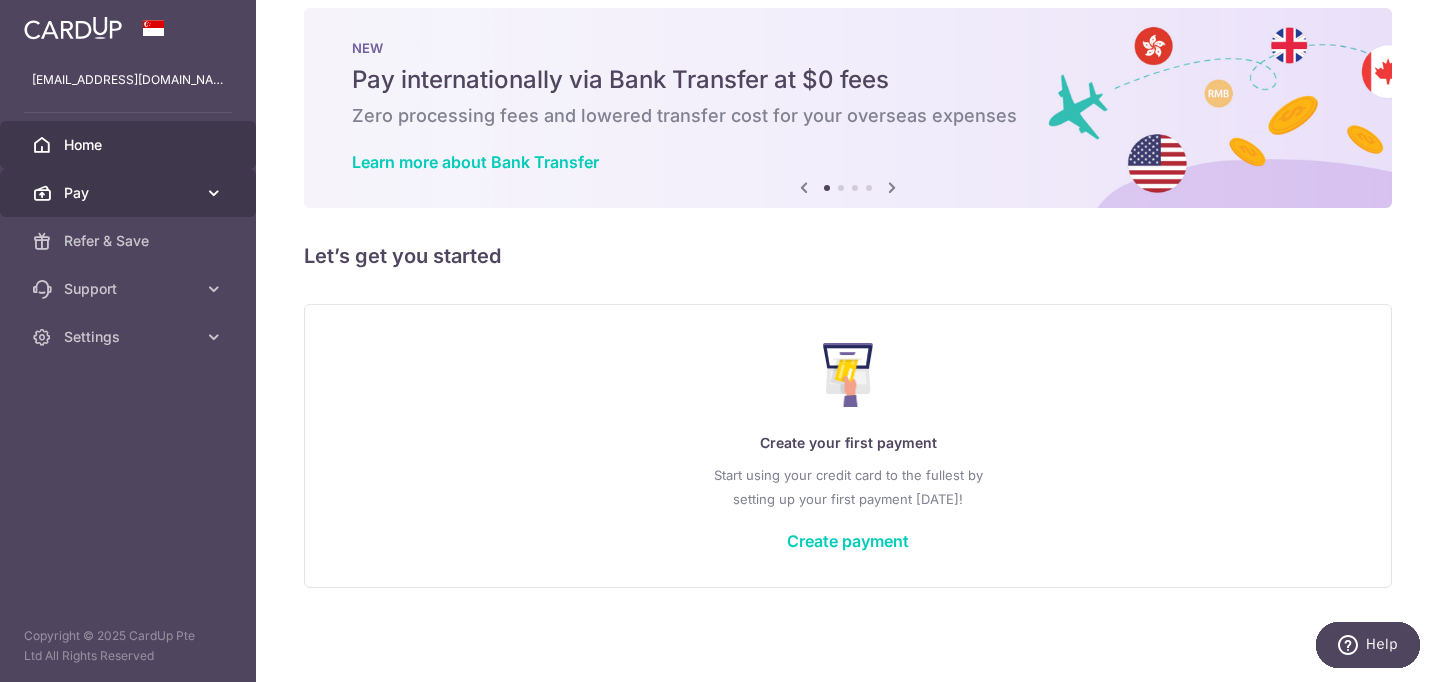 click on "Pay" at bounding box center (130, 193) 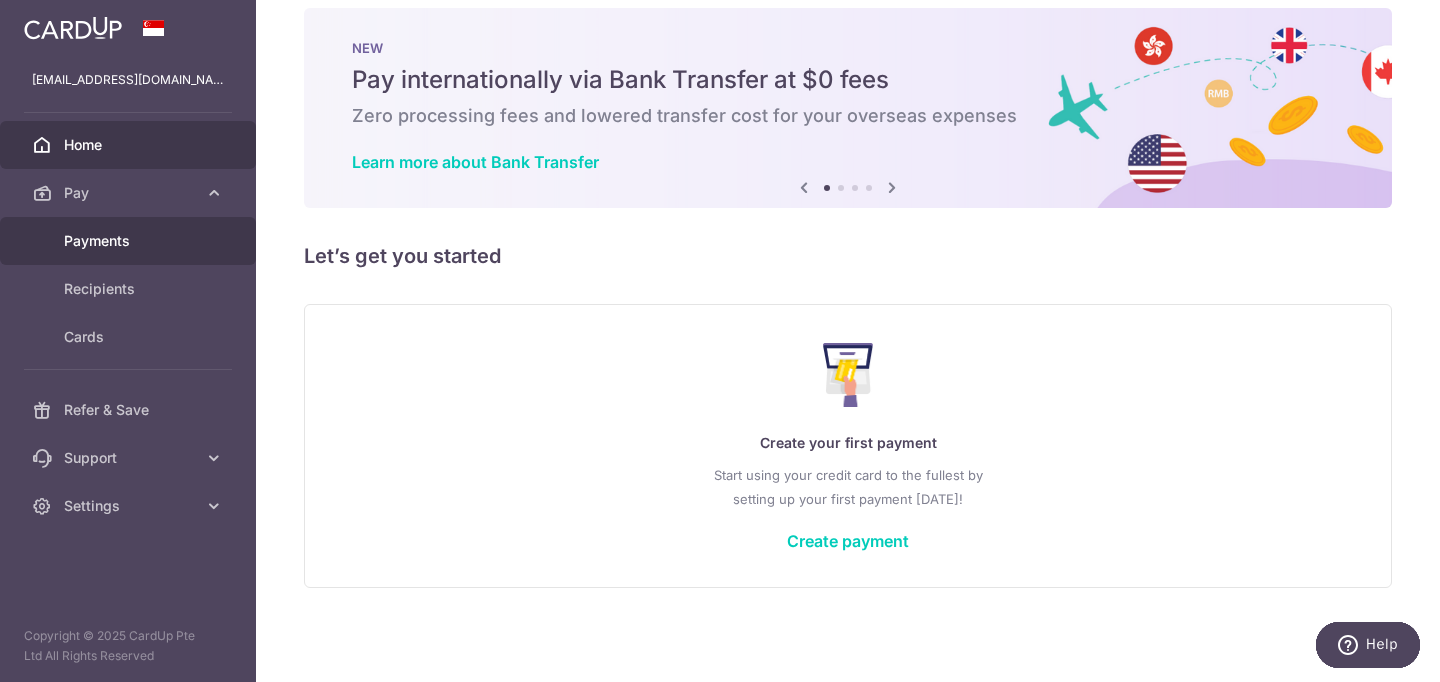 click on "Payments" at bounding box center (130, 241) 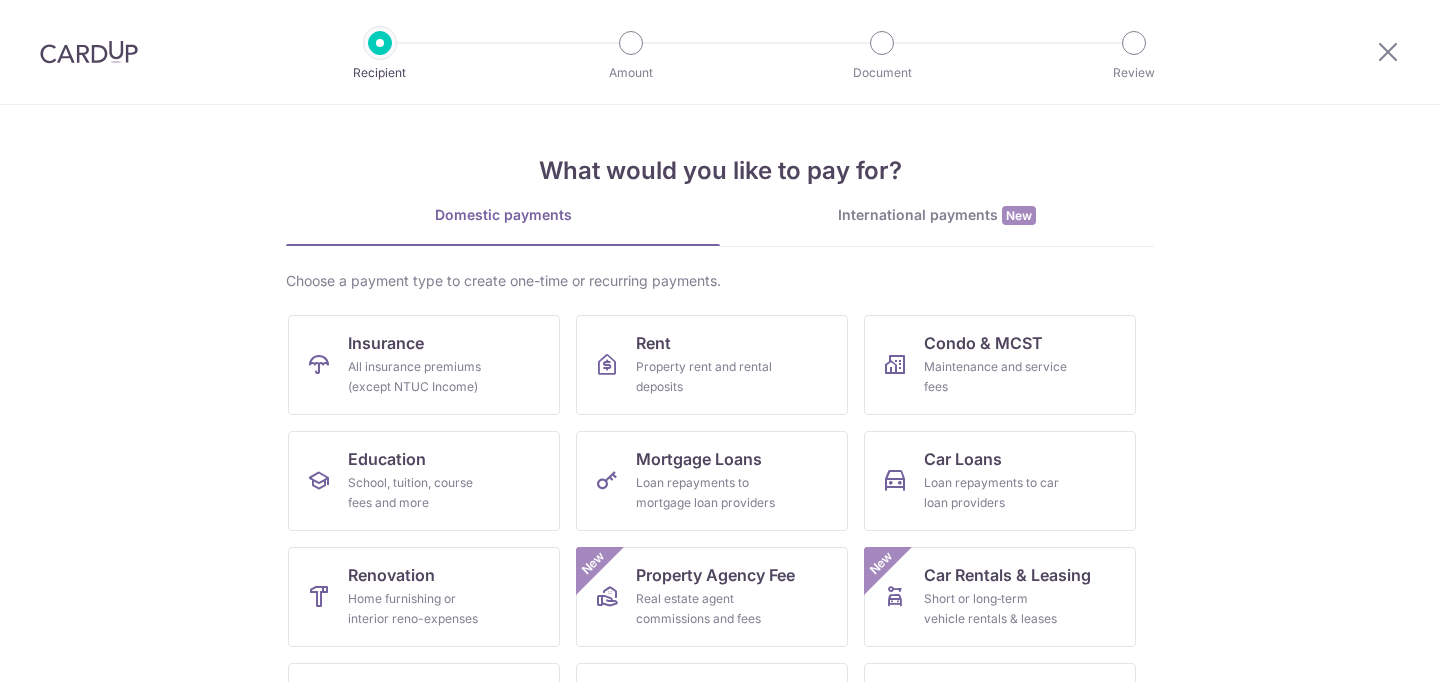 scroll, scrollTop: 0, scrollLeft: 0, axis: both 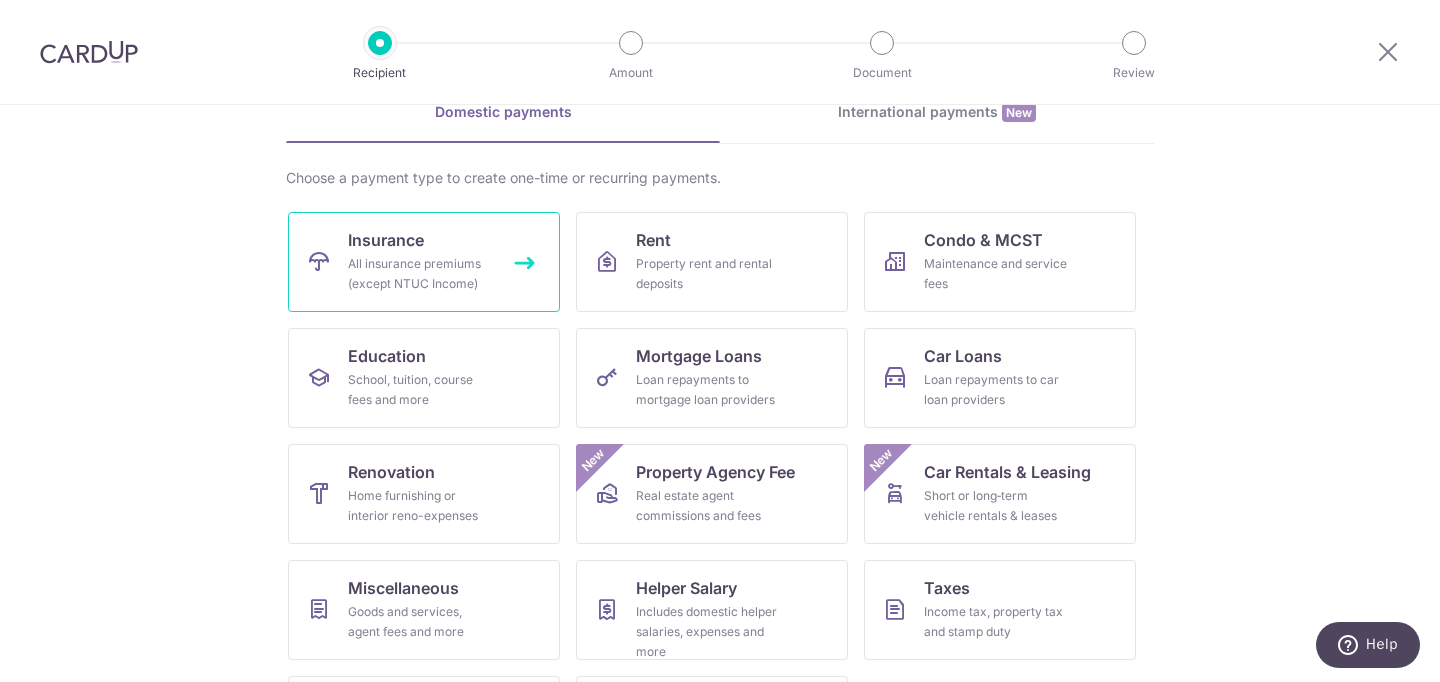 click on "All insurance premiums (except NTUC Income)" at bounding box center [420, 274] 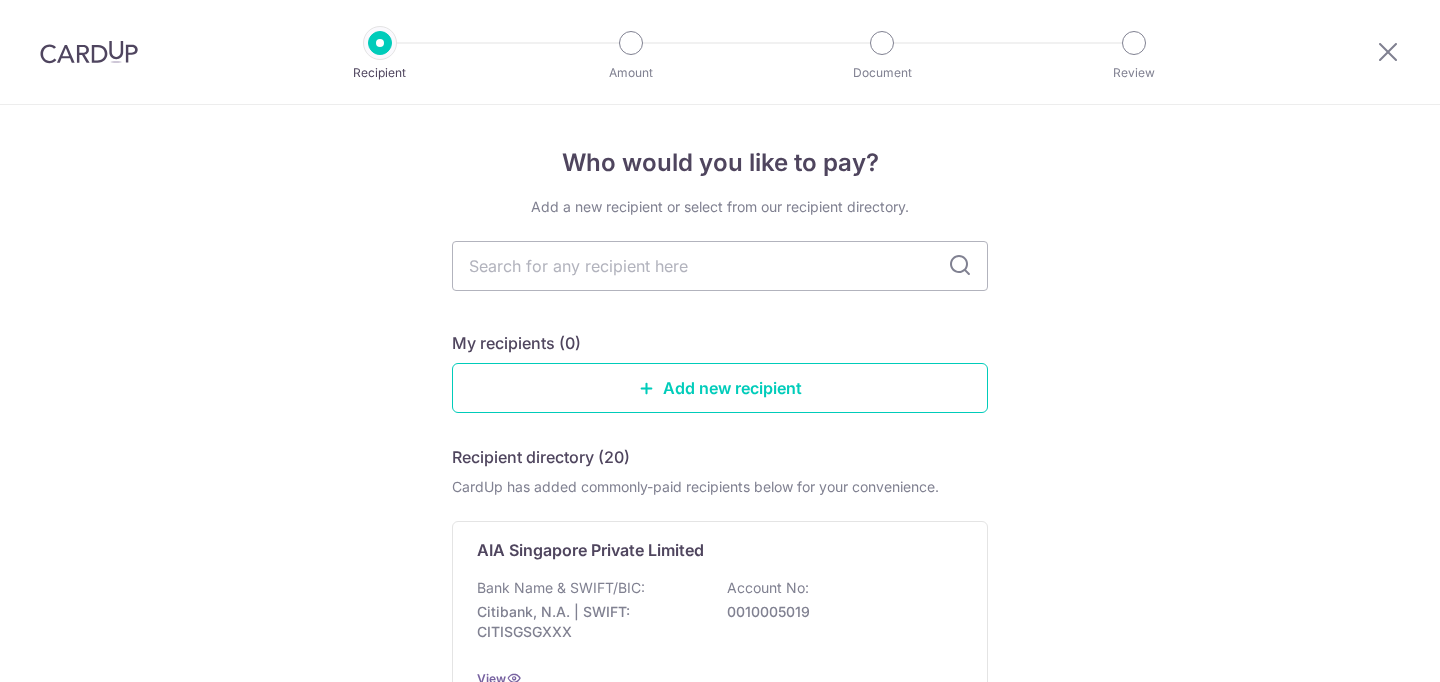 scroll, scrollTop: 0, scrollLeft: 0, axis: both 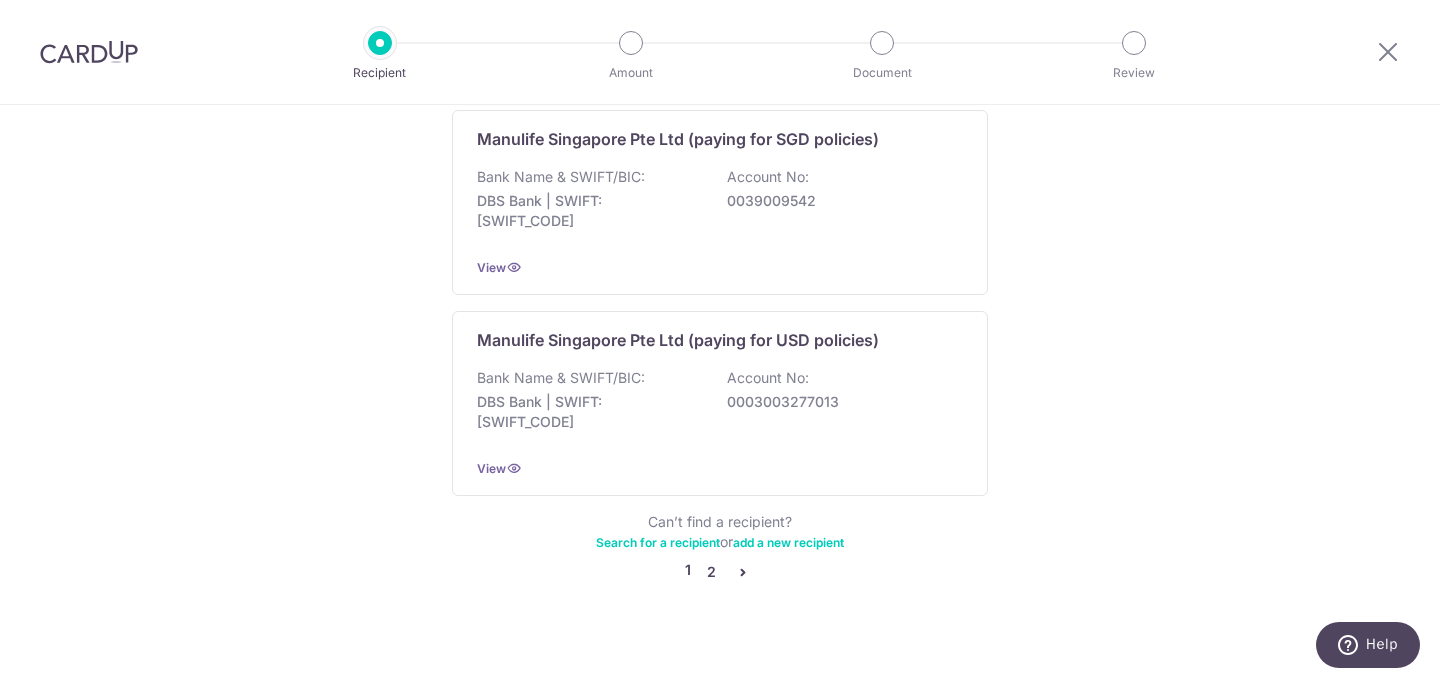 click on "2" at bounding box center (711, 572) 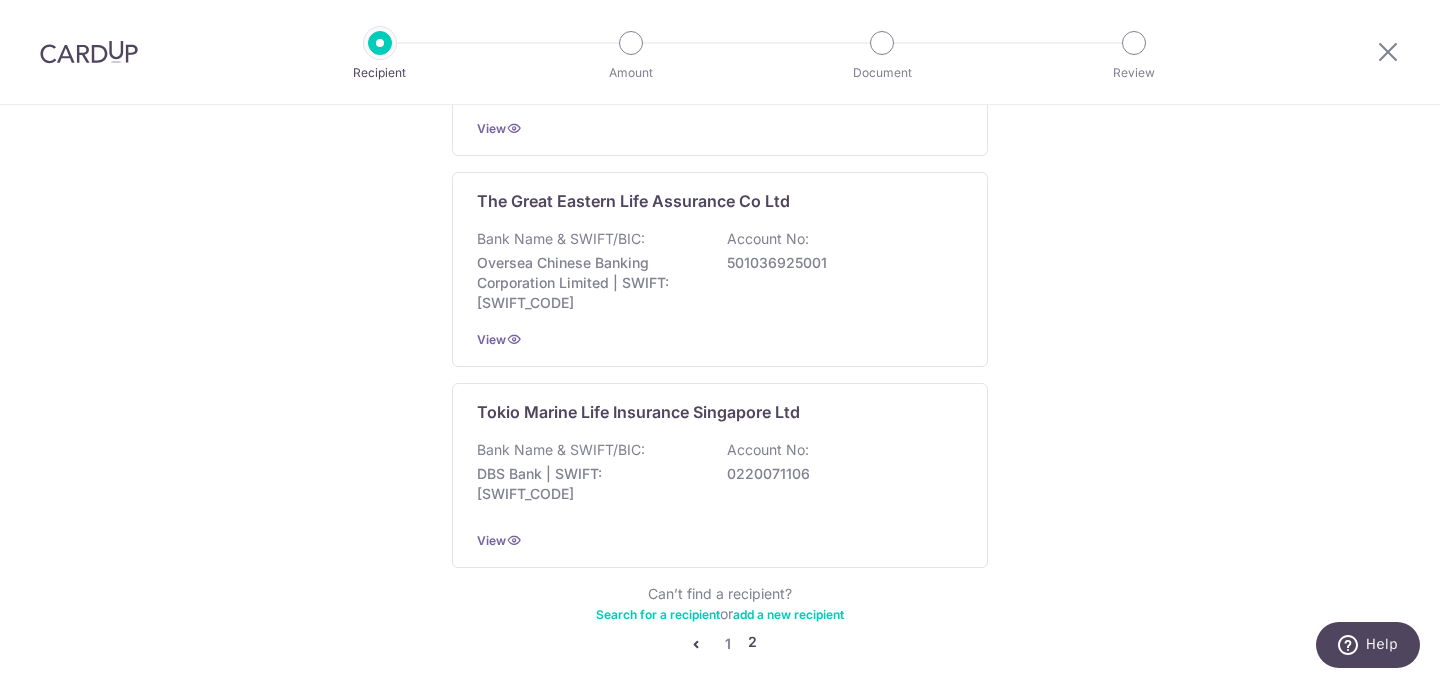 scroll, scrollTop: 1969, scrollLeft: 0, axis: vertical 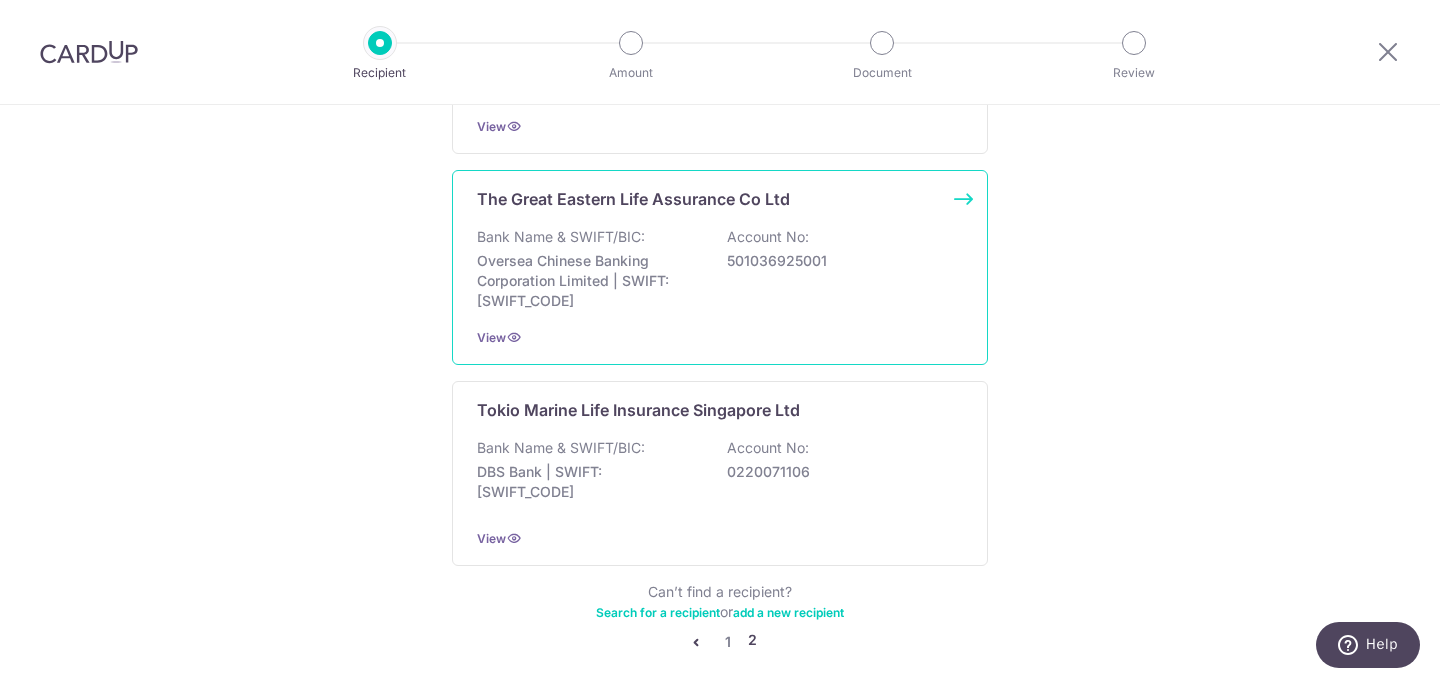 click on "Bank Name & SWIFT/BIC:
Oversea Chinese Banking Corporation Limited | SWIFT: [SWIFT_CODE]
Account No:
501036925001" at bounding box center (720, 269) 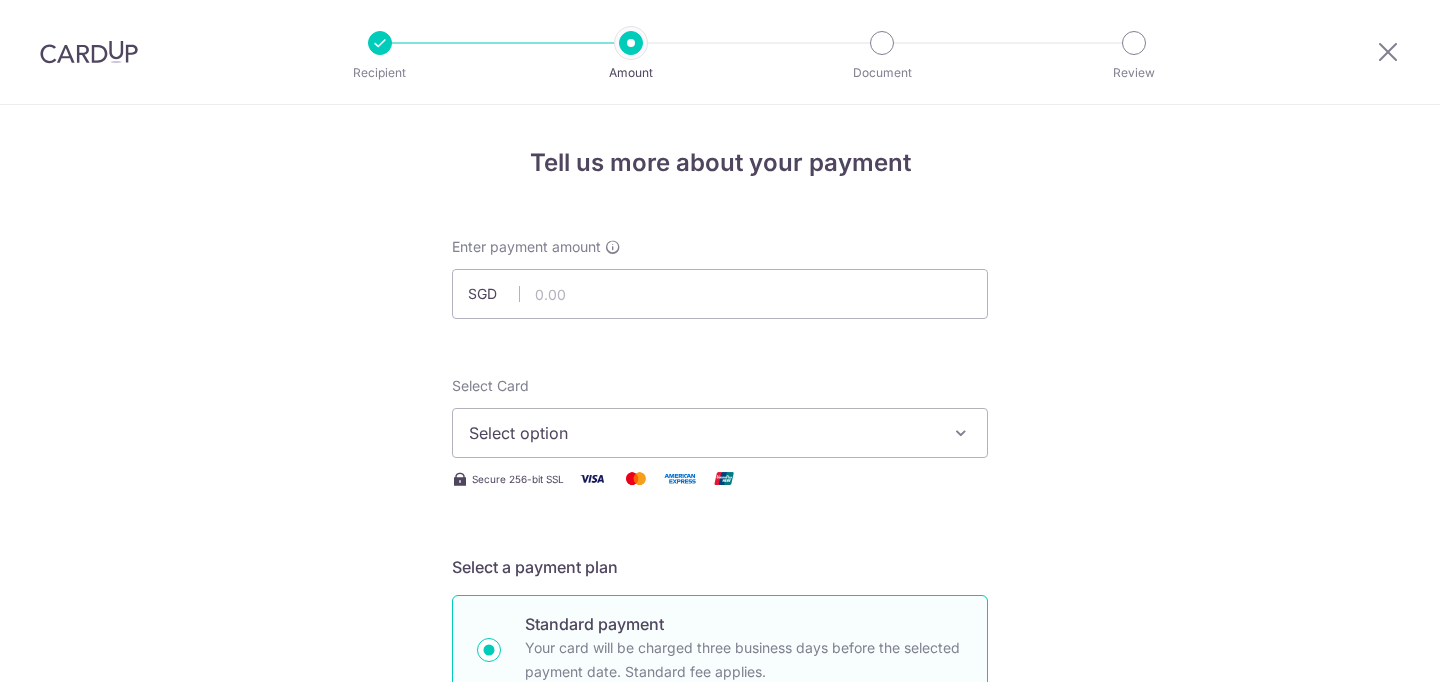 scroll, scrollTop: 0, scrollLeft: 0, axis: both 